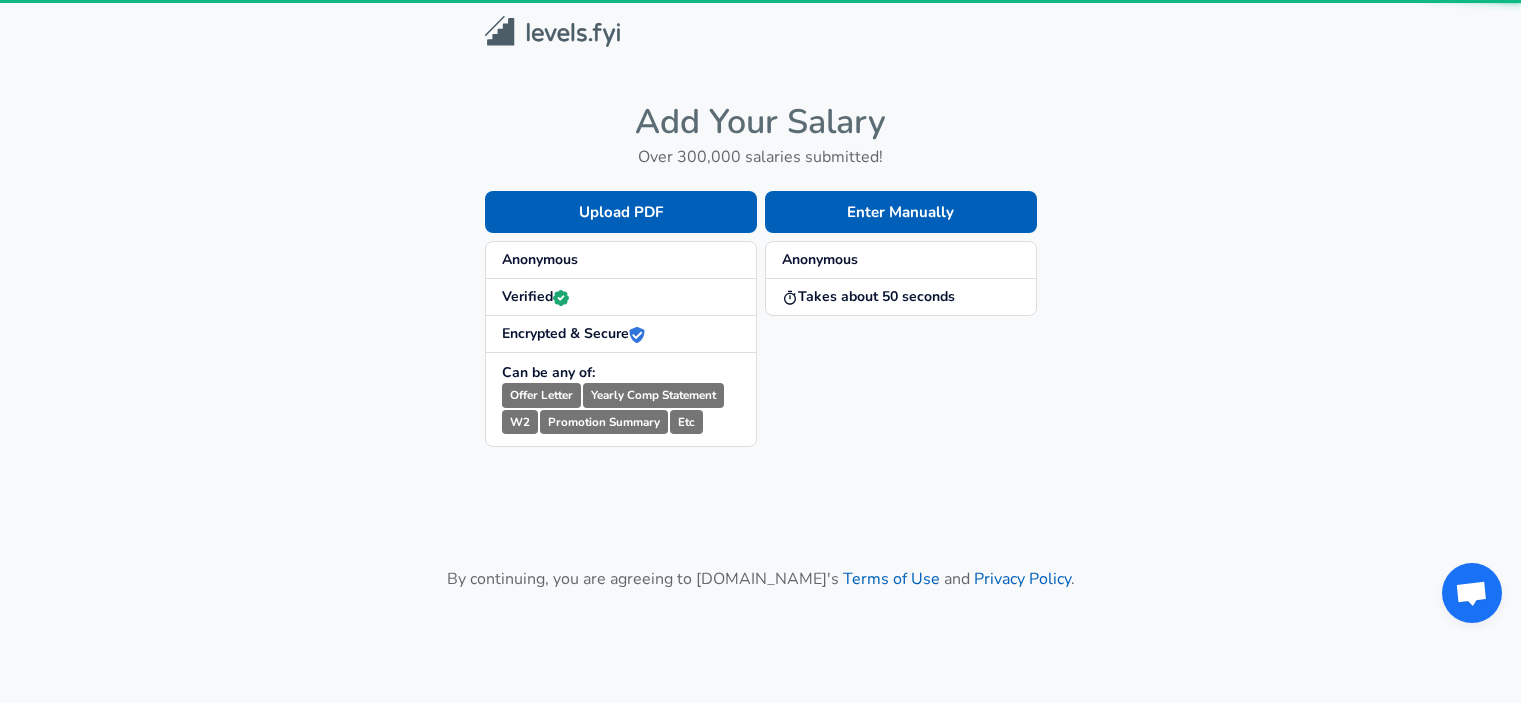 scroll, scrollTop: 0, scrollLeft: 0, axis: both 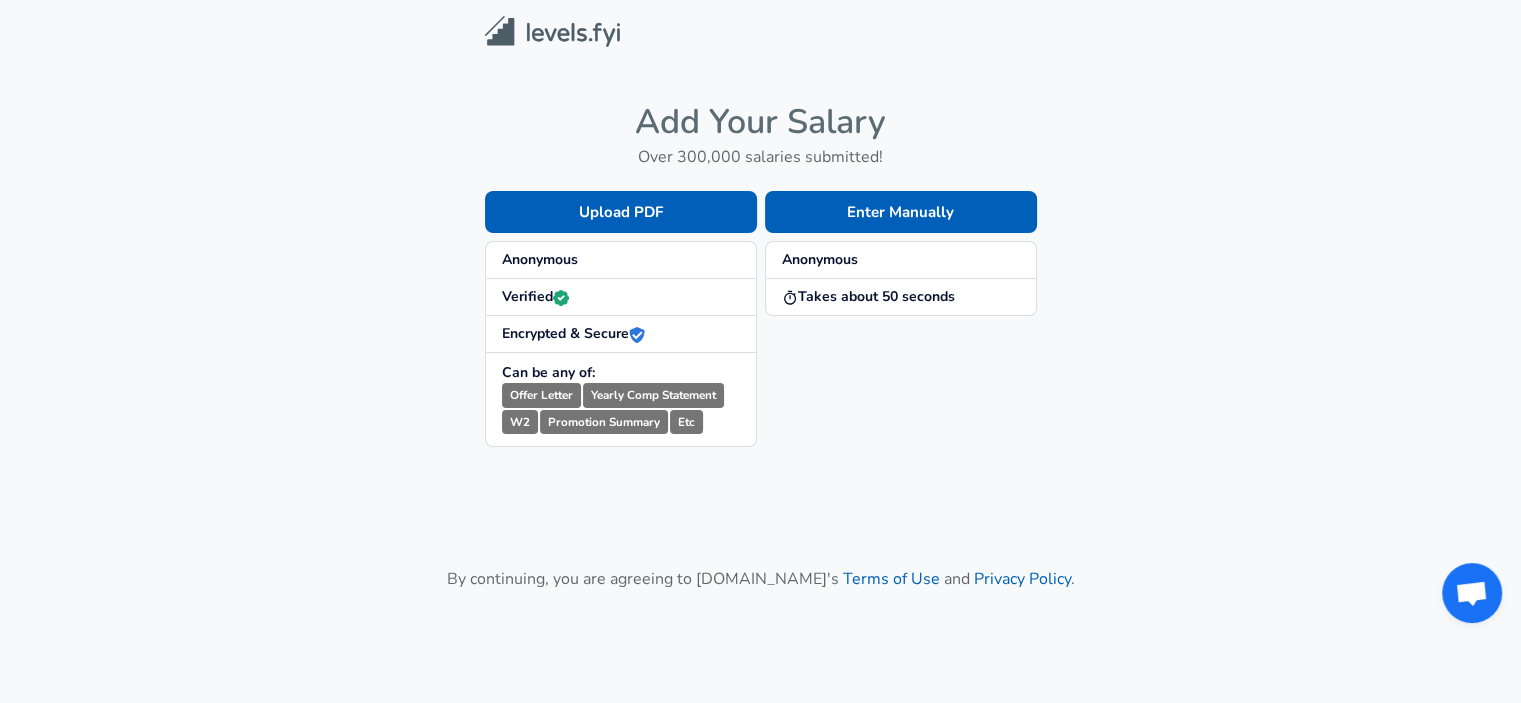 click on "Anonymous" at bounding box center [540, 259] 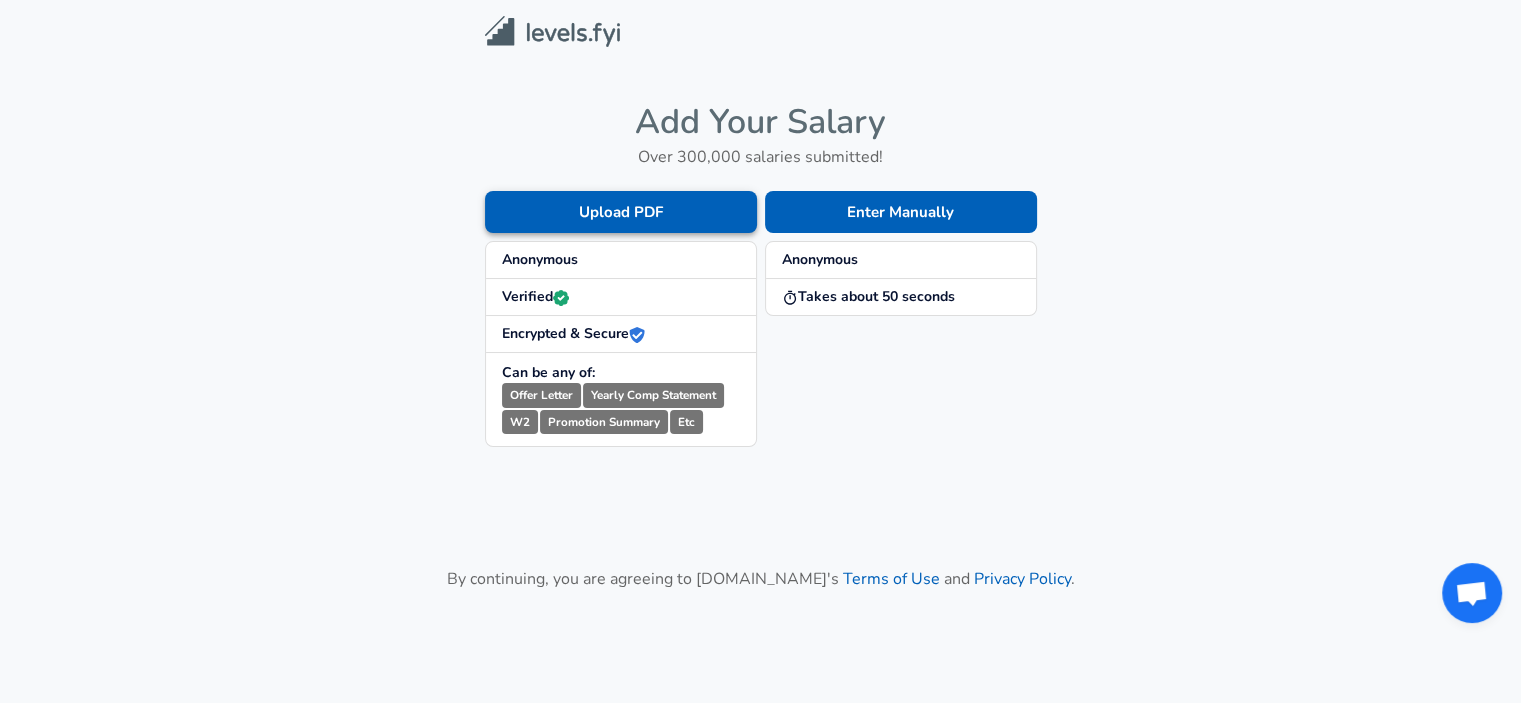 click on "Upload PDF" at bounding box center [621, 212] 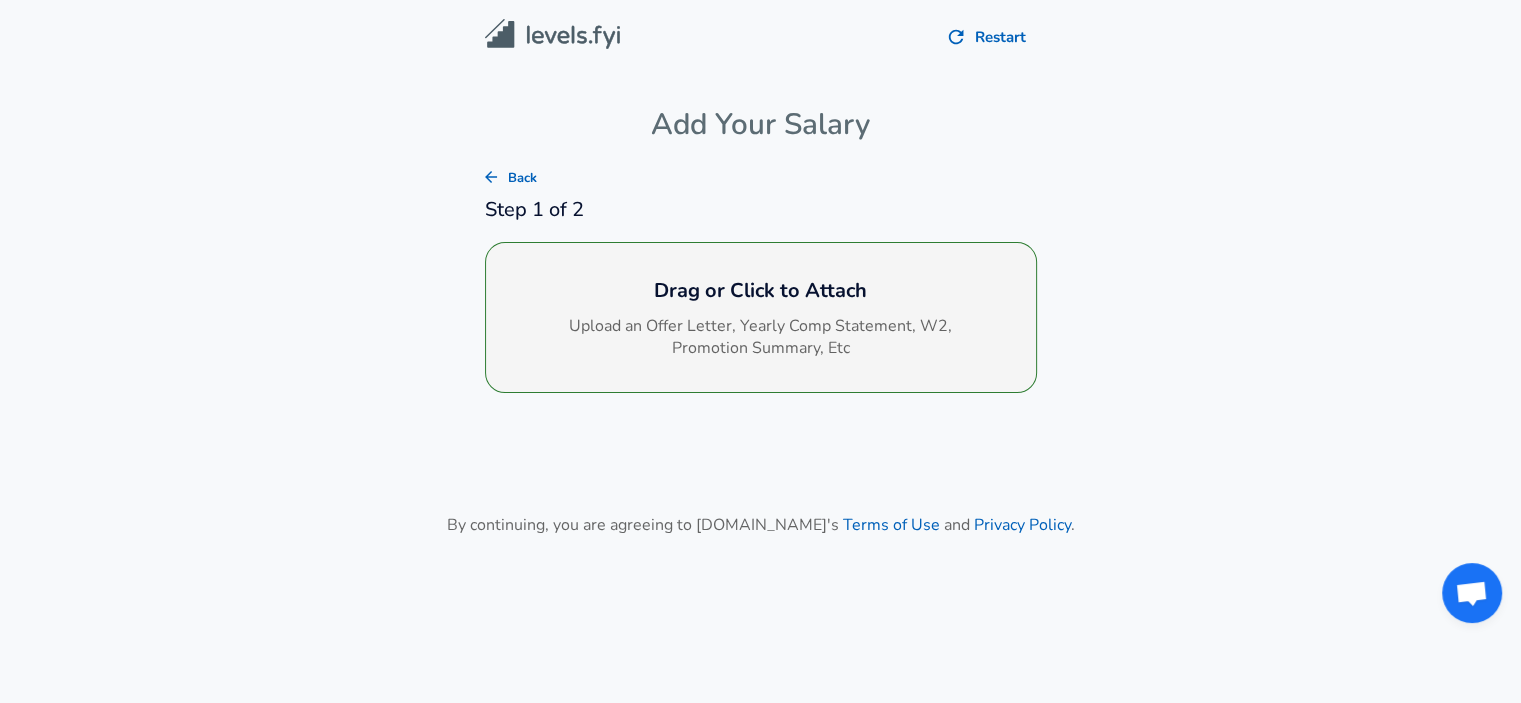 click on "Upload an Offer Letter, Yearly Comp Statement, W2, Promotion Summary, Etc" at bounding box center [761, 338] 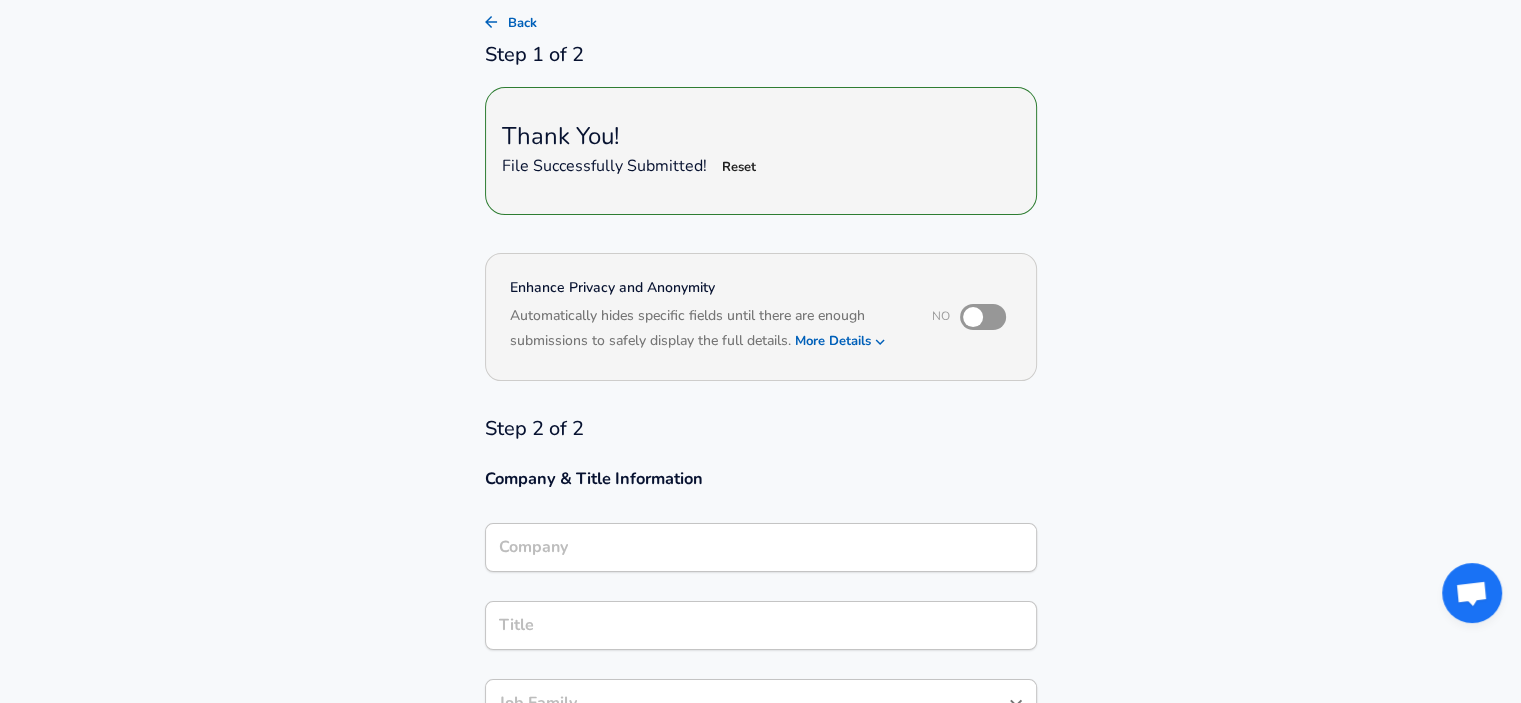 scroll, scrollTop: 156, scrollLeft: 0, axis: vertical 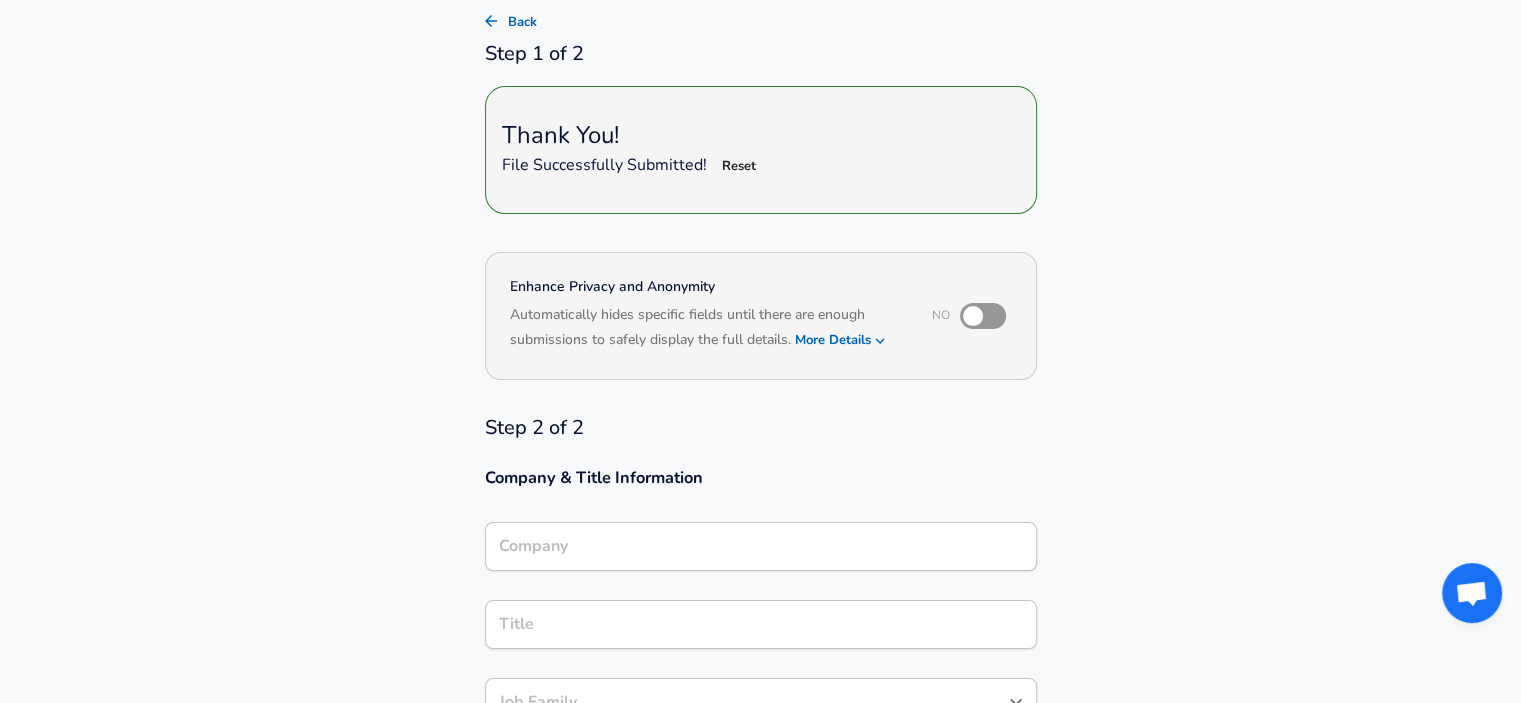 click on "Company" at bounding box center (761, 546) 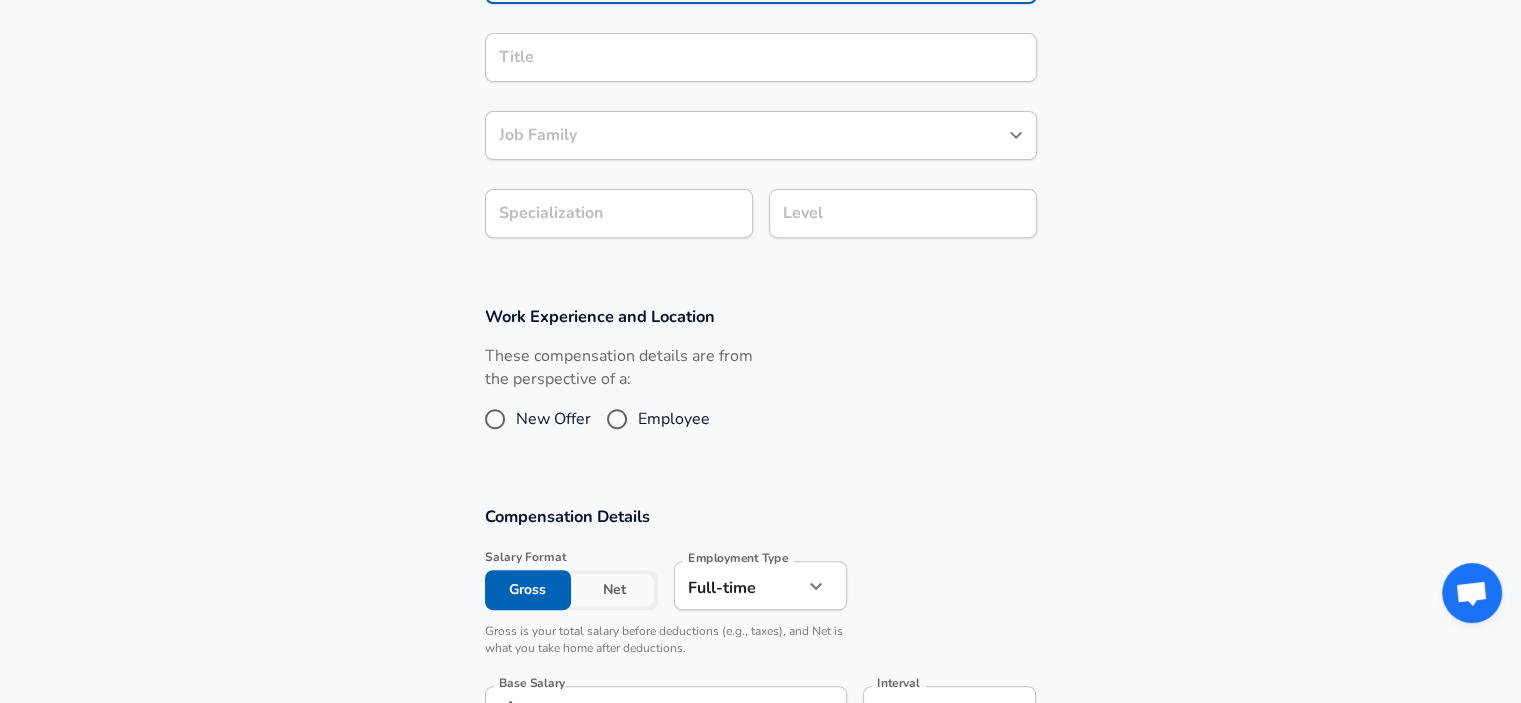 scroll, scrollTop: 659, scrollLeft: 0, axis: vertical 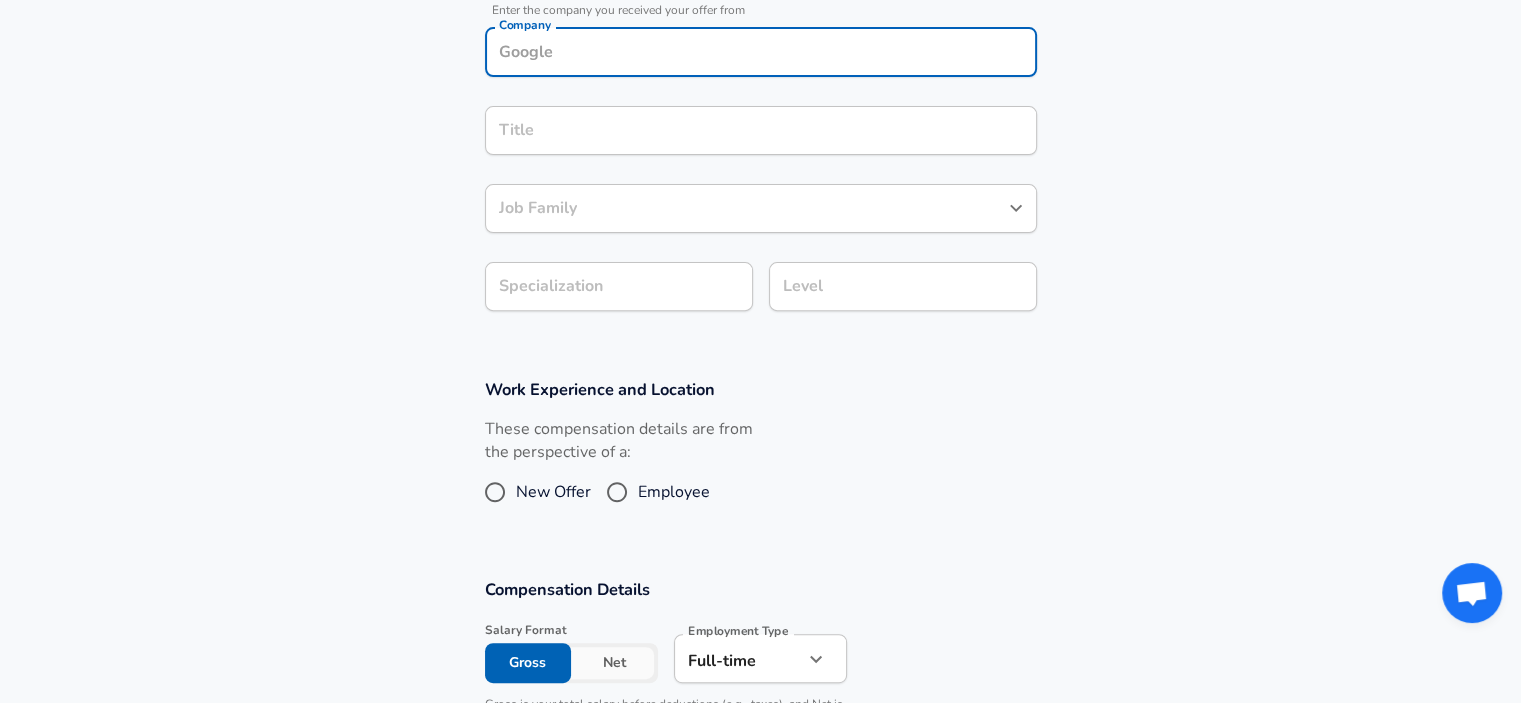 click on "Level" at bounding box center [903, 286] 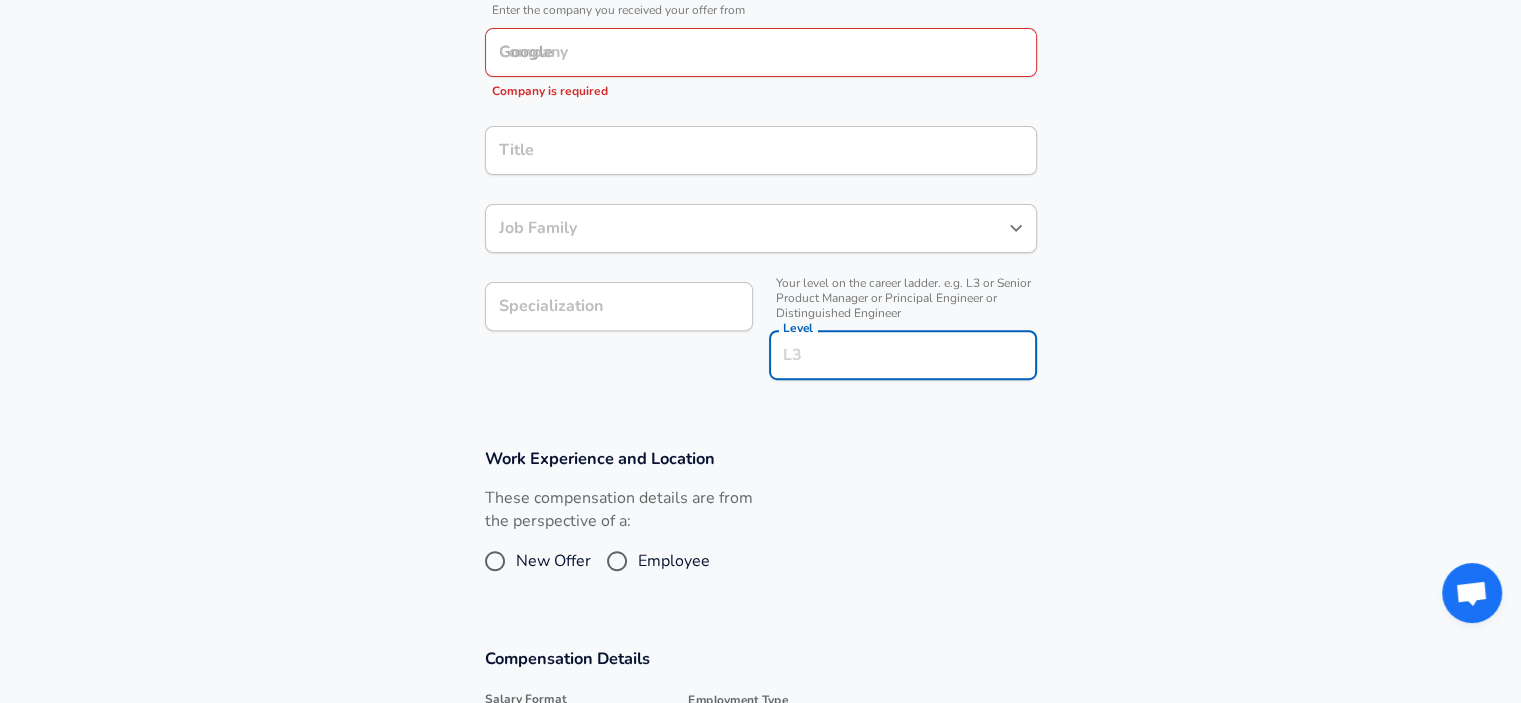 scroll, scrollTop: 699, scrollLeft: 0, axis: vertical 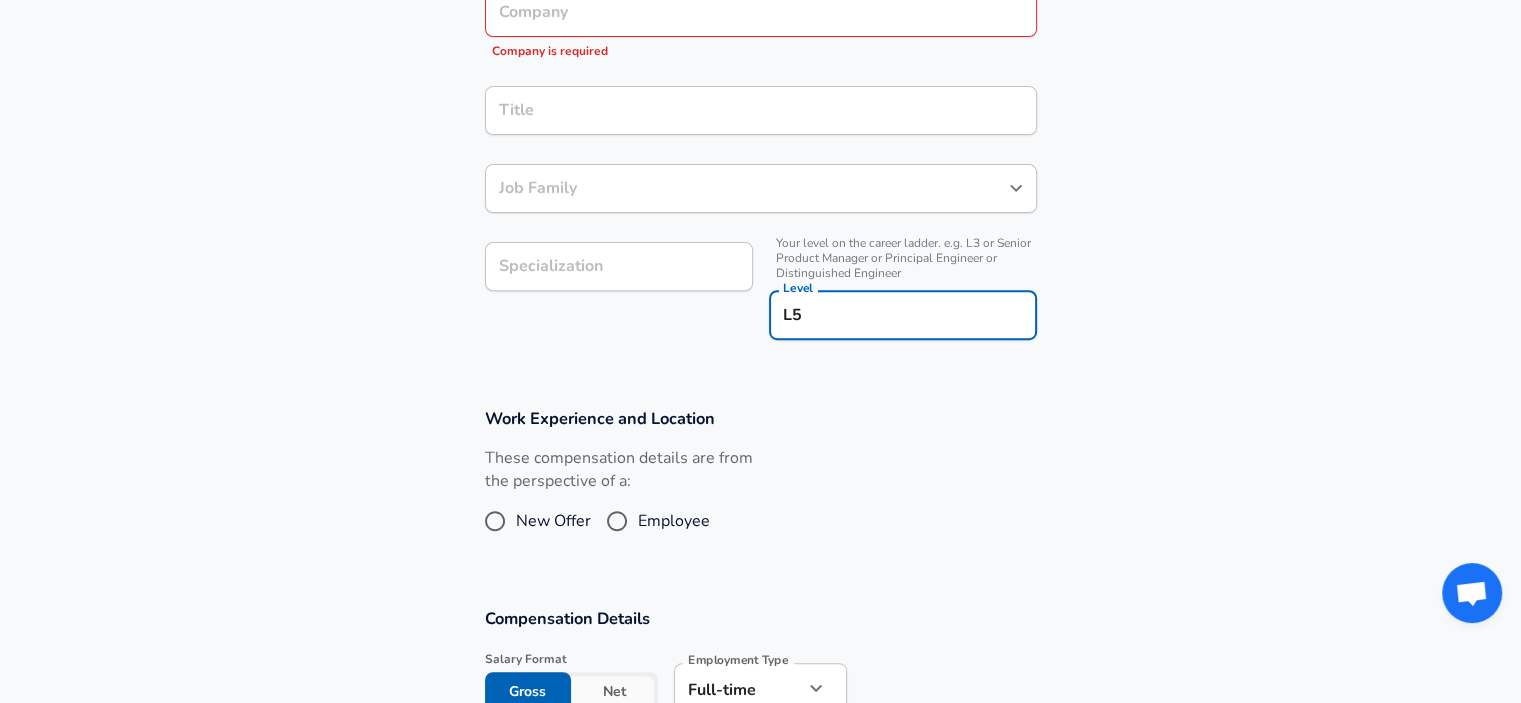 type on "L5" 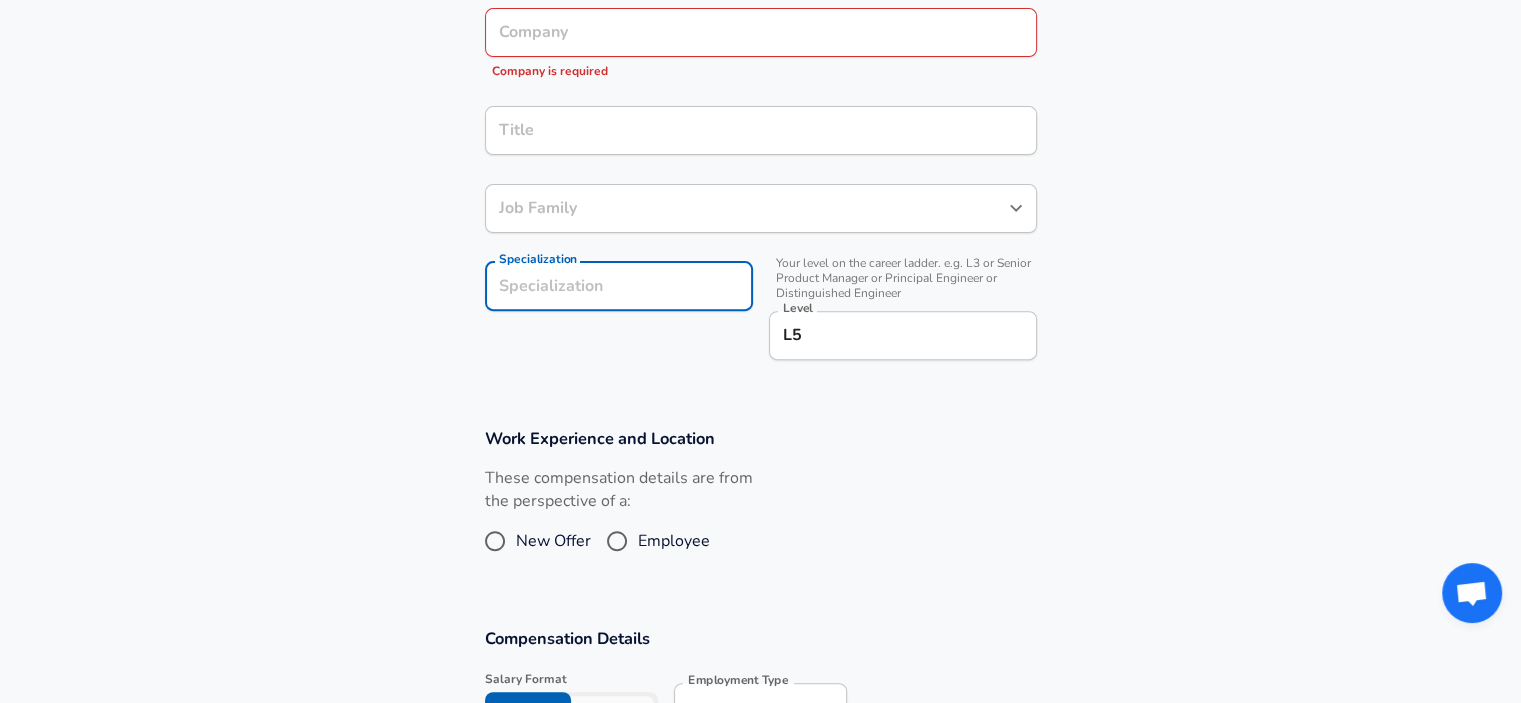 scroll, scrollTop: 553, scrollLeft: 0, axis: vertical 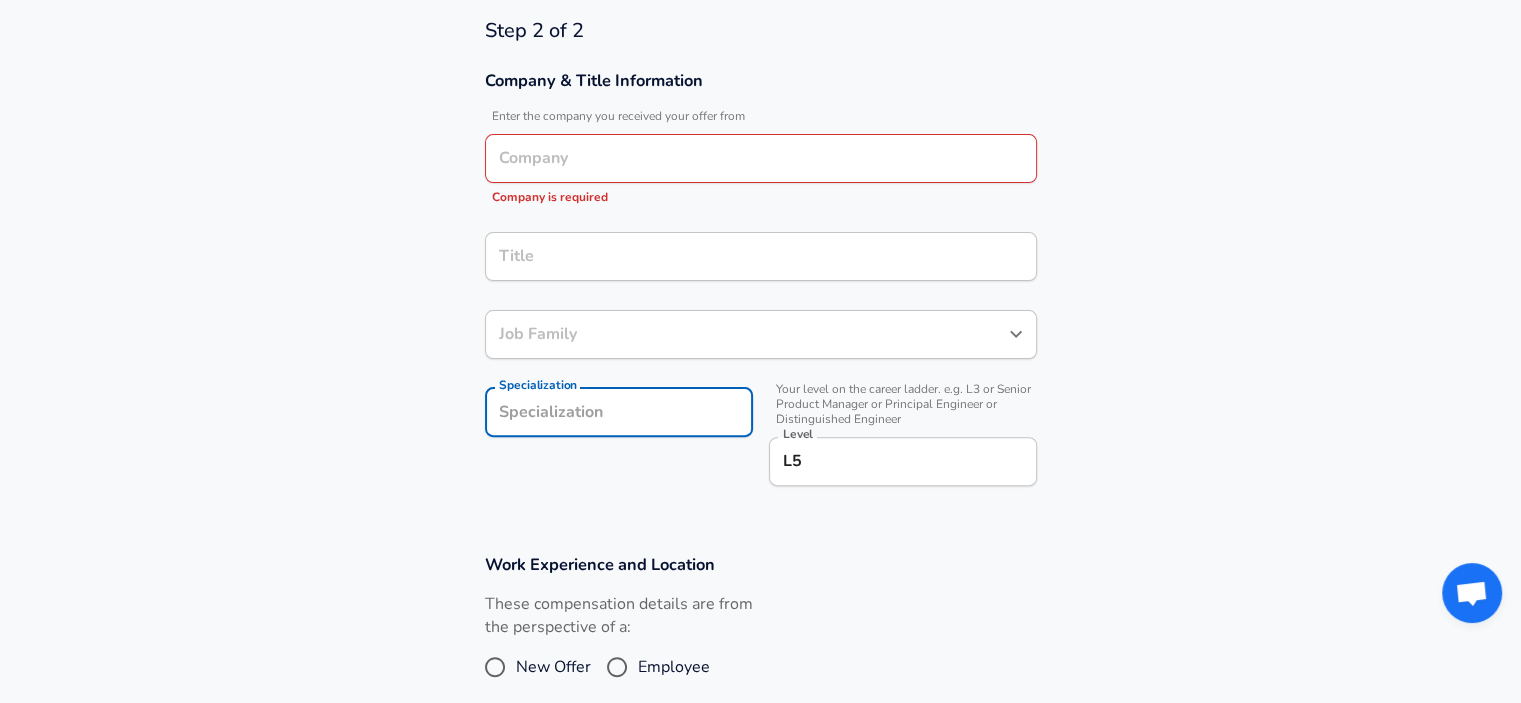 click on "Company" at bounding box center [761, 158] 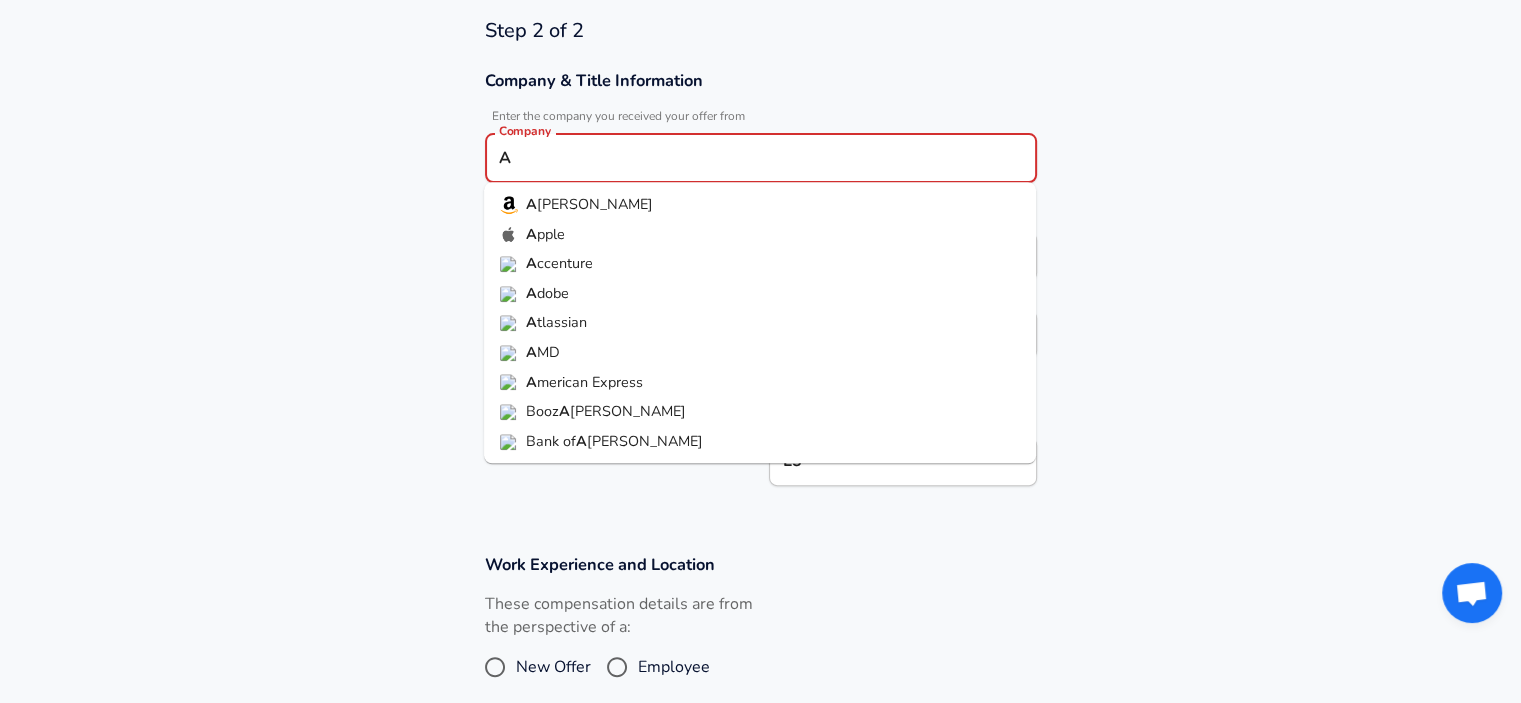 click on "A [PERSON_NAME]" at bounding box center (760, 205) 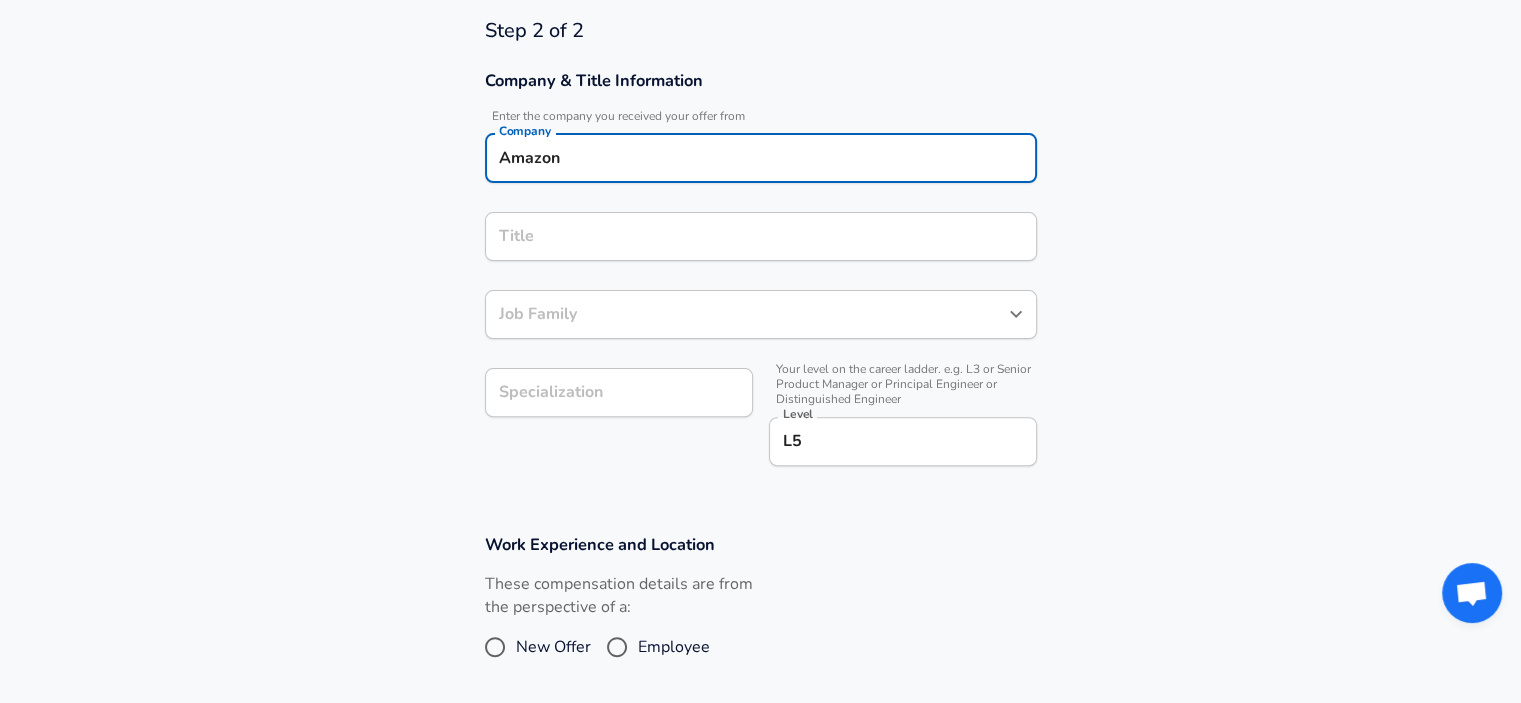 type on "Amazon" 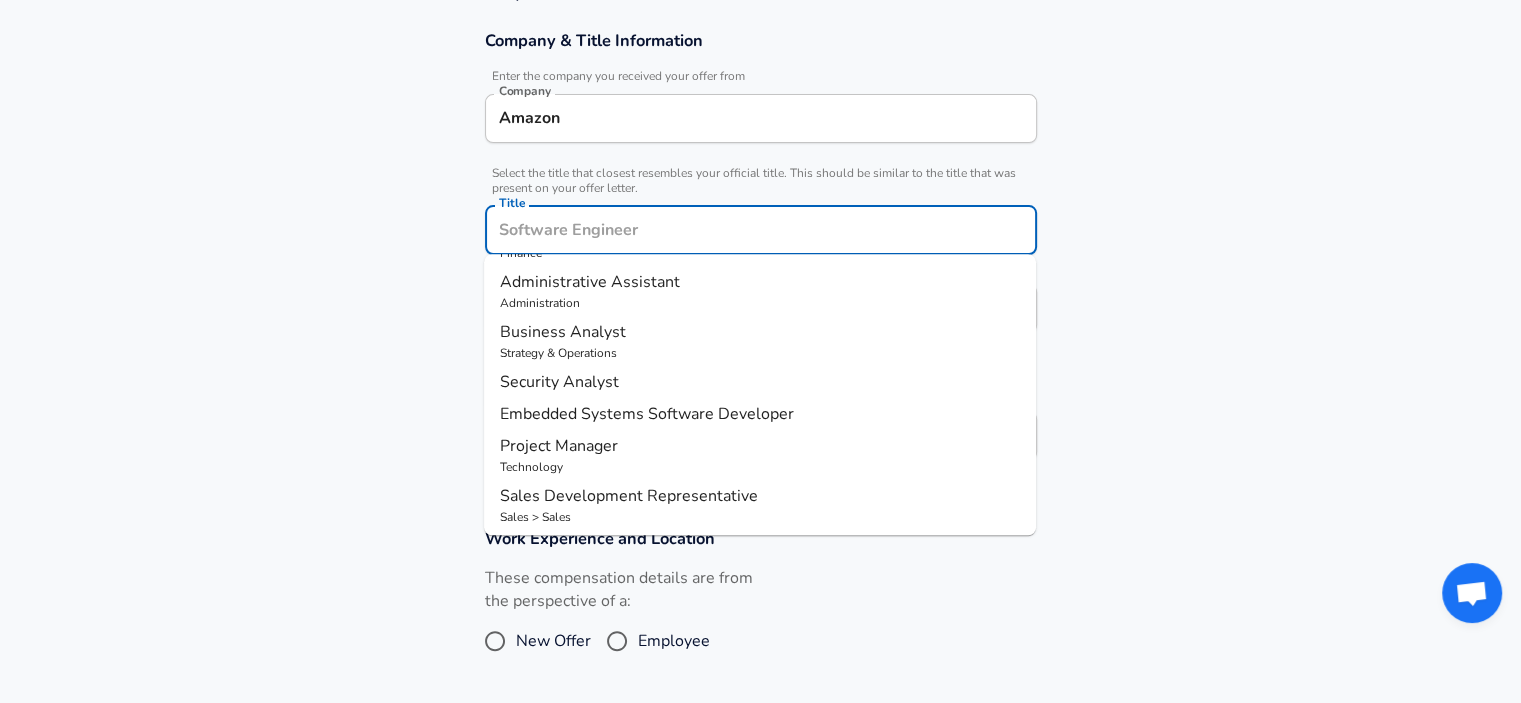 scroll, scrollTop: 298, scrollLeft: 0, axis: vertical 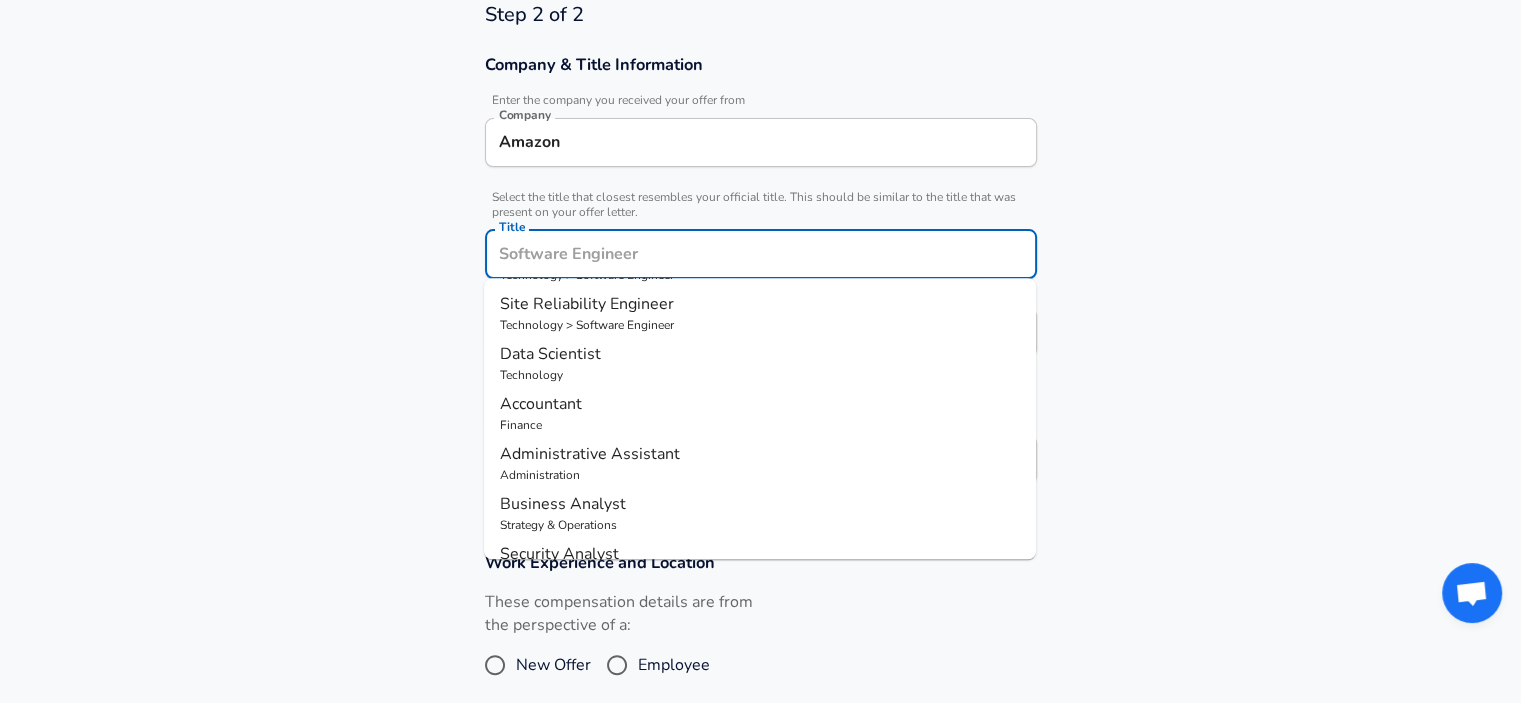 click on "Finance" at bounding box center [760, 425] 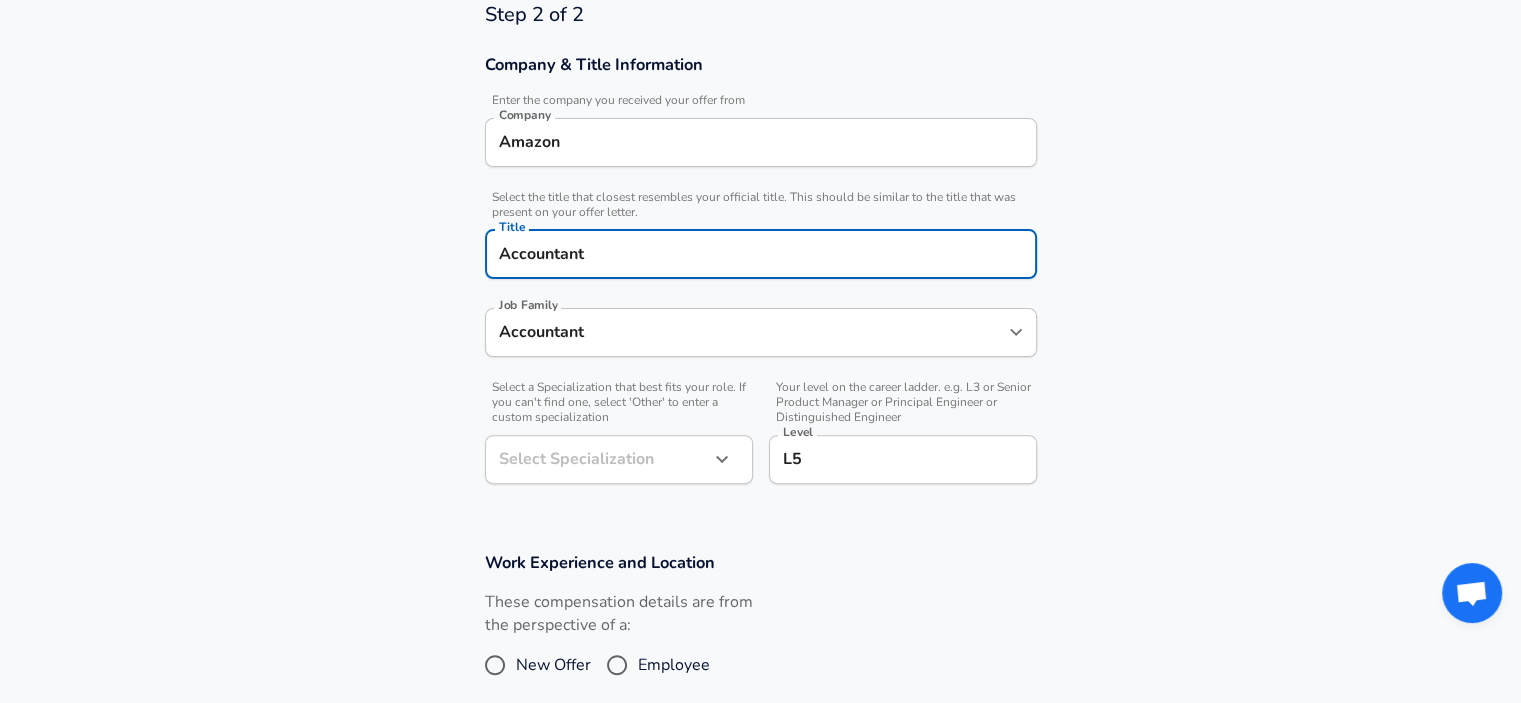 click on "Restart Add Your Salary Back Step 1 of 2 Thank You! File Successfully Submitted! Reset Enhance Privacy and Anonymity No Automatically hides specific fields until there are enough submissions to safely display the full details.   More Details Based on your submission and the data points that we have already collected, we will automatically hide and anonymize specific fields if there aren't enough data points to remain sufficiently anonymous. Step 2 of 2 Company & Title Information   Enter the company you received your offer from Company Amazon Company   Select the title that closest resembles your official title. This should be similar to the title that was present on your offer letter. Title Accountant Title Job Family Accountant Job Family   Select a Specialization that best fits your role. If you can't find one, select 'Other' to enter a custom specialization Select Specialization ​ Select Specialization   Level L5 Level Work Experience and Location New Offer Employee Compensation Details Salary Format" at bounding box center [760, -218] 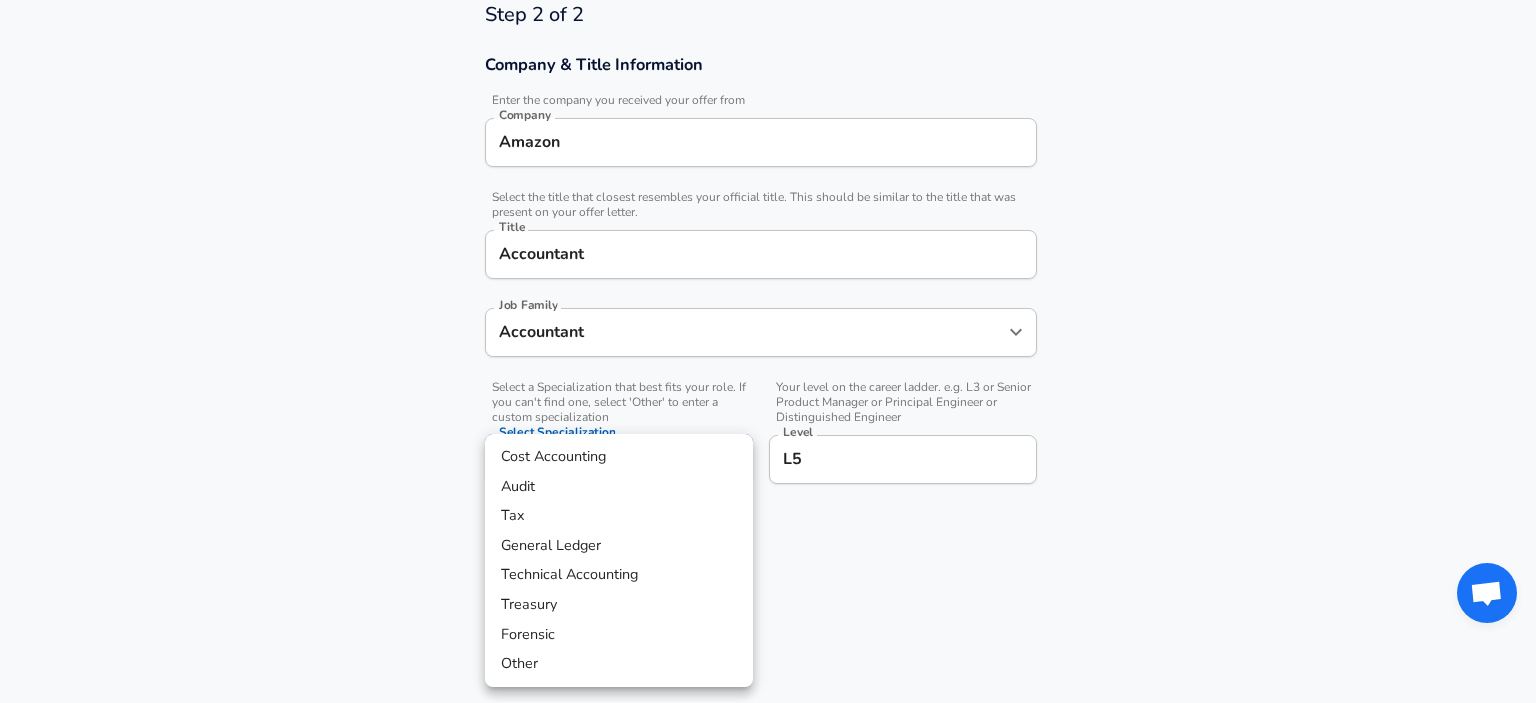 click on "Technical Accounting" at bounding box center [619, 575] 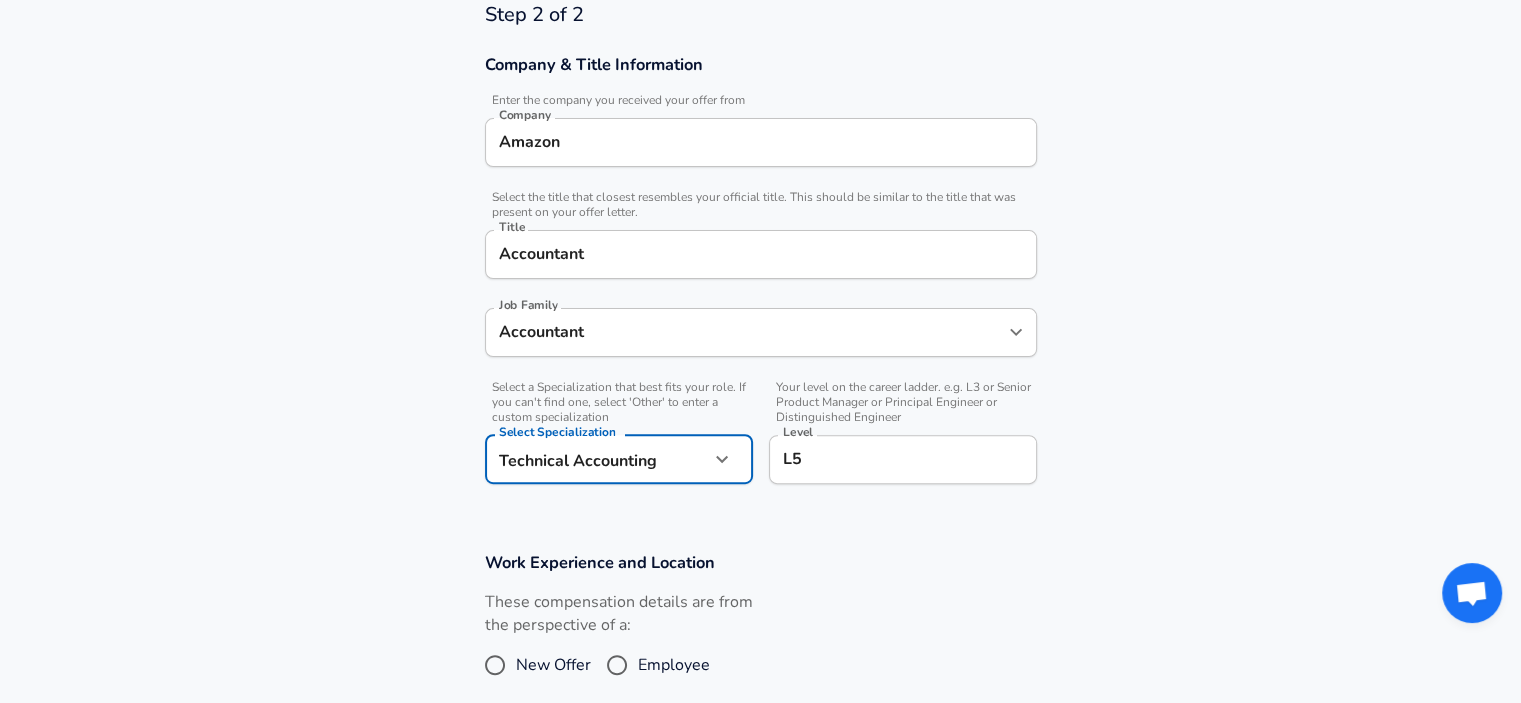 click on "Restart Add Your Salary Back Step 1 of 2 Thank You! File Successfully Submitted! Reset Enhance Privacy and Anonymity No Automatically hides specific fields until there are enough submissions to safely display the full details.   More Details Based on your submission and the data points that we have already collected, we will automatically hide and anonymize specific fields if there aren't enough data points to remain sufficiently anonymous. Step 2 of 2 Company & Title Information   Enter the company you received your offer from Company Amazon Company   Select the title that closest resembles your official title. This should be similar to the title that was present on your offer letter. Title Accountant Title Job Family Accountant Job Family   Select a Specialization that best fits your role. If you can't find one, select 'Other' to enter a custom specialization Select Specialization Technical Accounting Technical Accounting Select Specialization   Level L5 Level Work Experience and Location New Offer Employee" at bounding box center (760, -218) 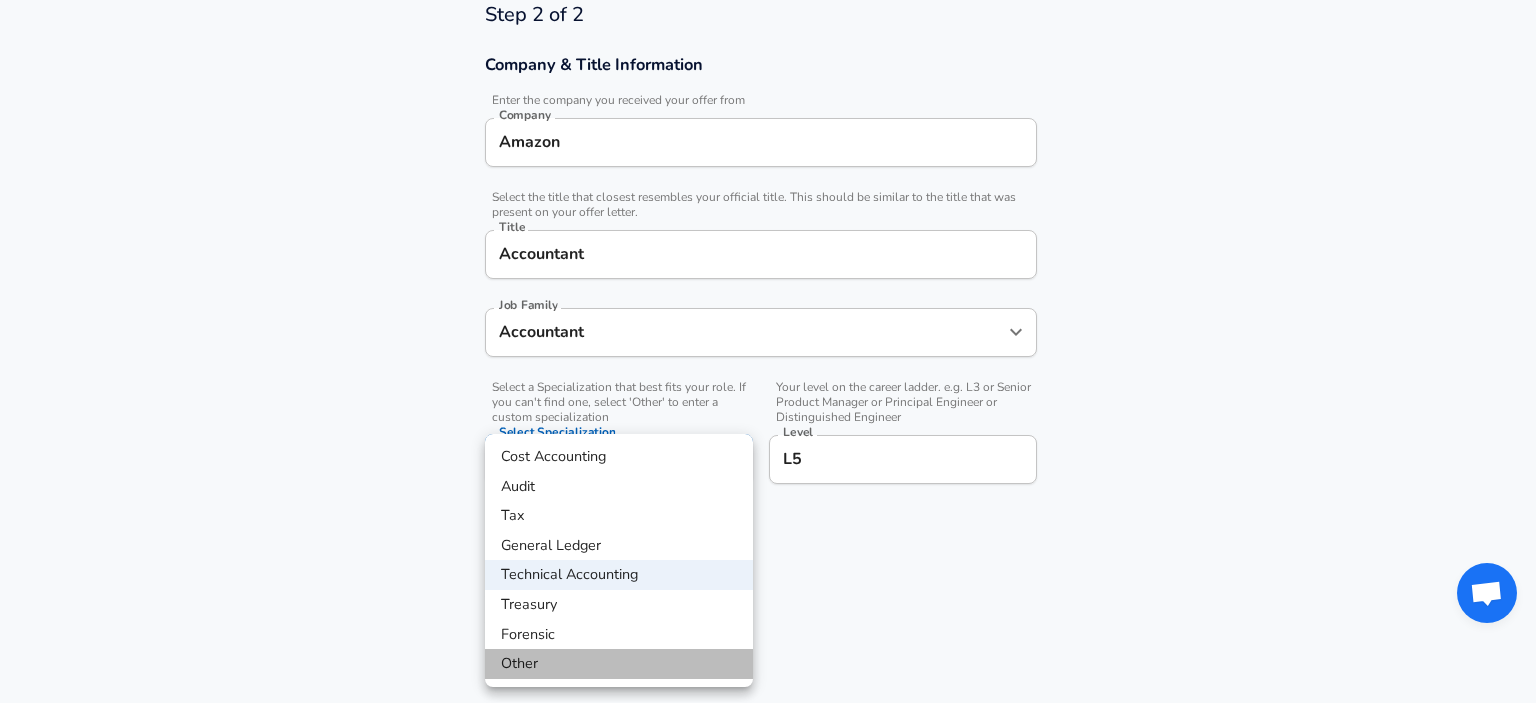 click on "Other" at bounding box center [619, 664] 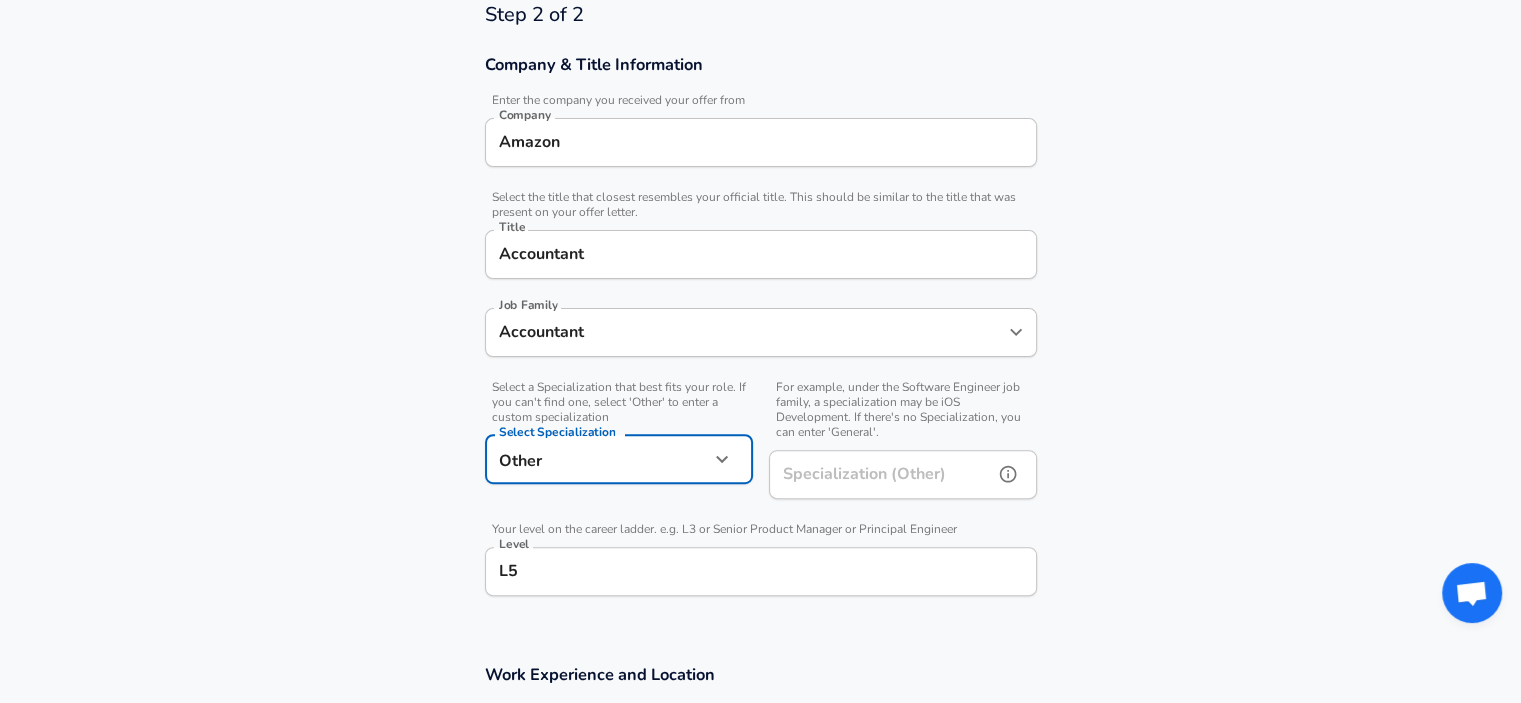 click on "Specialization (Other) Specialization (Other)" at bounding box center [903, 477] 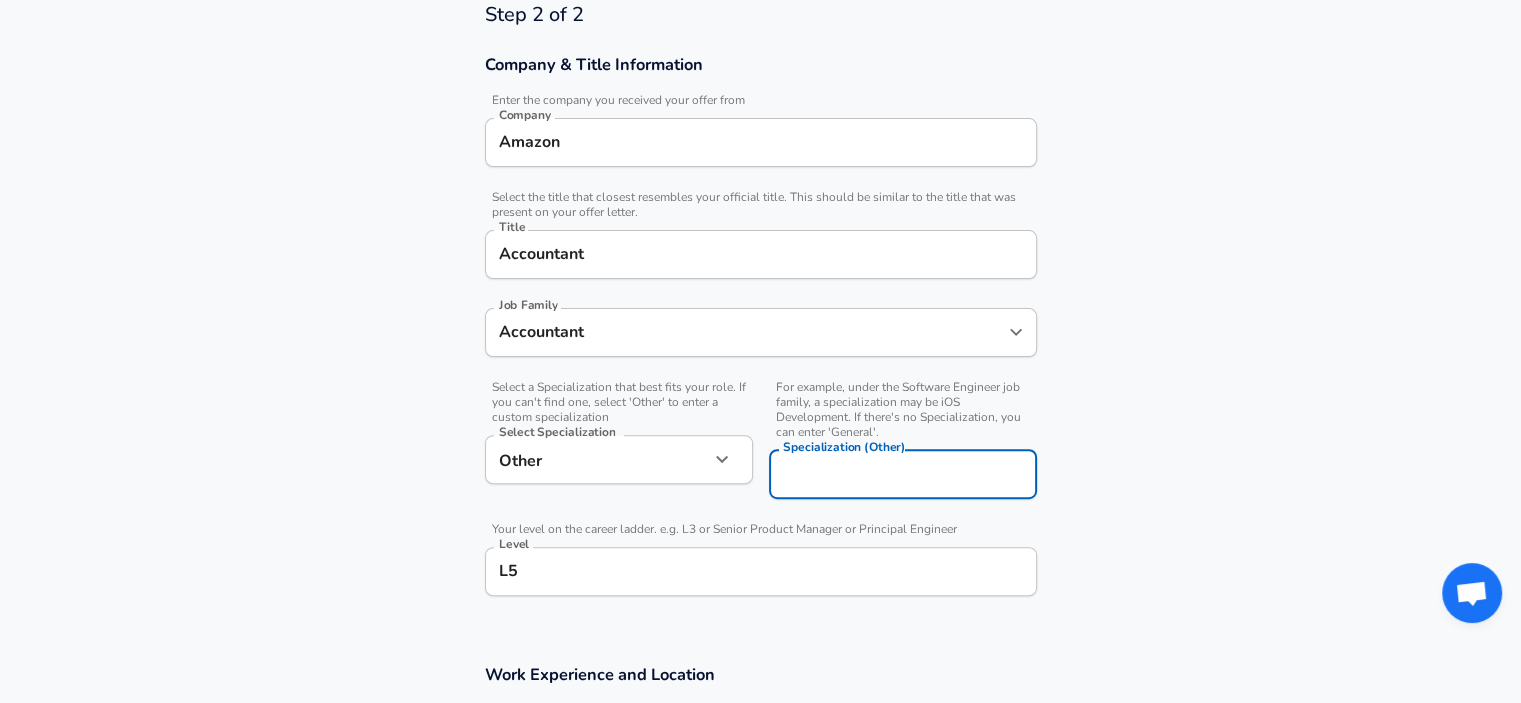 click on "Restart Add Your Salary Back Step 1 of 2 Thank You! File Successfully Submitted! Reset Enhance Privacy and Anonymity No Automatically hides specific fields until there are enough submissions to safely display the full details.   More Details Based on your submission and the data points that we have already collected, we will automatically hide and anonymize specific fields if there aren't enough data points to remain sufficiently anonymous. Step 2 of 2 Company & Title Information   Enter the company you received your offer from Company Amazon Company   Select the title that closest resembles your official title. This should be similar to the title that was present on your offer letter. Title Accountant Title Job Family Accountant Job Family   Select a Specialization that best fits your role. If you can't find one, select 'Other' to enter a custom specialization Select Specialization Other Other Select Specialization   Specialization (Other) Specialization (Other)   Level L5 Level Work Experience and Location" at bounding box center [760, -218] 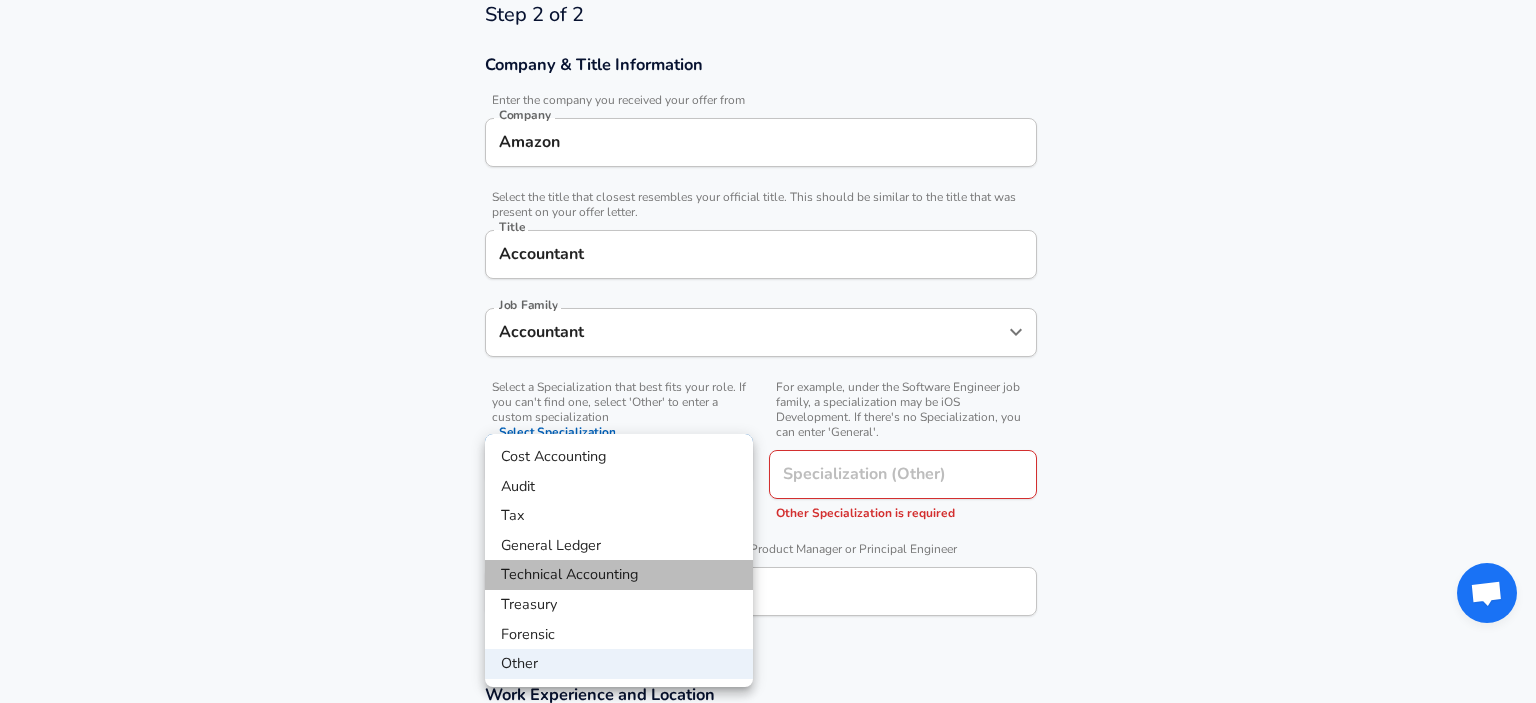 click on "Technical Accounting" at bounding box center (619, 575) 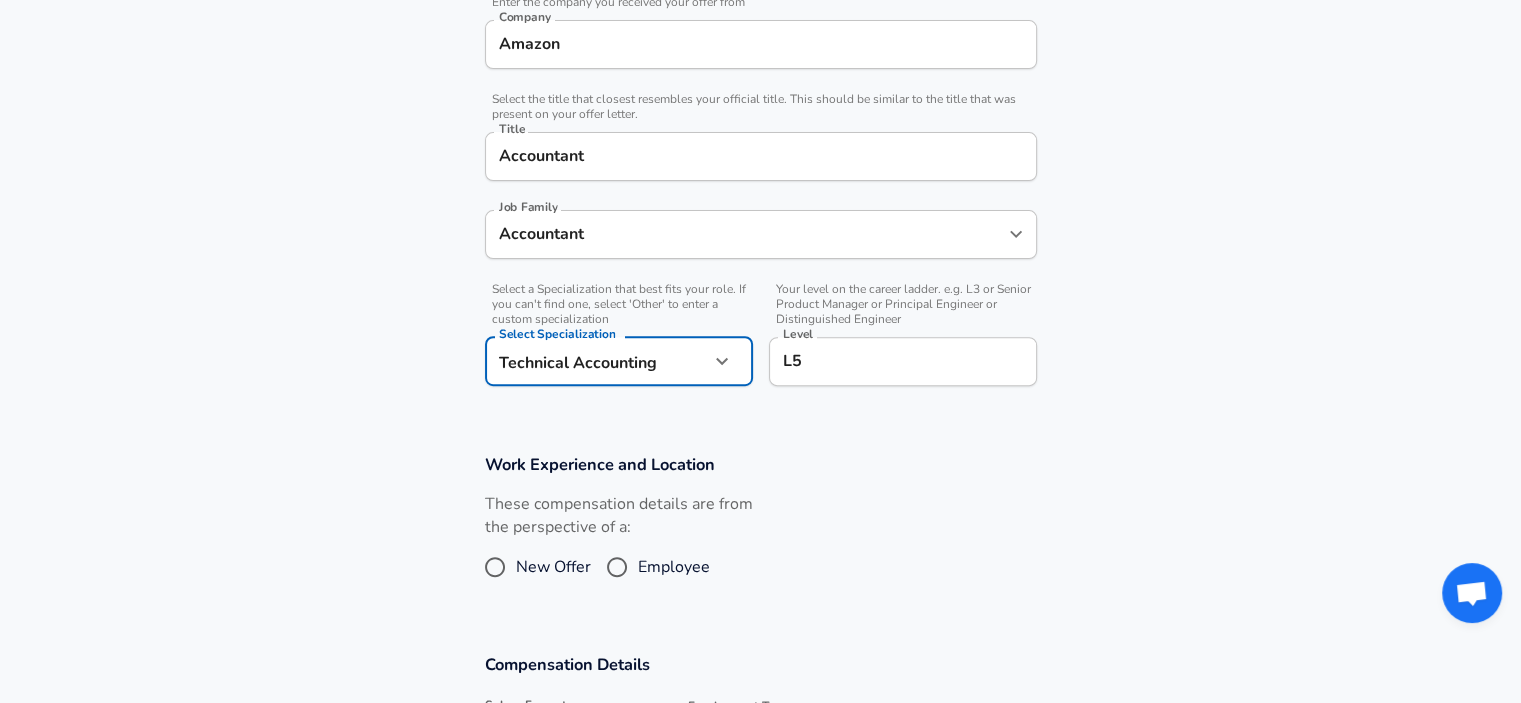 scroll, scrollTop: 696, scrollLeft: 0, axis: vertical 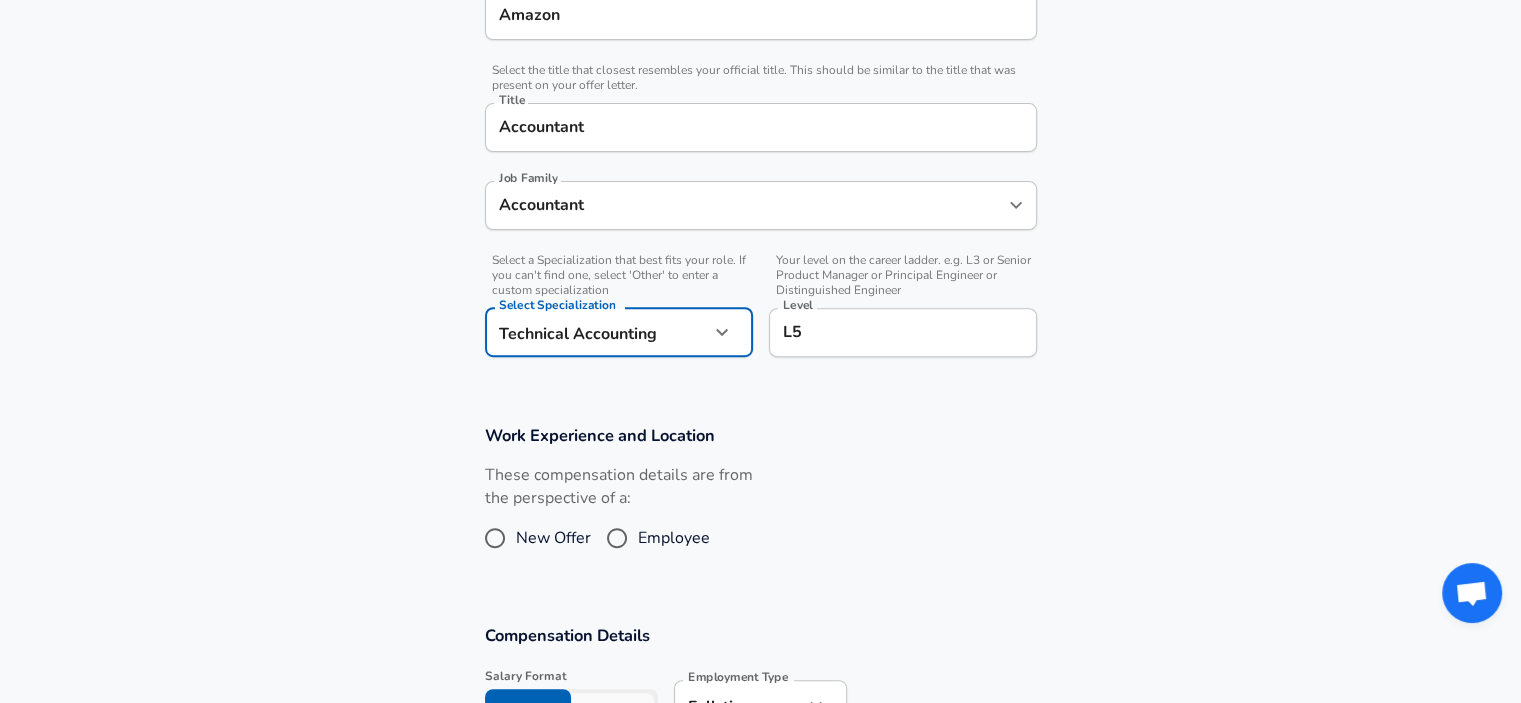 click on "New Offer" at bounding box center (495, 538) 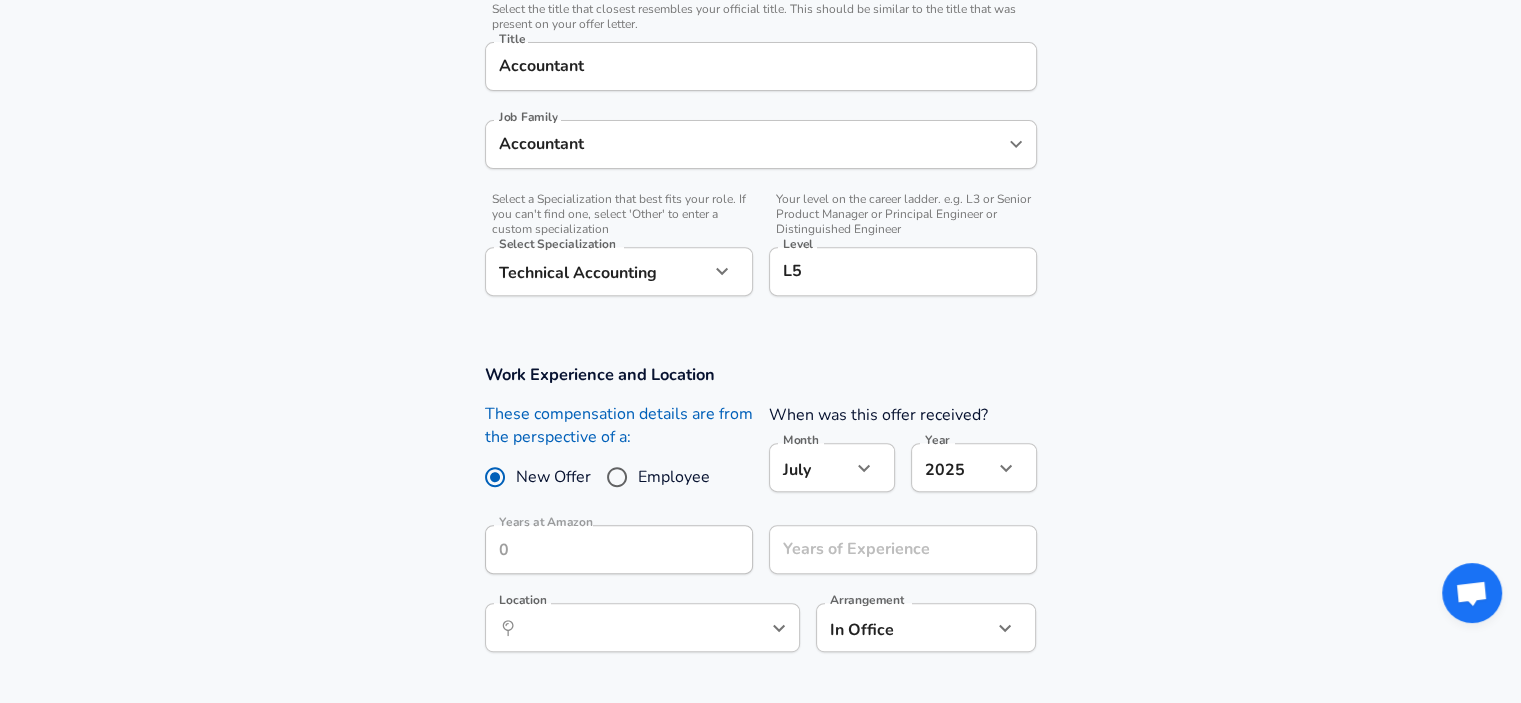 scroll, scrollTop: 758, scrollLeft: 0, axis: vertical 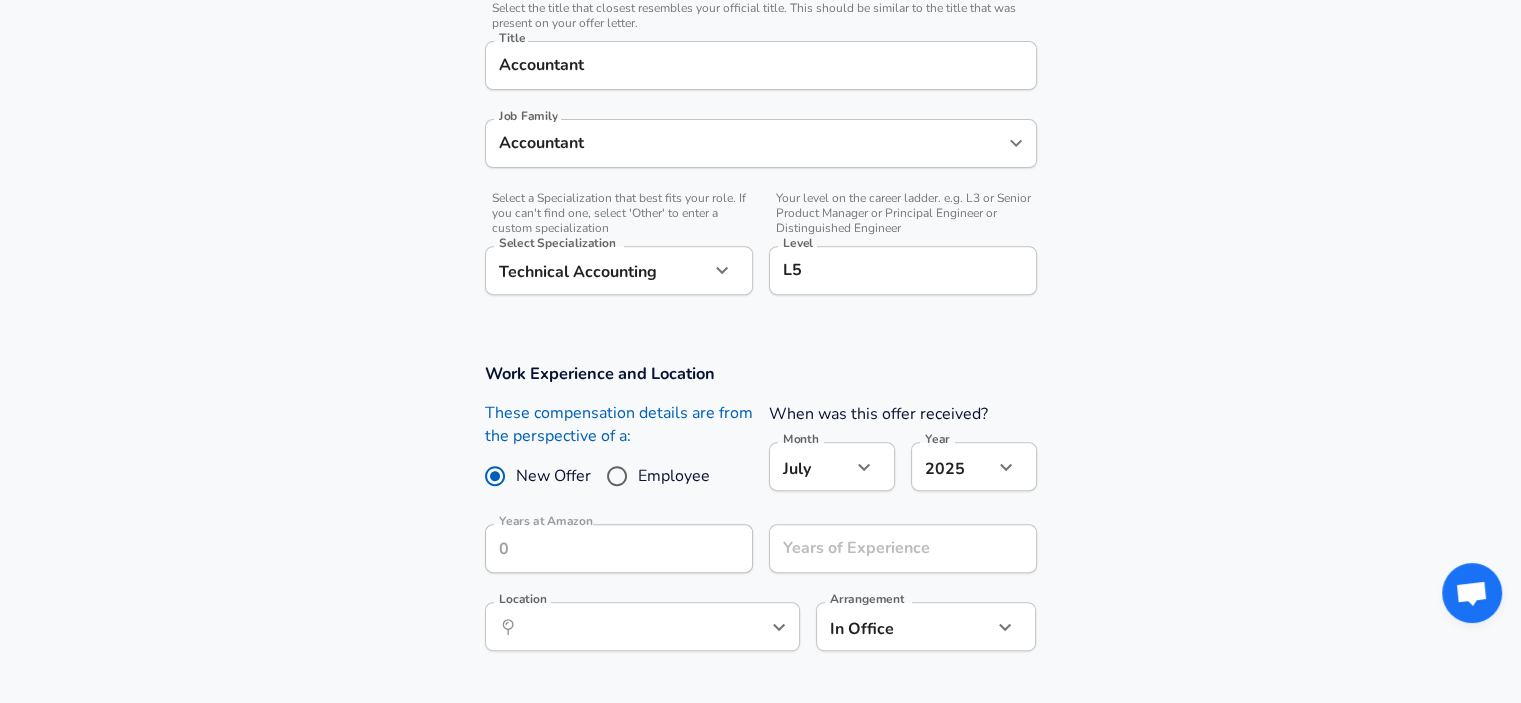 click on "[DATE] Month" at bounding box center (832, 466) 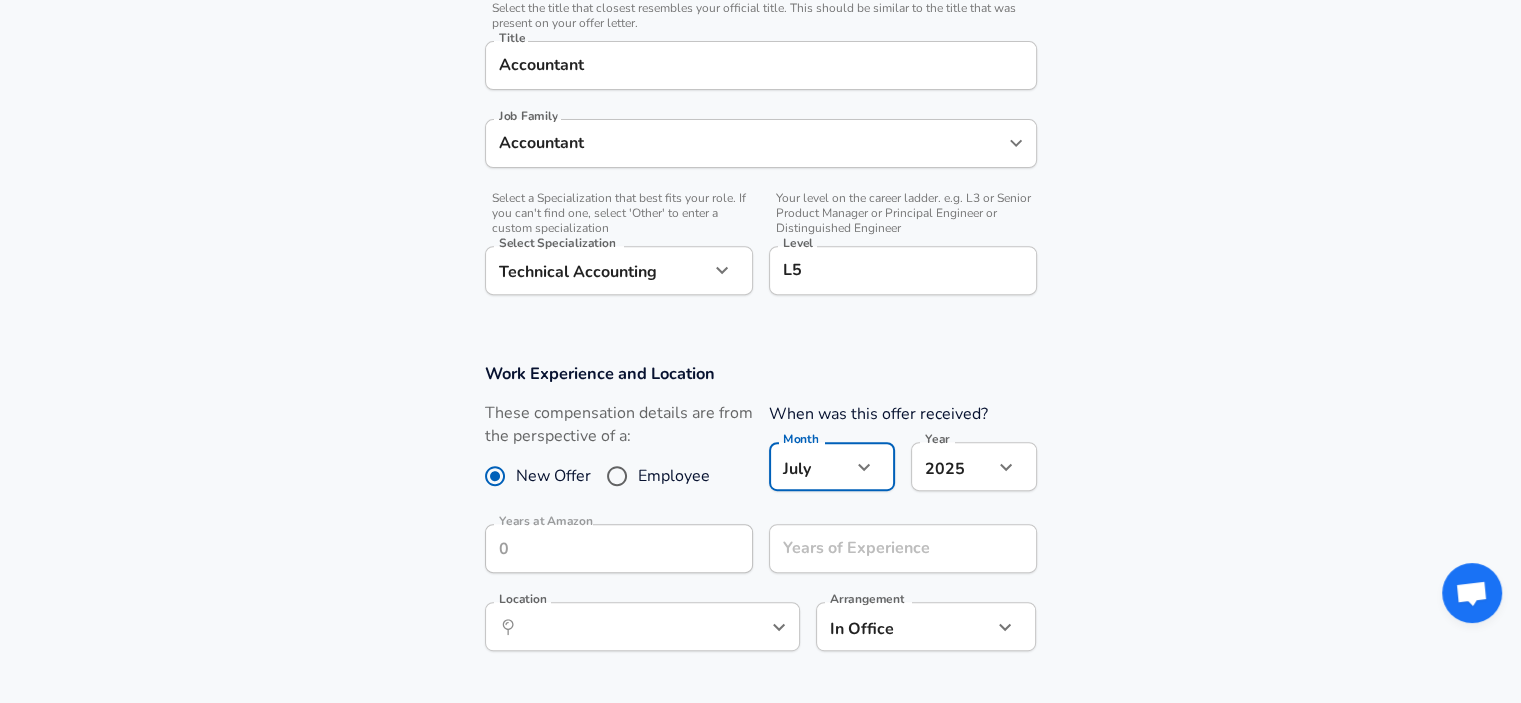 click 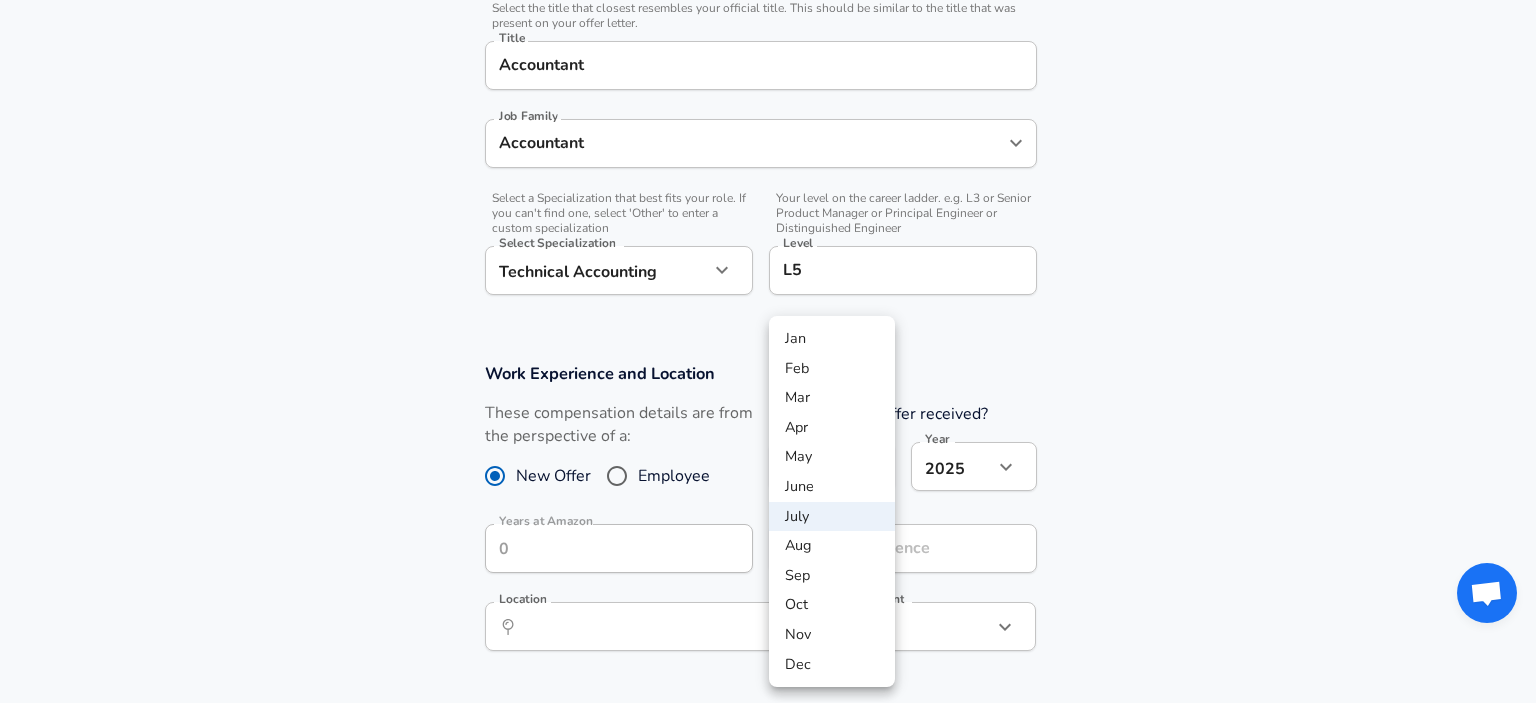 click on "Mar" at bounding box center (832, 398) 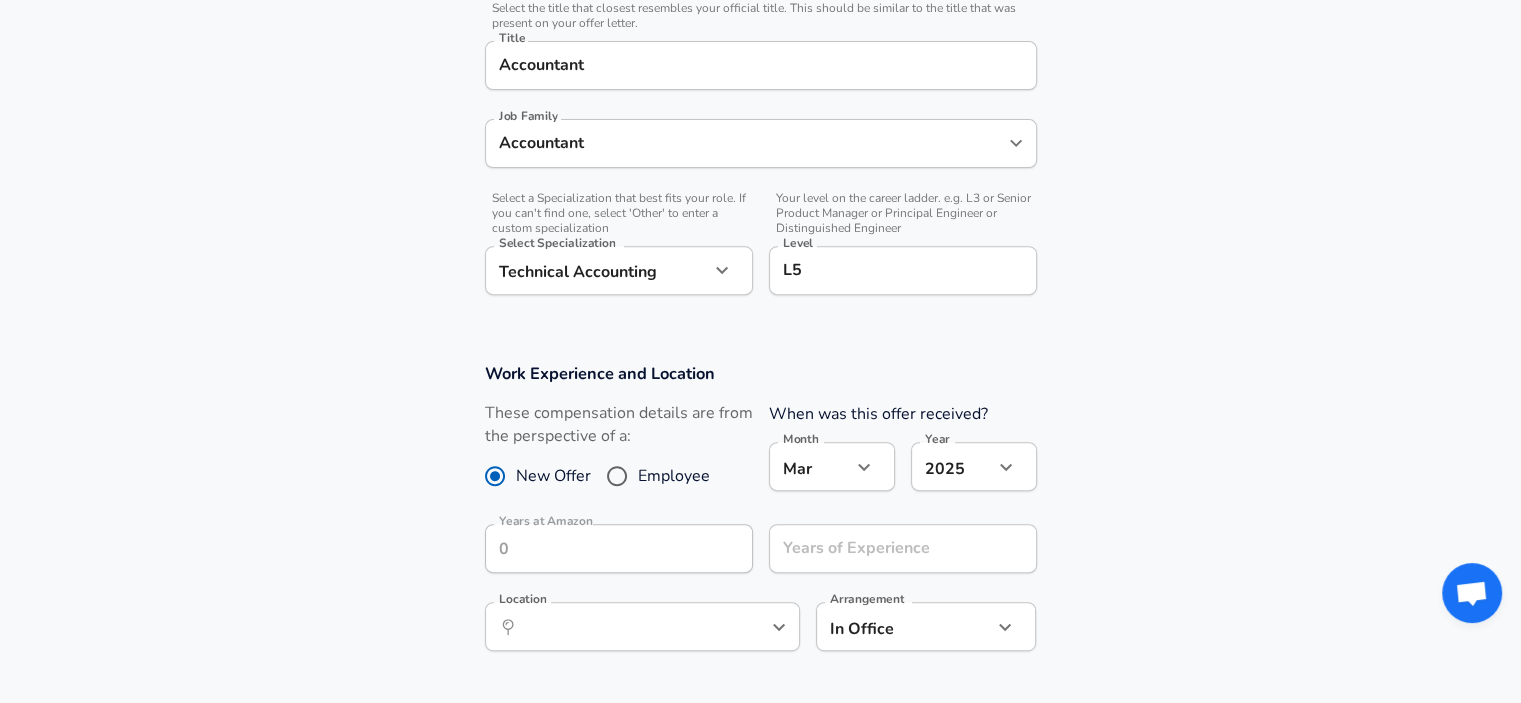 click on "Restart Add Your Salary Back Step 1 of 2 Thank You! File Successfully Submitted! Reset Enhance Privacy and Anonymity No Automatically hides specific fields until there are enough submissions to safely display the full details.   More Details Based on your submission and the data points that we have already collected, we will automatically hide and anonymize specific fields if there aren't enough data points to remain sufficiently anonymous. Step 2 of 2 Company & Title Information   Enter the company you received your offer from Company Amazon Company   Select the title that closest resembles your official title. This should be similar to the title that was present on your offer letter. Title Accountant Title Job Family Accountant Job Family   Select a Specialization that best fits your role. If you can't find one, select 'Other' to enter a custom specialization Select Specialization Technical Accounting Technical Accounting Select Specialization   Level L5 Level Work Experience and Location New Offer Employee" at bounding box center [760, -407] 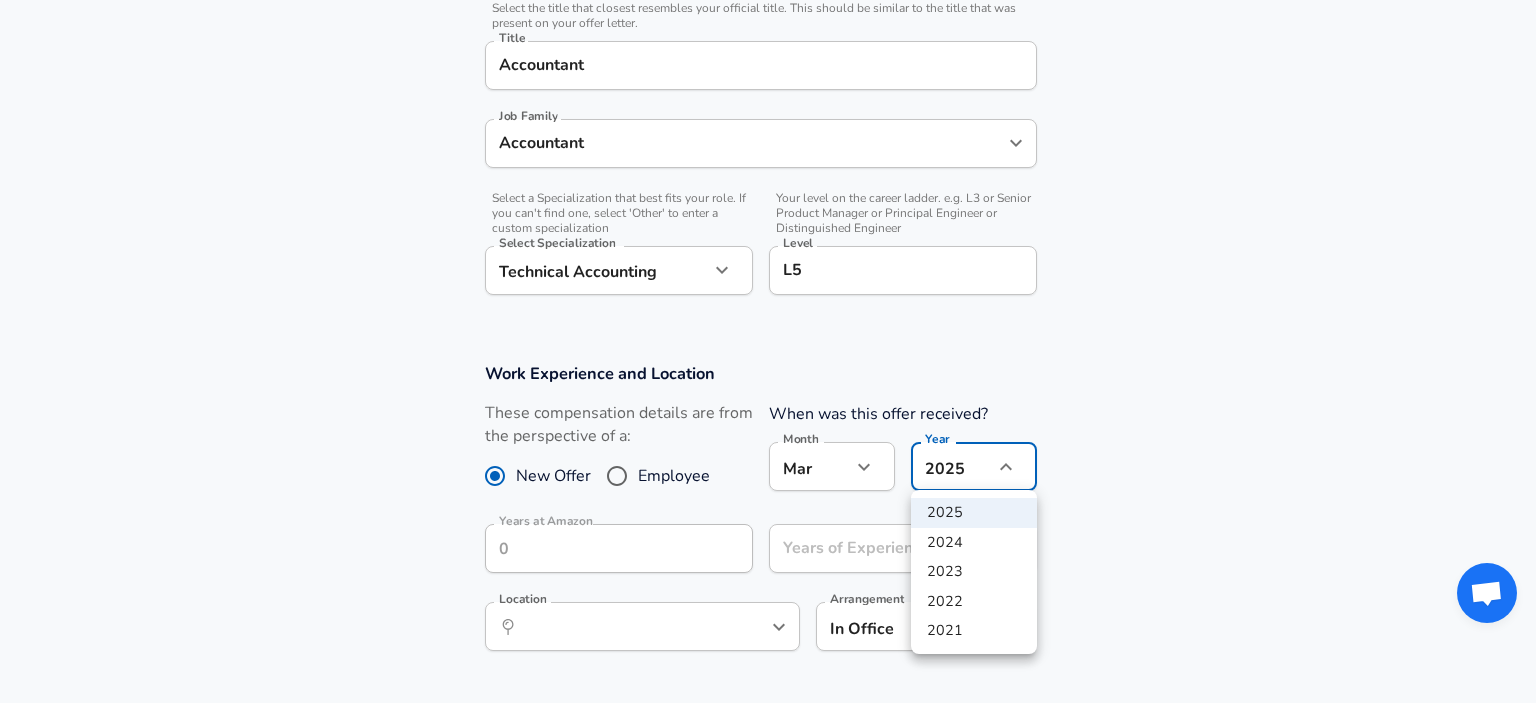 click on "2025" at bounding box center (974, 513) 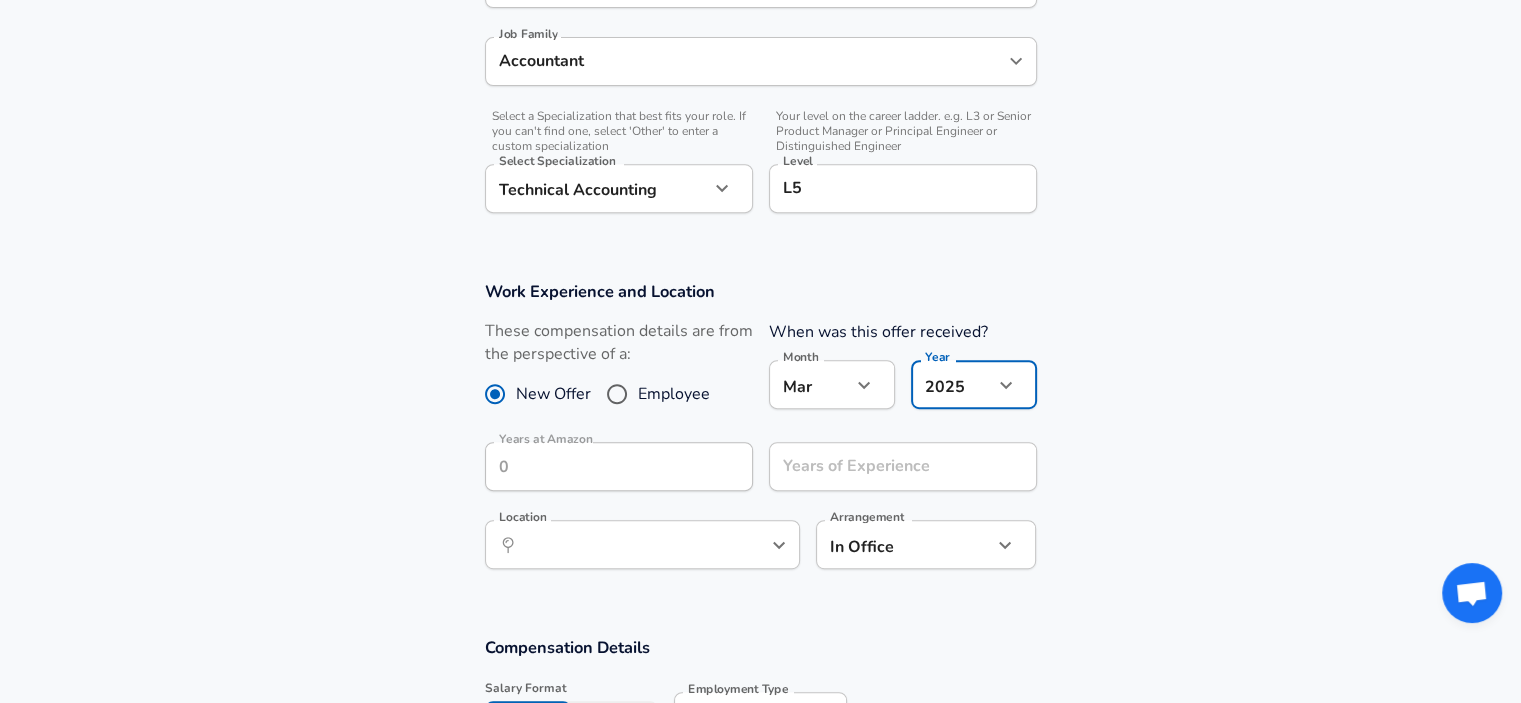 scroll, scrollTop: 849, scrollLeft: 0, axis: vertical 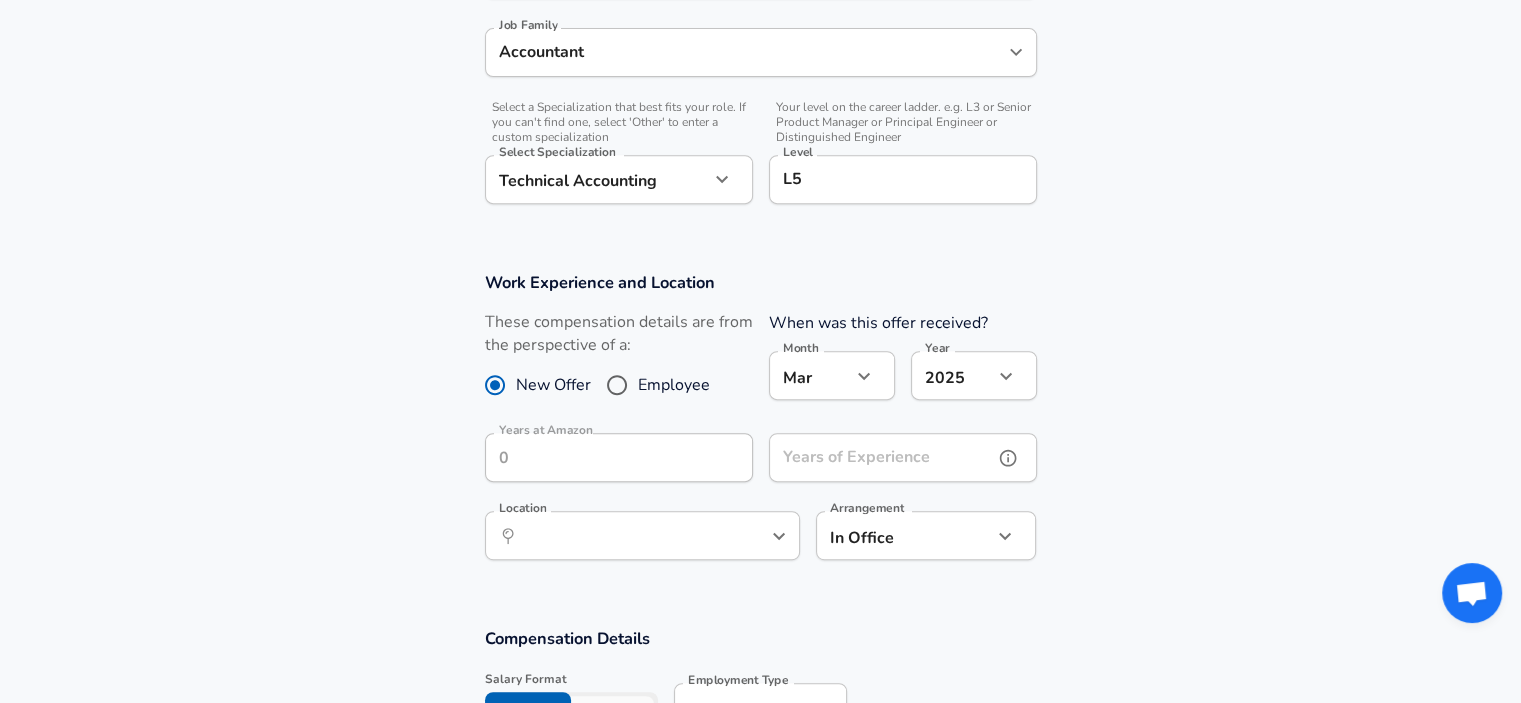 click on "Years of Experience Years of Experience" at bounding box center (903, 460) 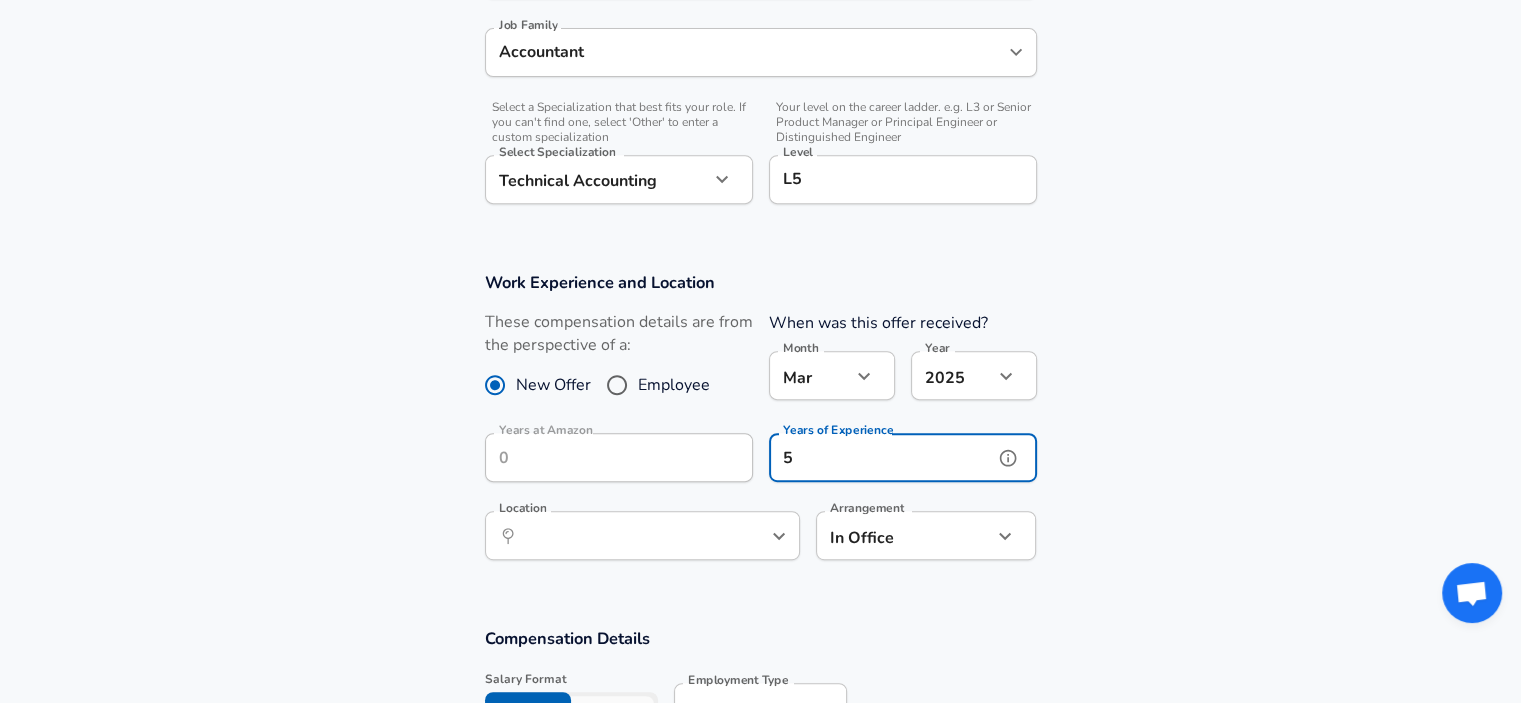 type on "5" 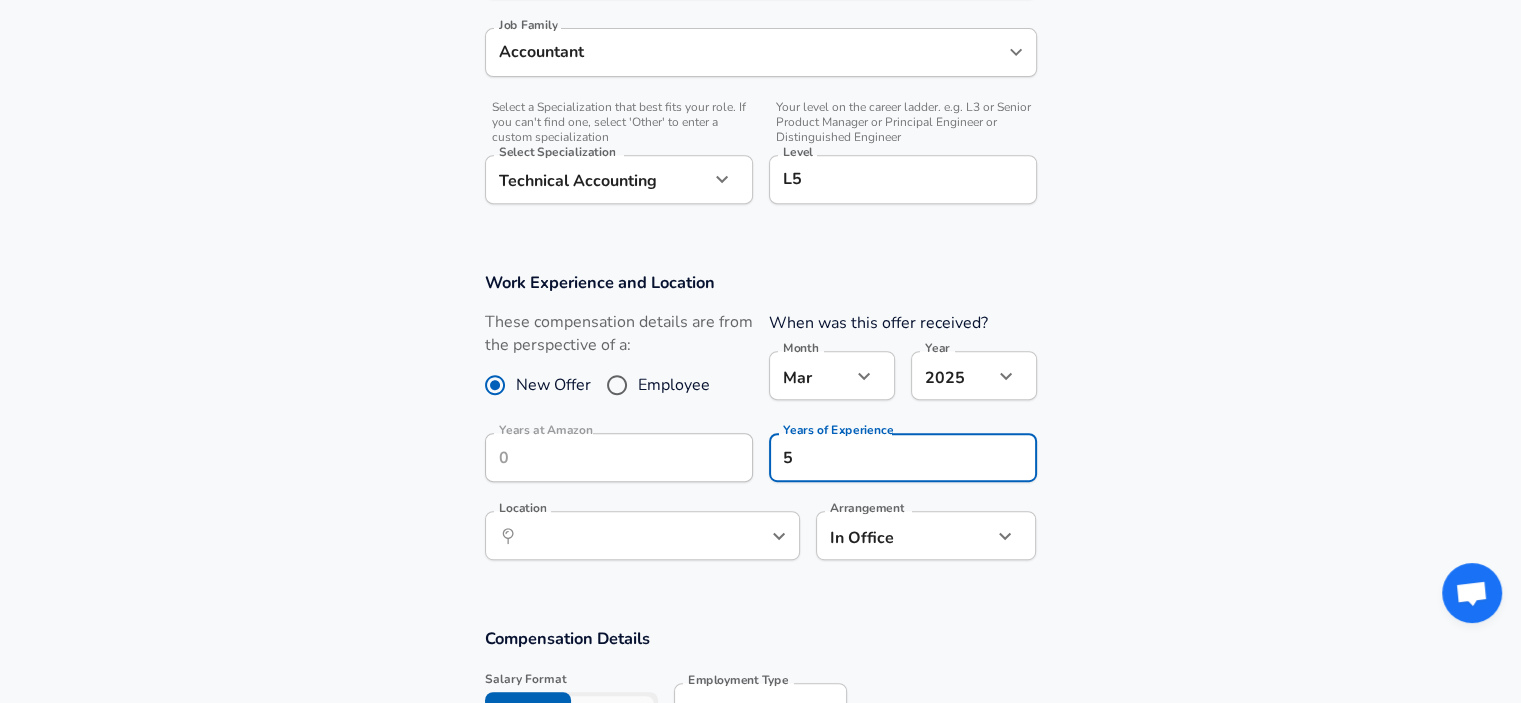 click on "Work Experience and Location These compensation details are from the perspective of a: New Offer Employee When was this offer received? Month [DATE] Month Year [DATE] 2025 Year Years at Amazon Years at Amazon Years of Experience 5 Years of Experience Location ​ Location Arrangement In Office office Arrangement" at bounding box center (760, 427) 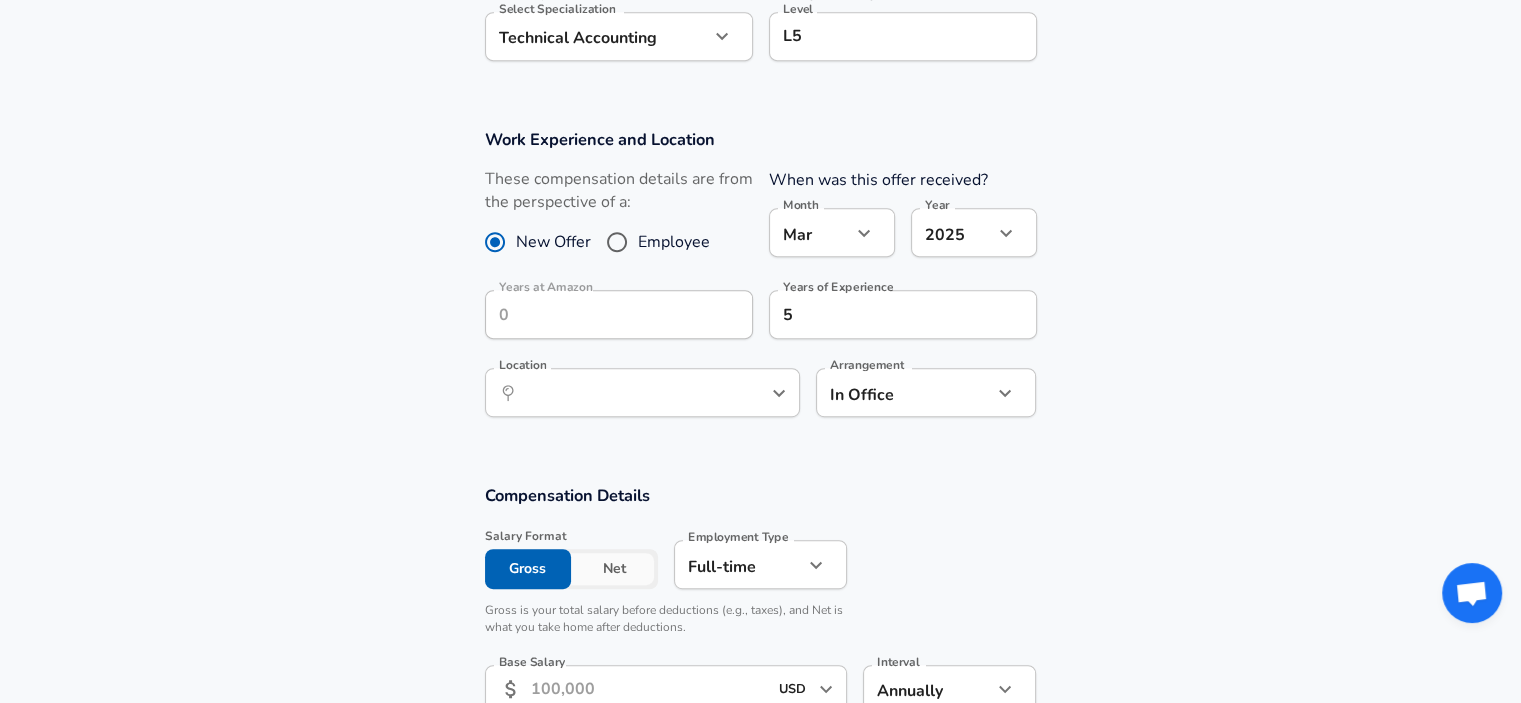 scroll, scrollTop: 995, scrollLeft: 0, axis: vertical 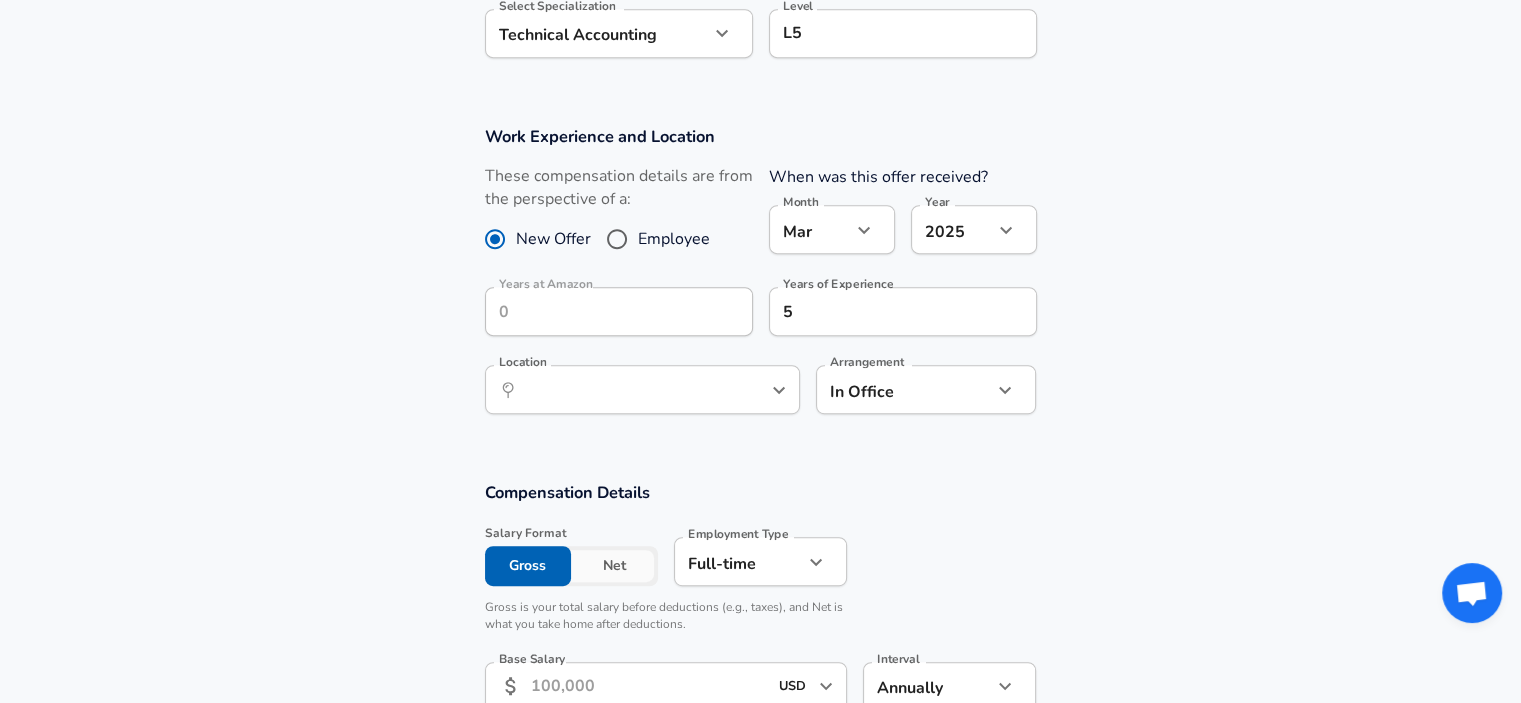 click 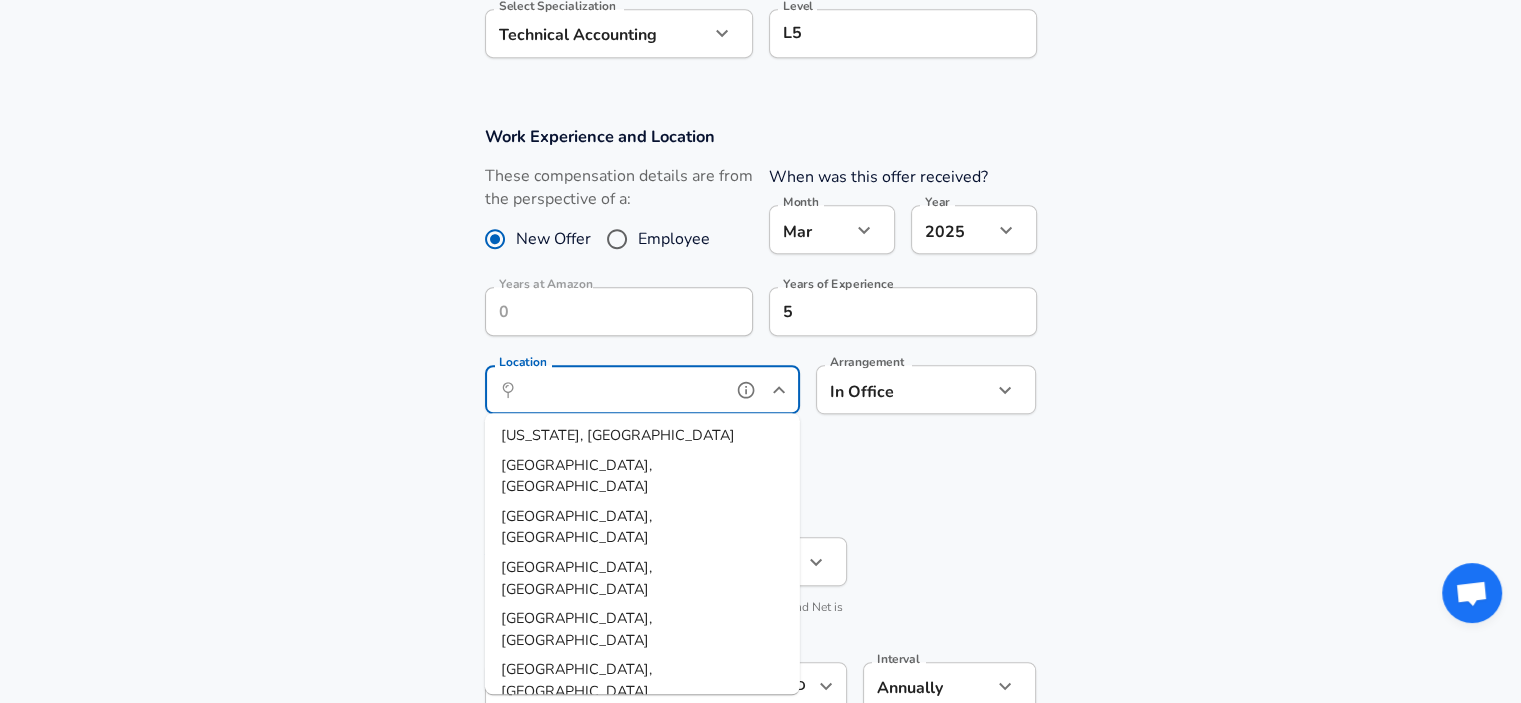 click 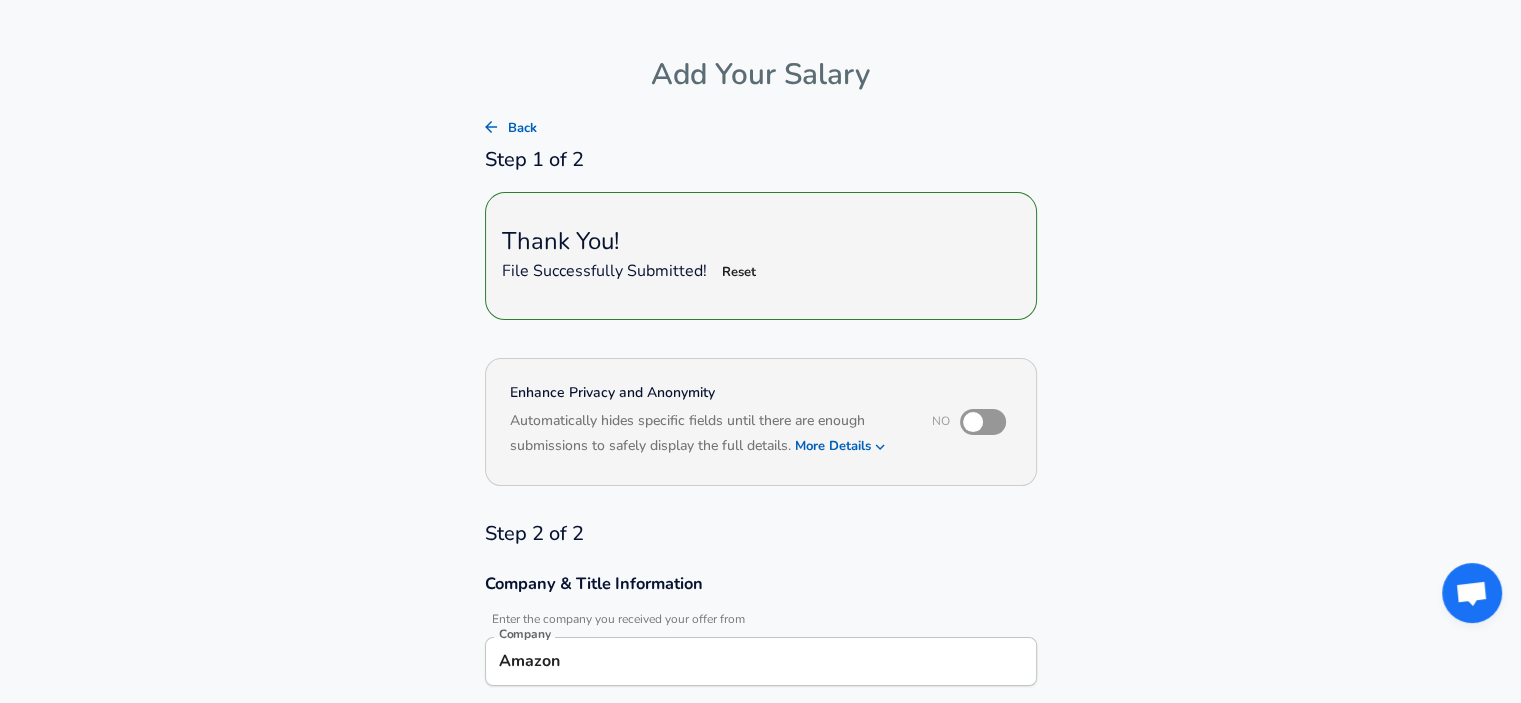 scroll, scrollTop: 485, scrollLeft: 0, axis: vertical 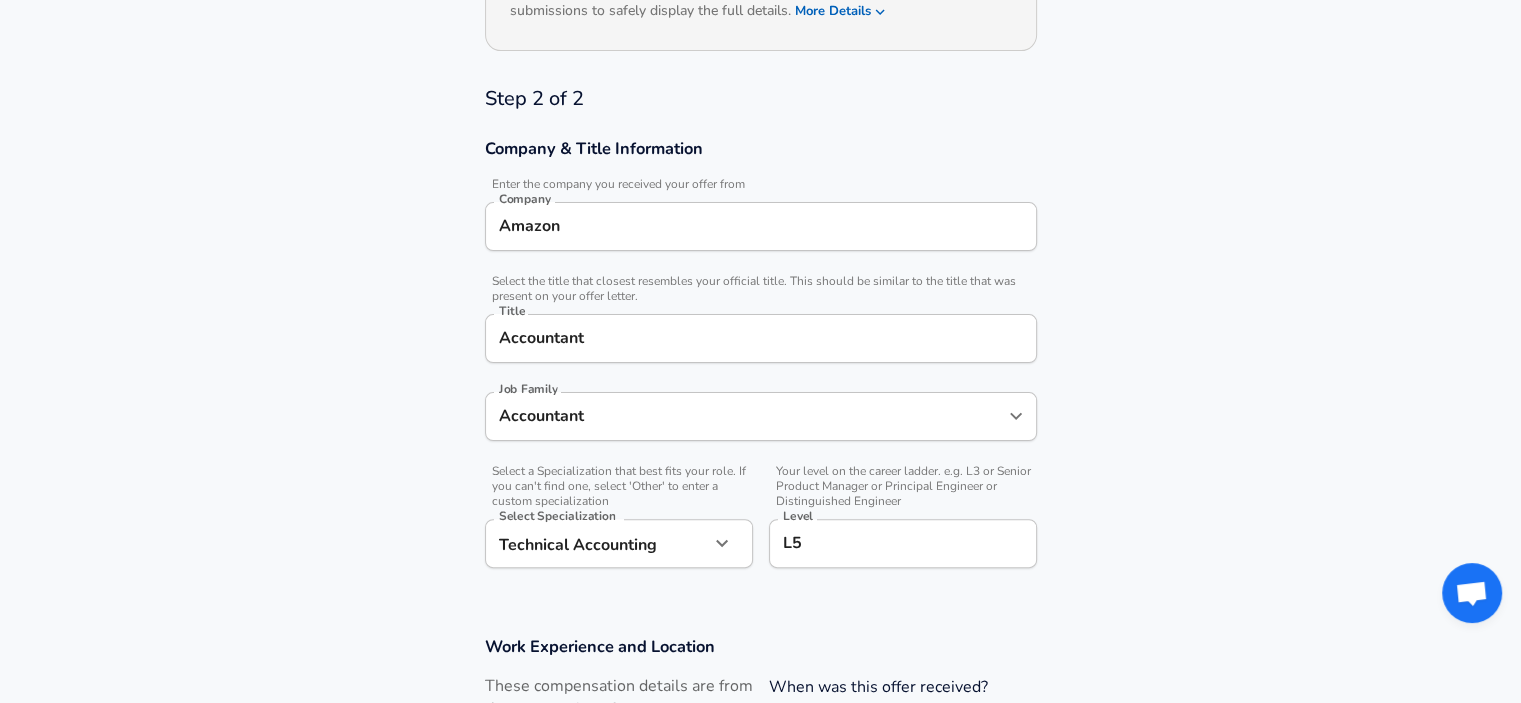 click on "Accountant" at bounding box center [761, 338] 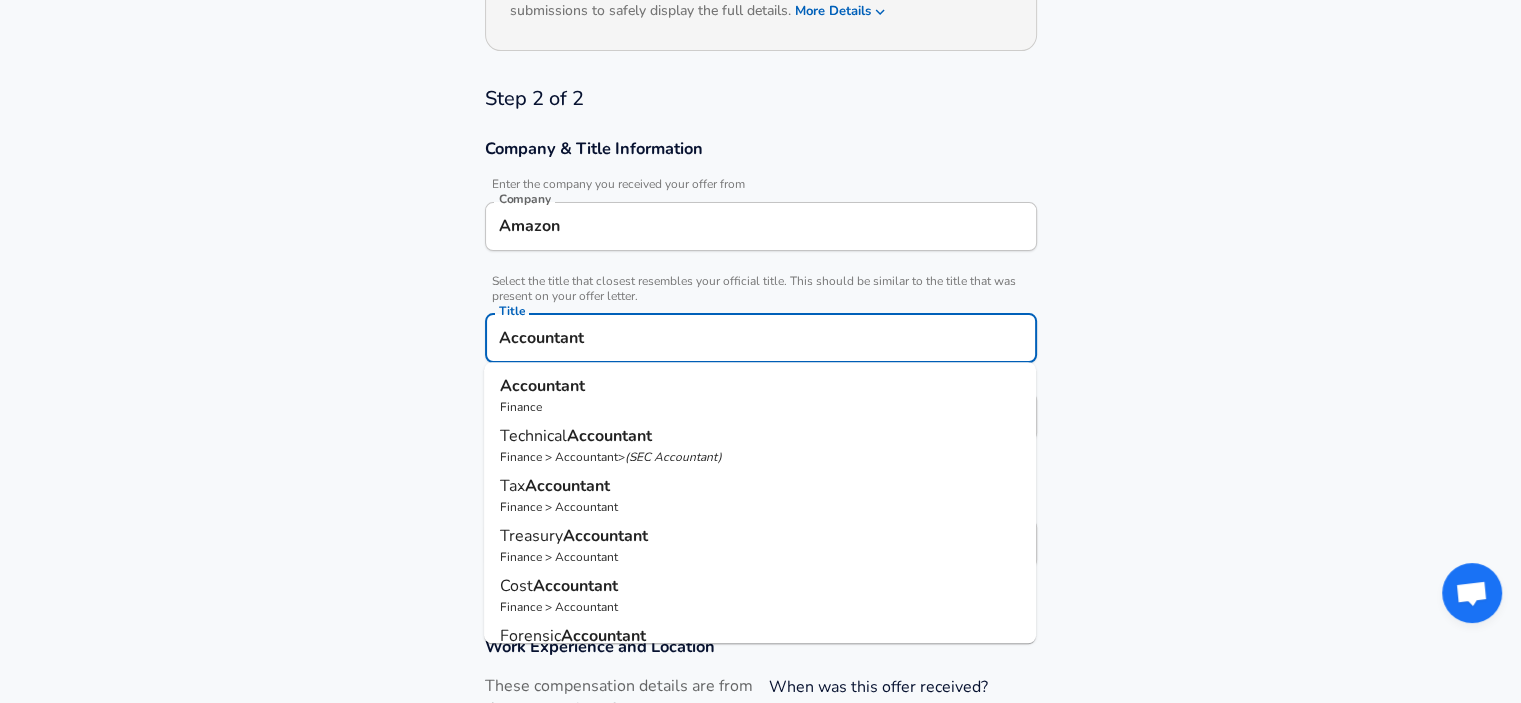 click on "Company & Title Information   Enter the company you received your offer from Company Amazon Company   Select the title that closest resembles your official title. This should be similar to the title that was present on your offer letter. Title Accountant Title Accountant Finance Technical  Accountant Finance > Accountant  >  ( SEC Accountant ) Tax  Accountant Finance > Accountant Treasury  Accountant Finance > Accountant Cost  Accountant Finance > Accountant Forensic  Accountant Finance > Accountant Job Family Accountant Job Family   Select a Specialization that best fits your role. If you can't find one, select 'Other' to enter a custom specialization Select Specialization Technical Accounting Technical Accounting Select Specialization   Your level on the career ladder. e.g. L3 or Senior Product Manager or Principal Engineer or Distinguished Engineer Level L5 Level" at bounding box center [760, 364] 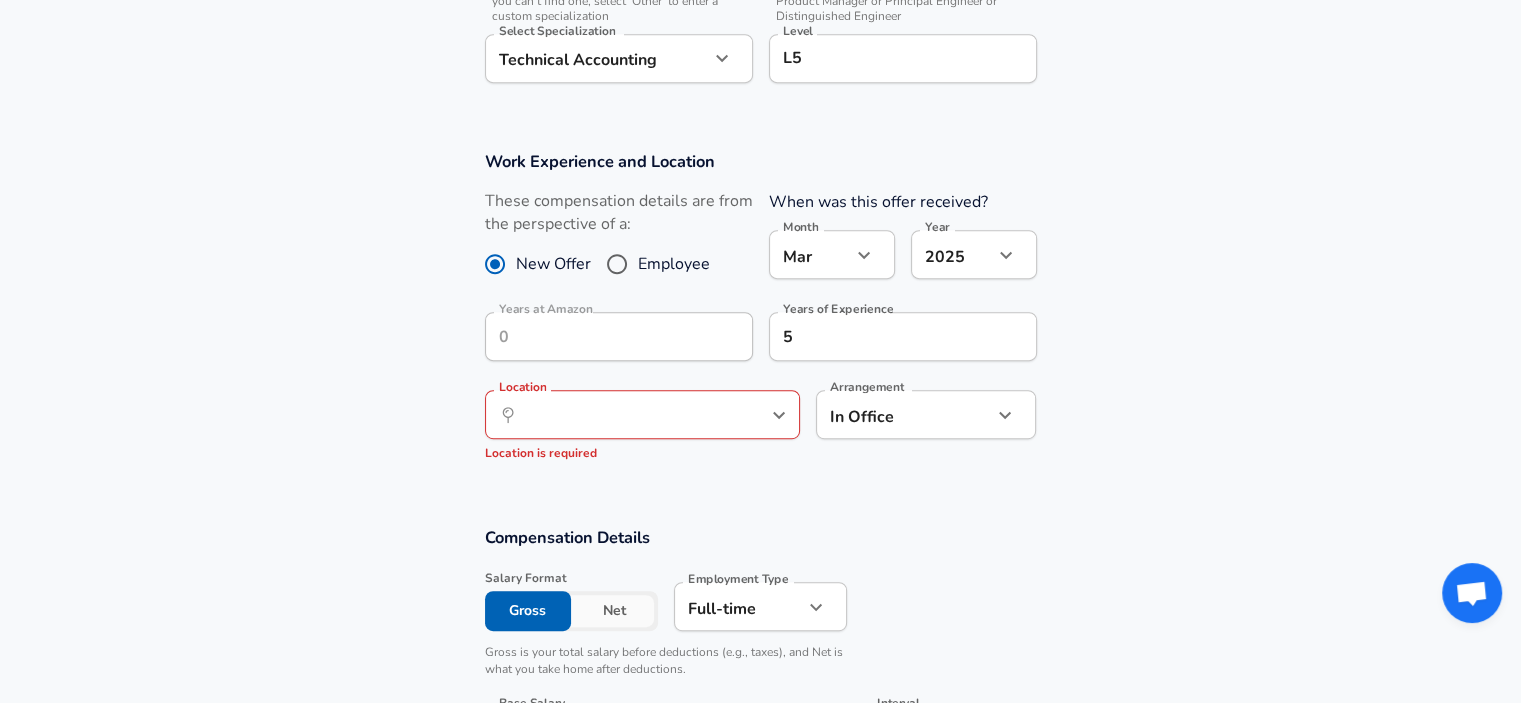 scroll, scrollTop: 1001, scrollLeft: 0, axis: vertical 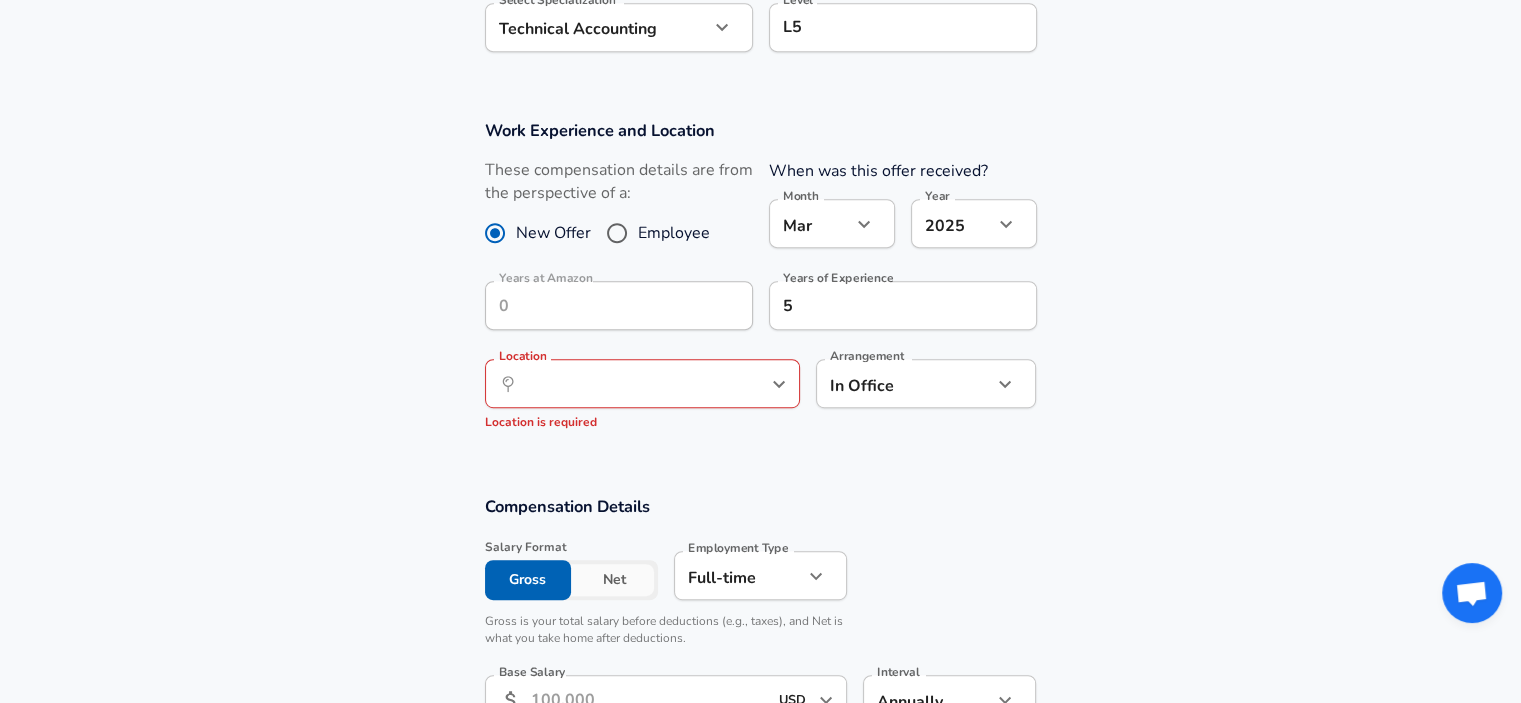 click on "​ Location" at bounding box center (642, 383) 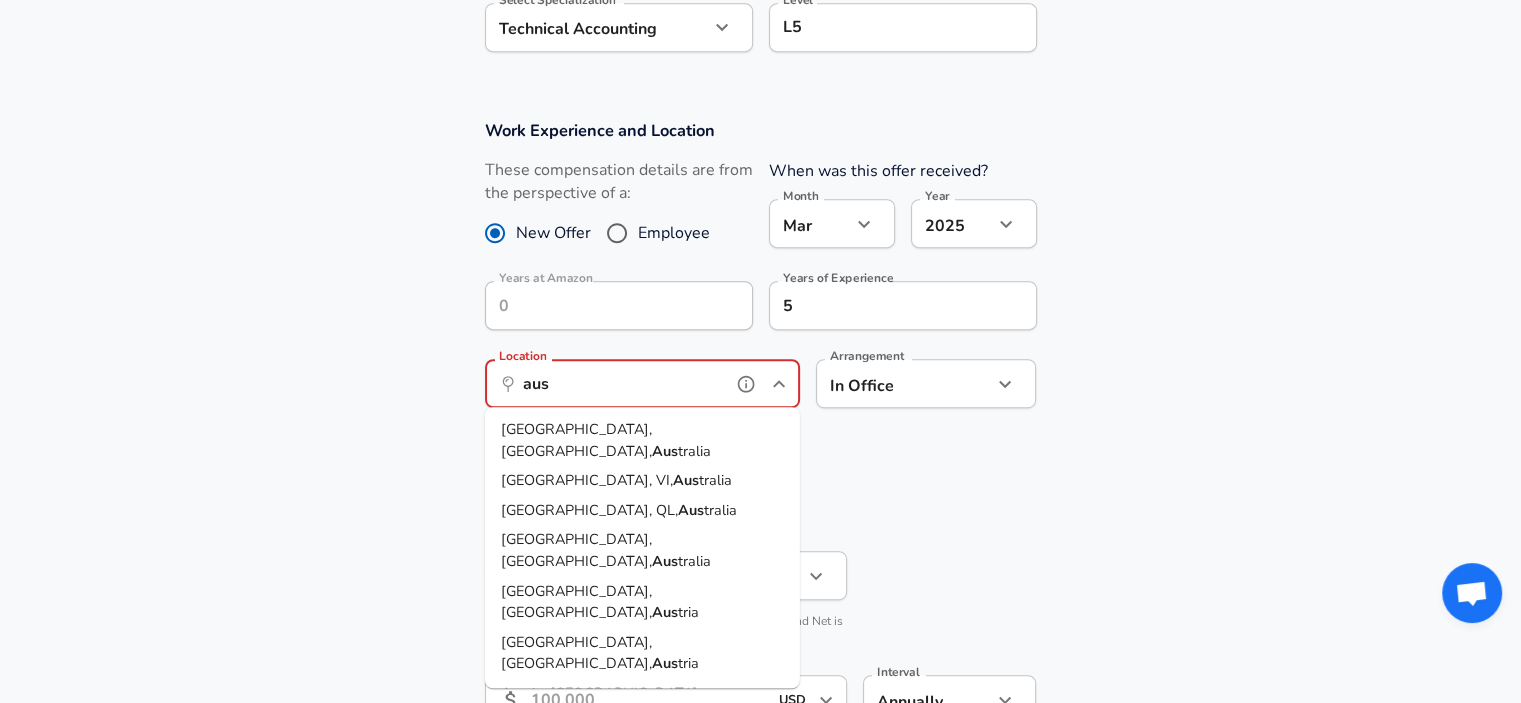 click on "Aus tin, [GEOGRAPHIC_DATA]" at bounding box center (599, 694) 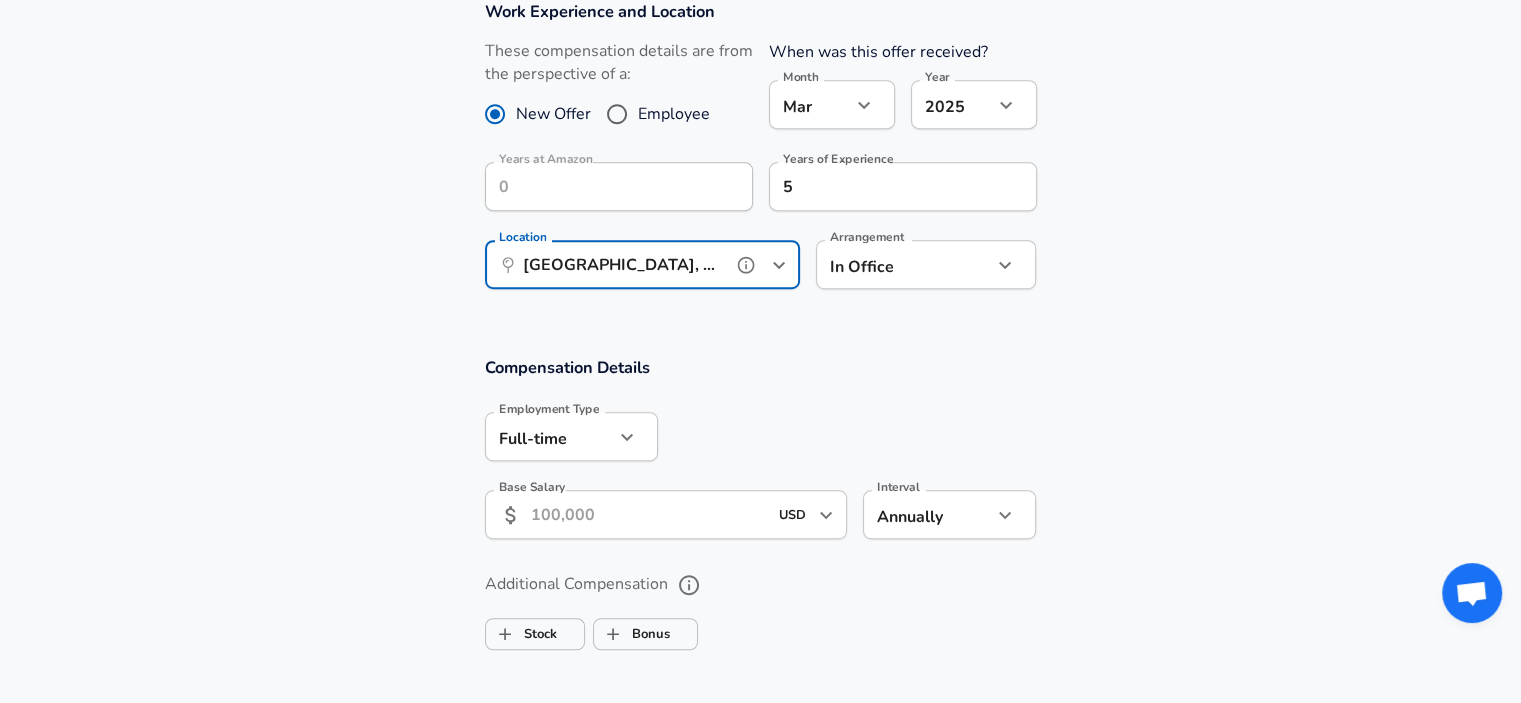 scroll, scrollTop: 1182, scrollLeft: 0, axis: vertical 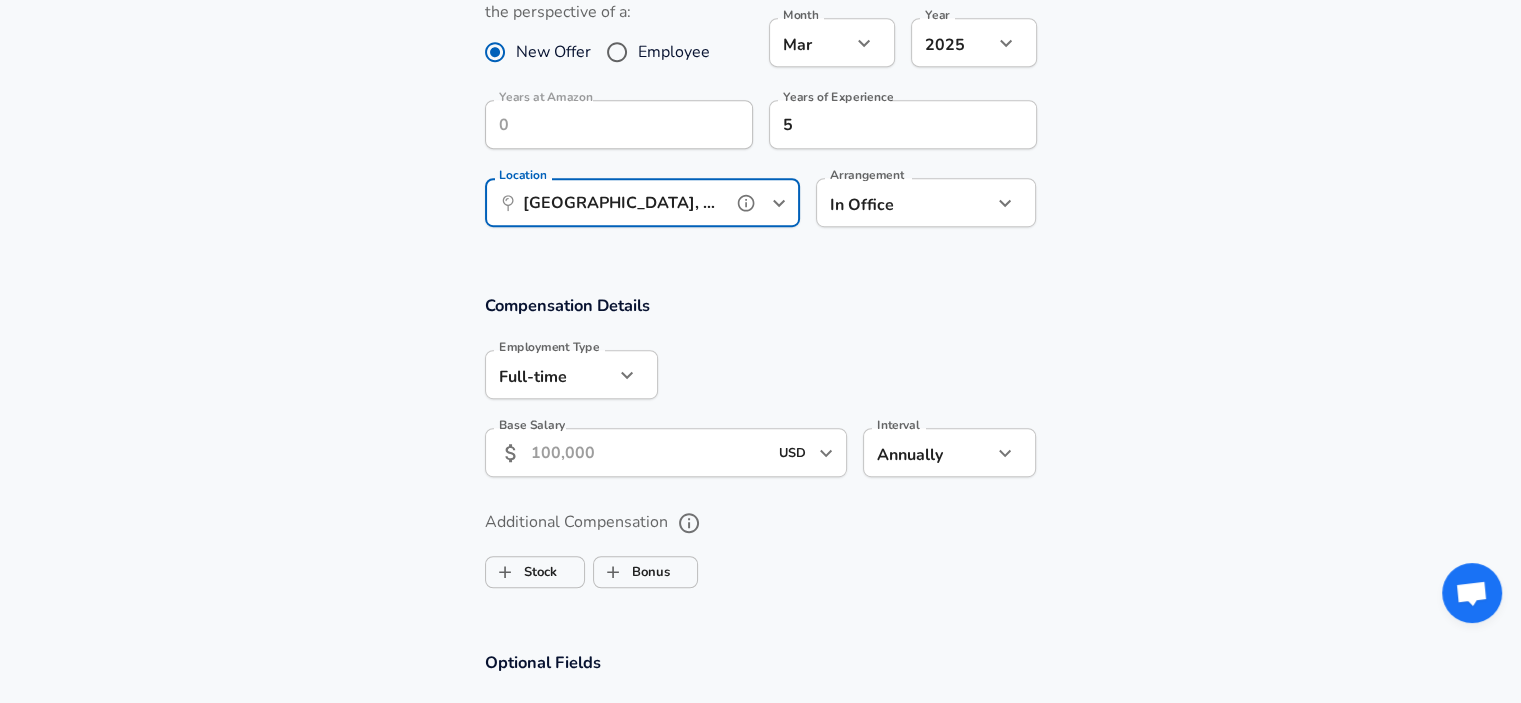 type on "[GEOGRAPHIC_DATA], [GEOGRAPHIC_DATA]" 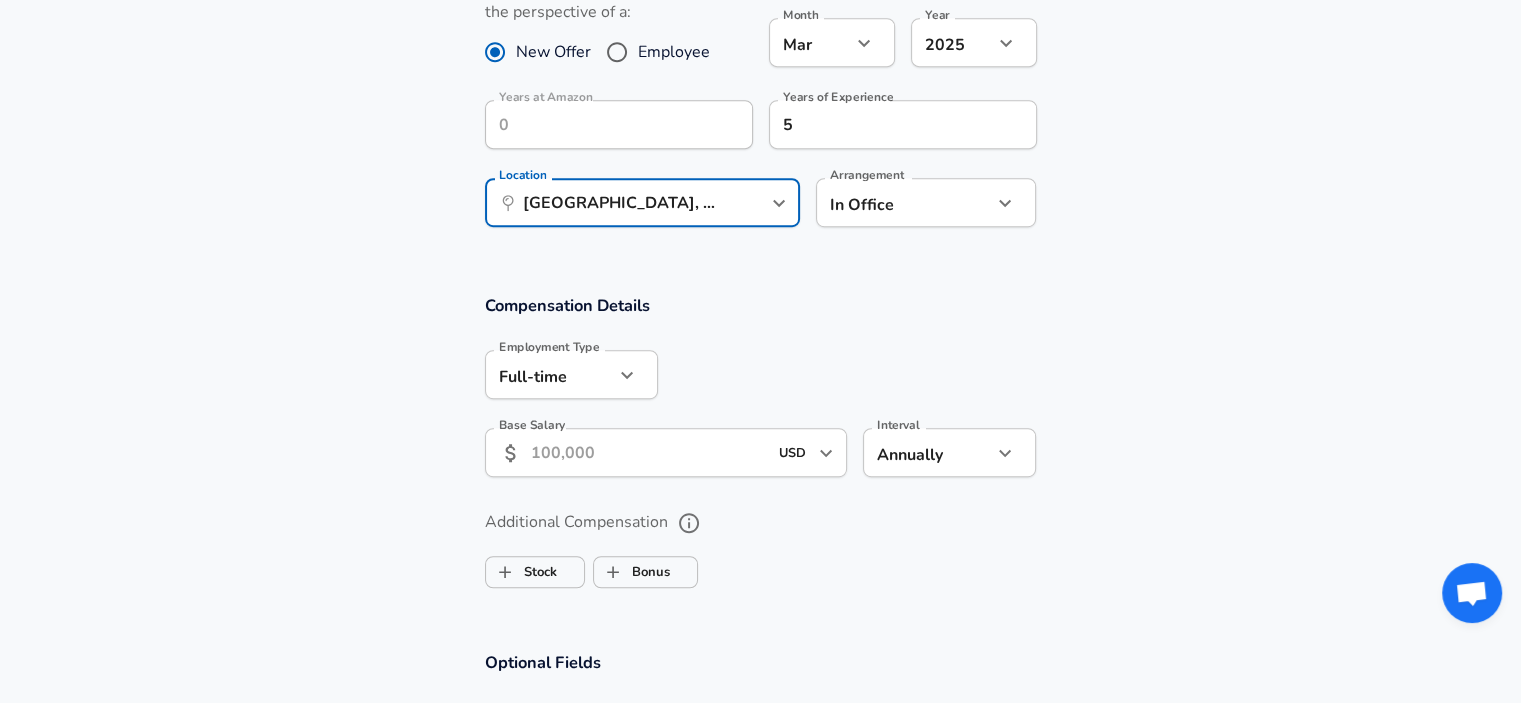 click on "Base Salary" at bounding box center (649, 452) 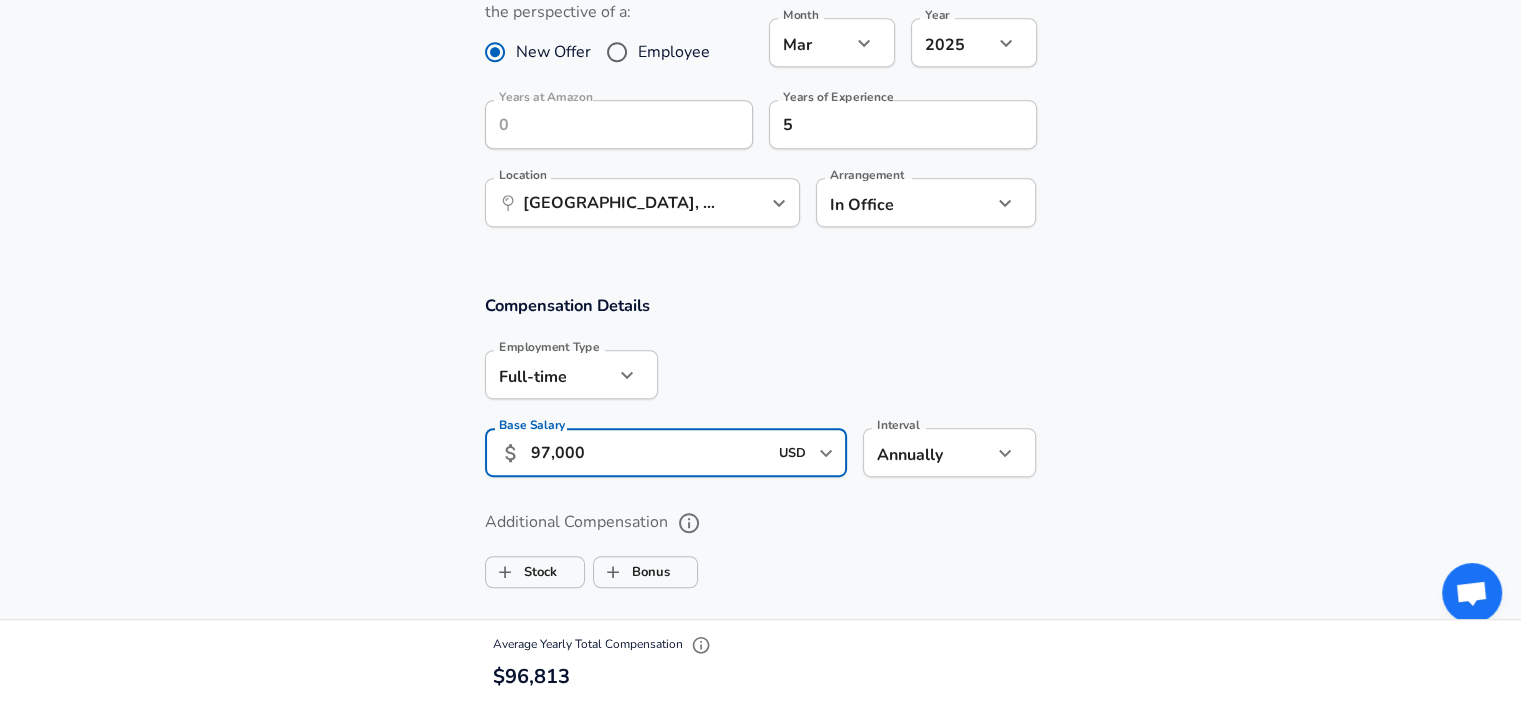 type on "97,000" 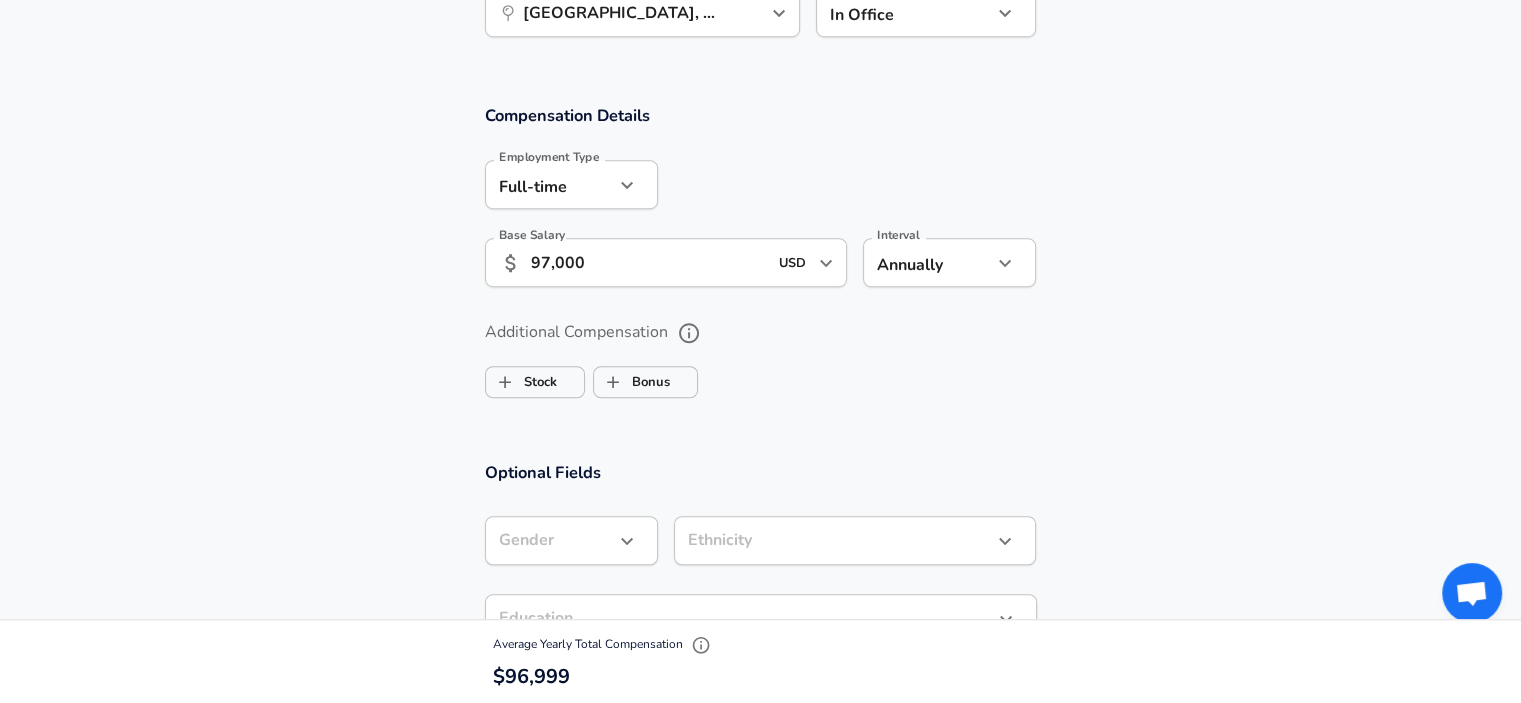 scroll, scrollTop: 1376, scrollLeft: 0, axis: vertical 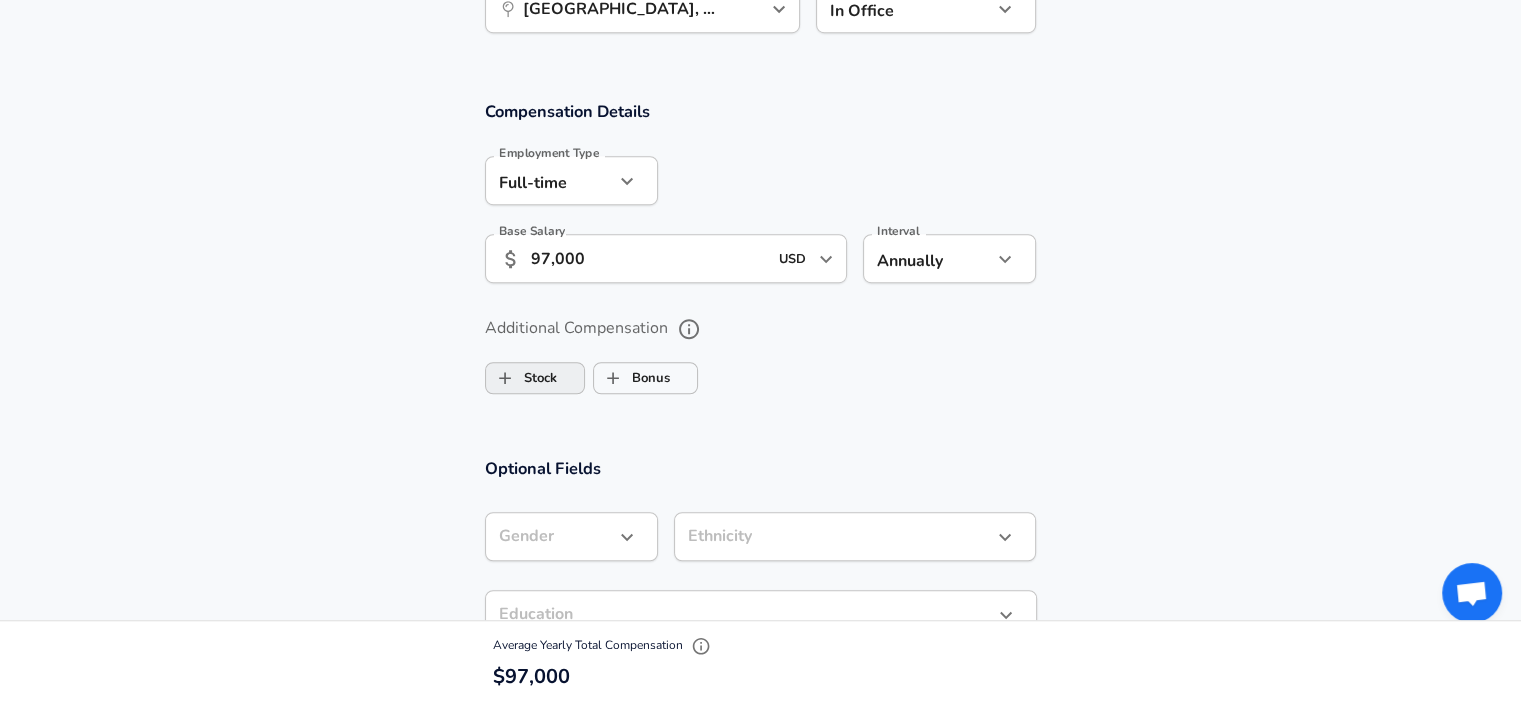 click on "Stock" at bounding box center [521, 378] 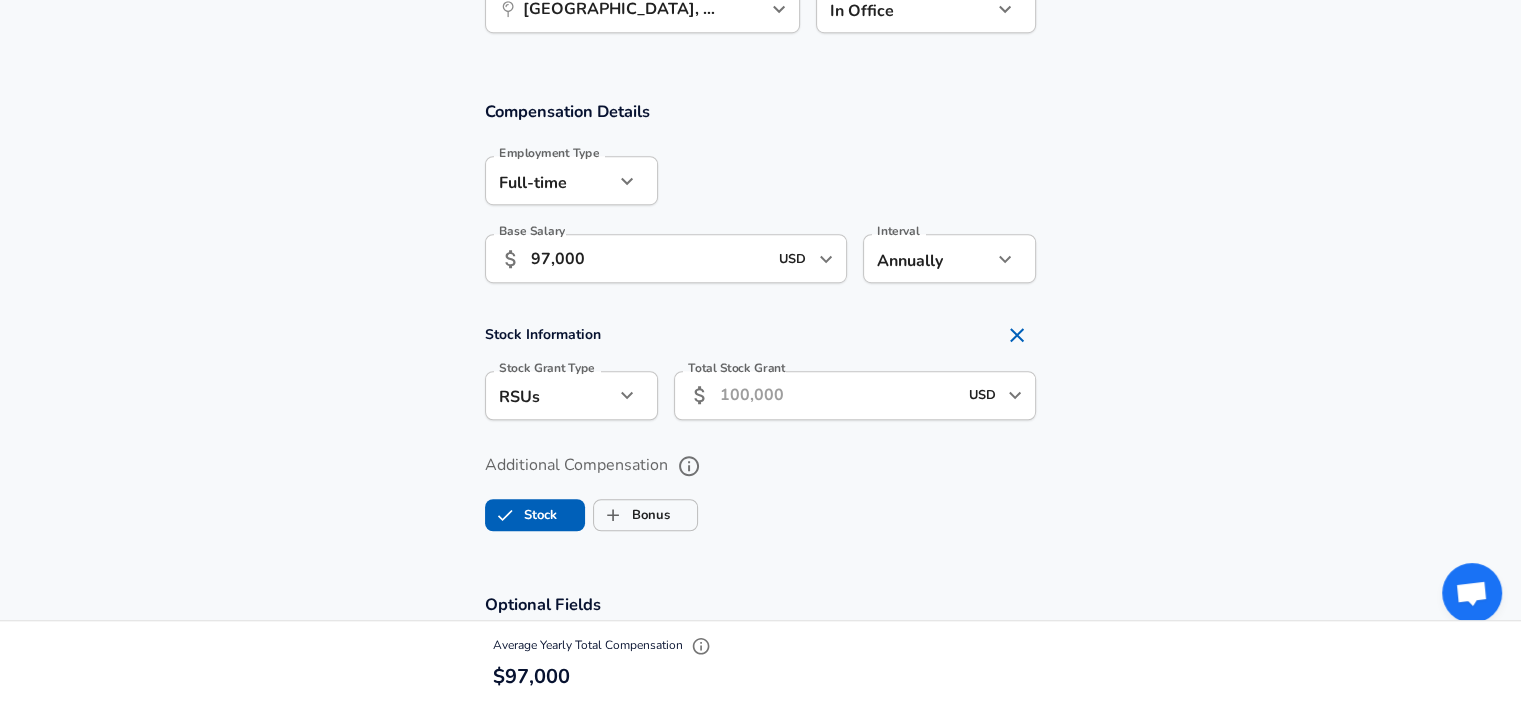 click on "Total Stock Grant" at bounding box center [838, 395] 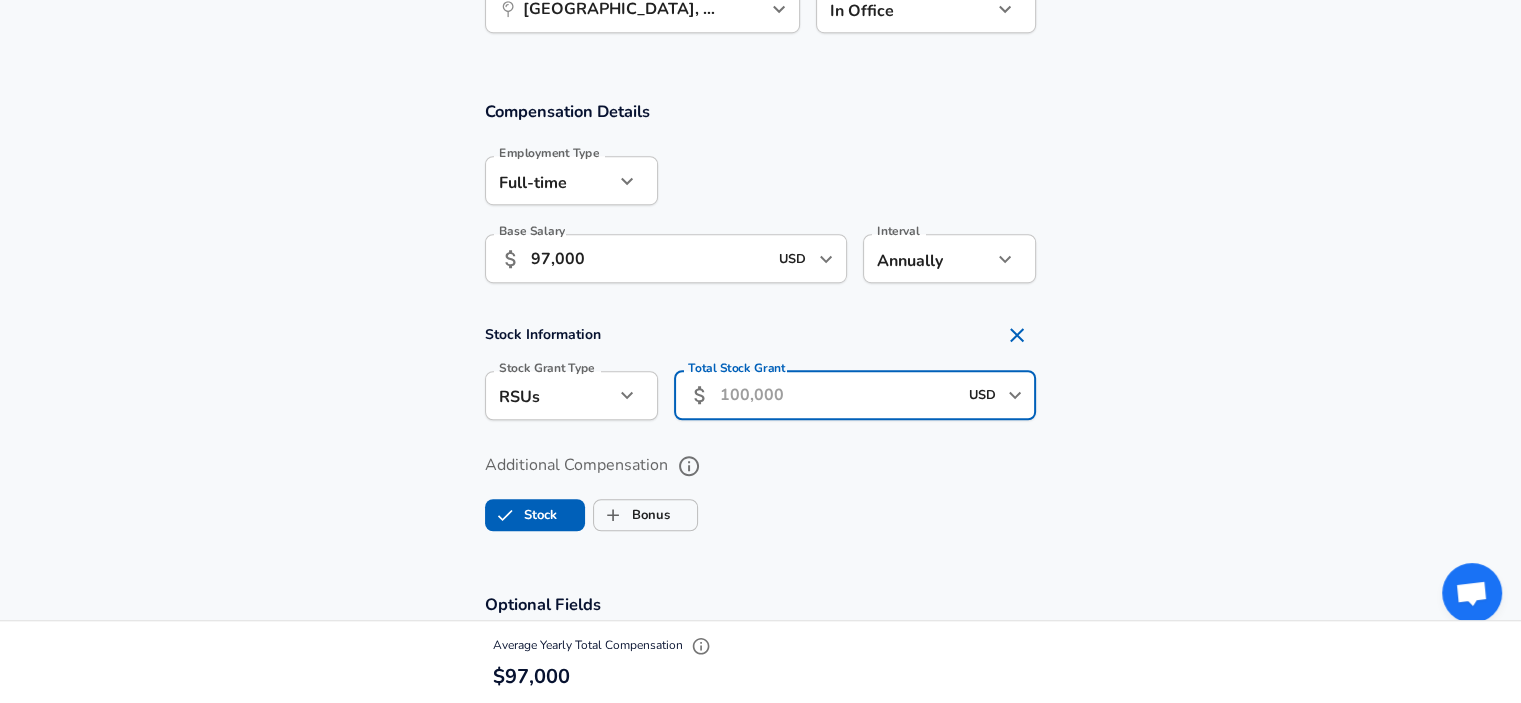click 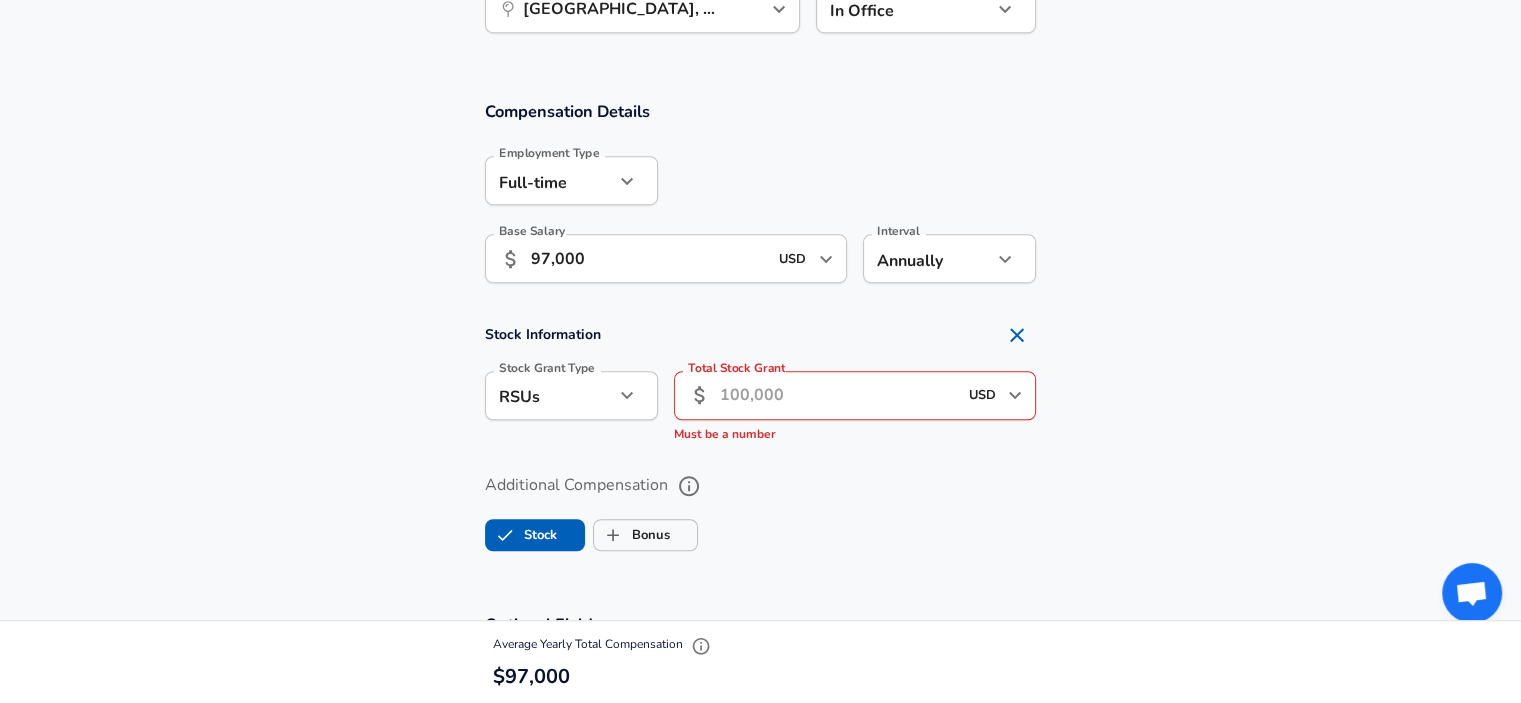 click on "Stock Information  Stock Grant Type RSUs stock Stock Grant Type Total Stock Grant ​ USD ​ Total Stock Grant Must be a number" at bounding box center [760, 384] 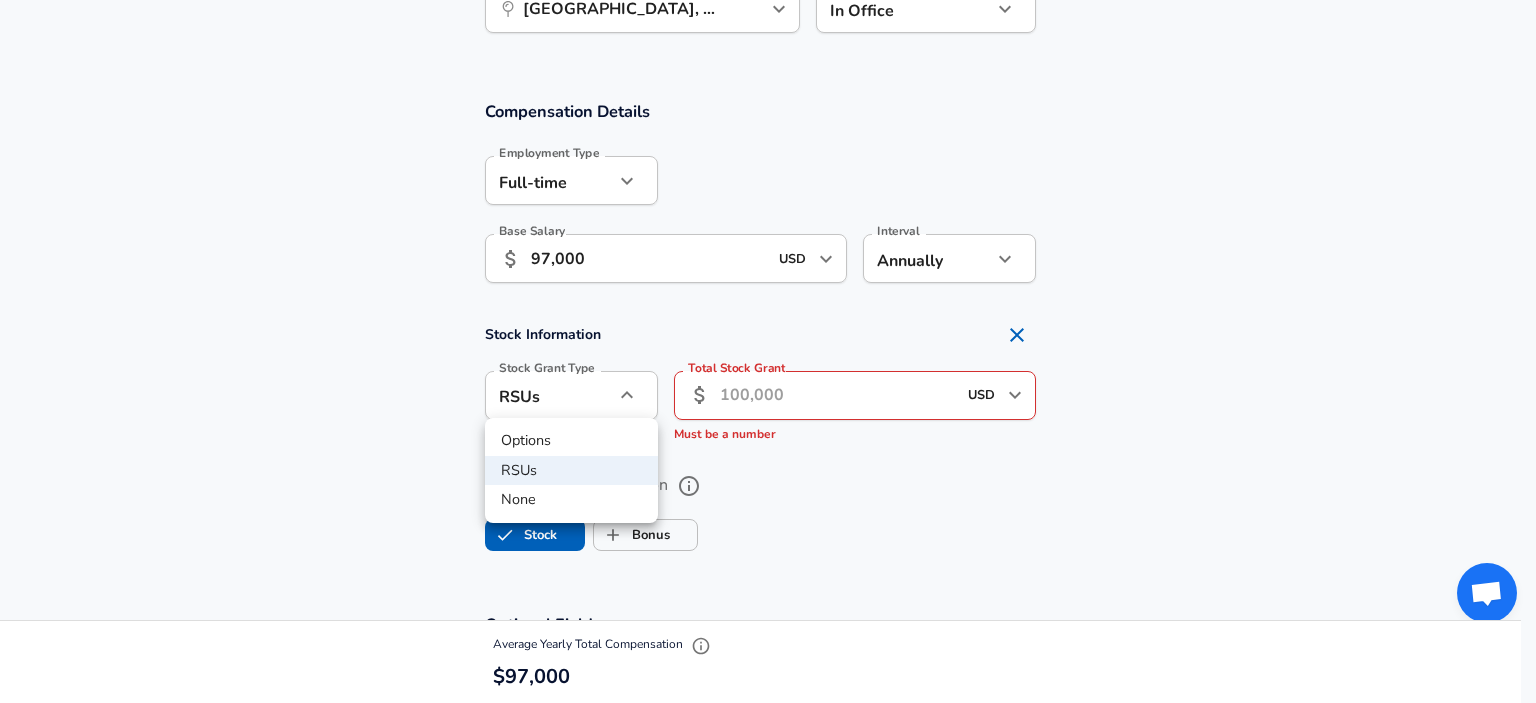 click at bounding box center (768, 351) 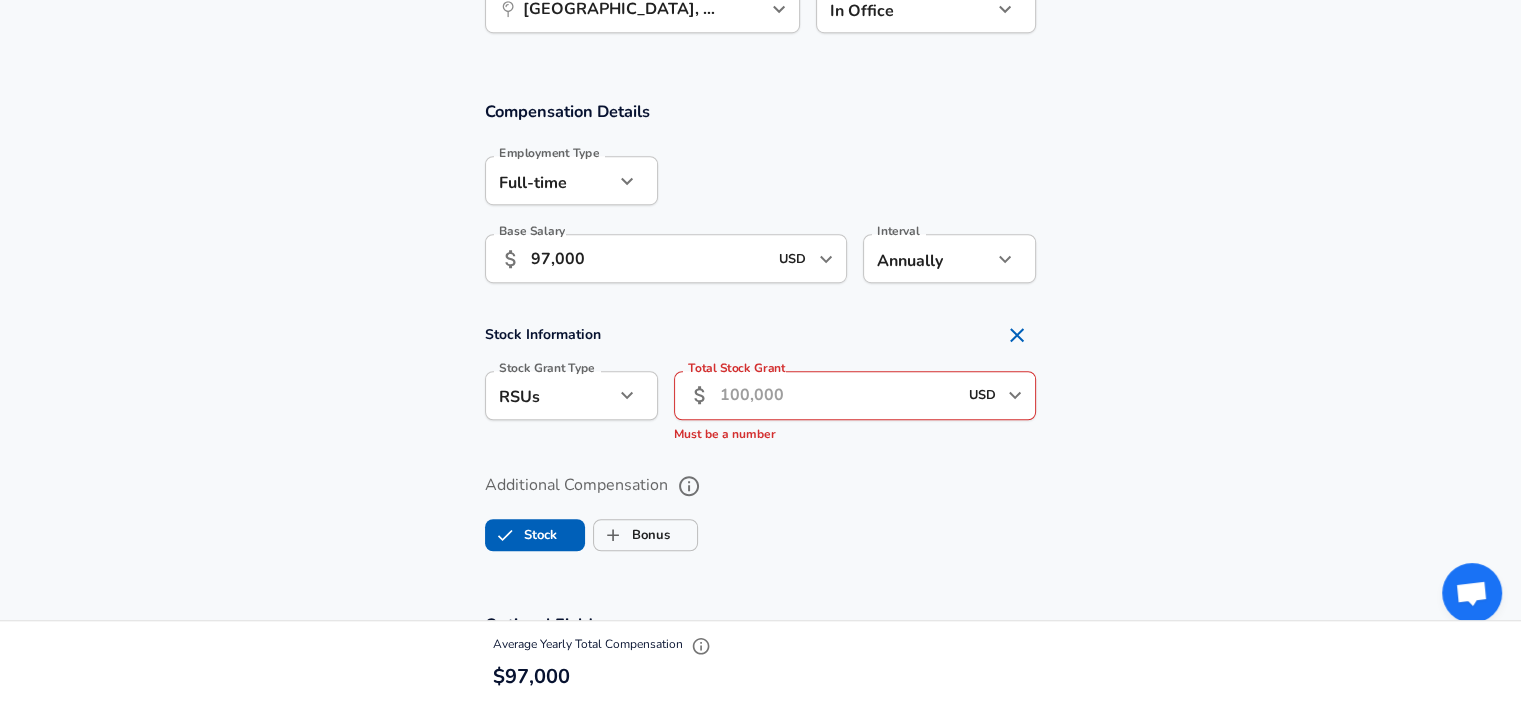 click on "Total Stock Grant" at bounding box center [838, 395] 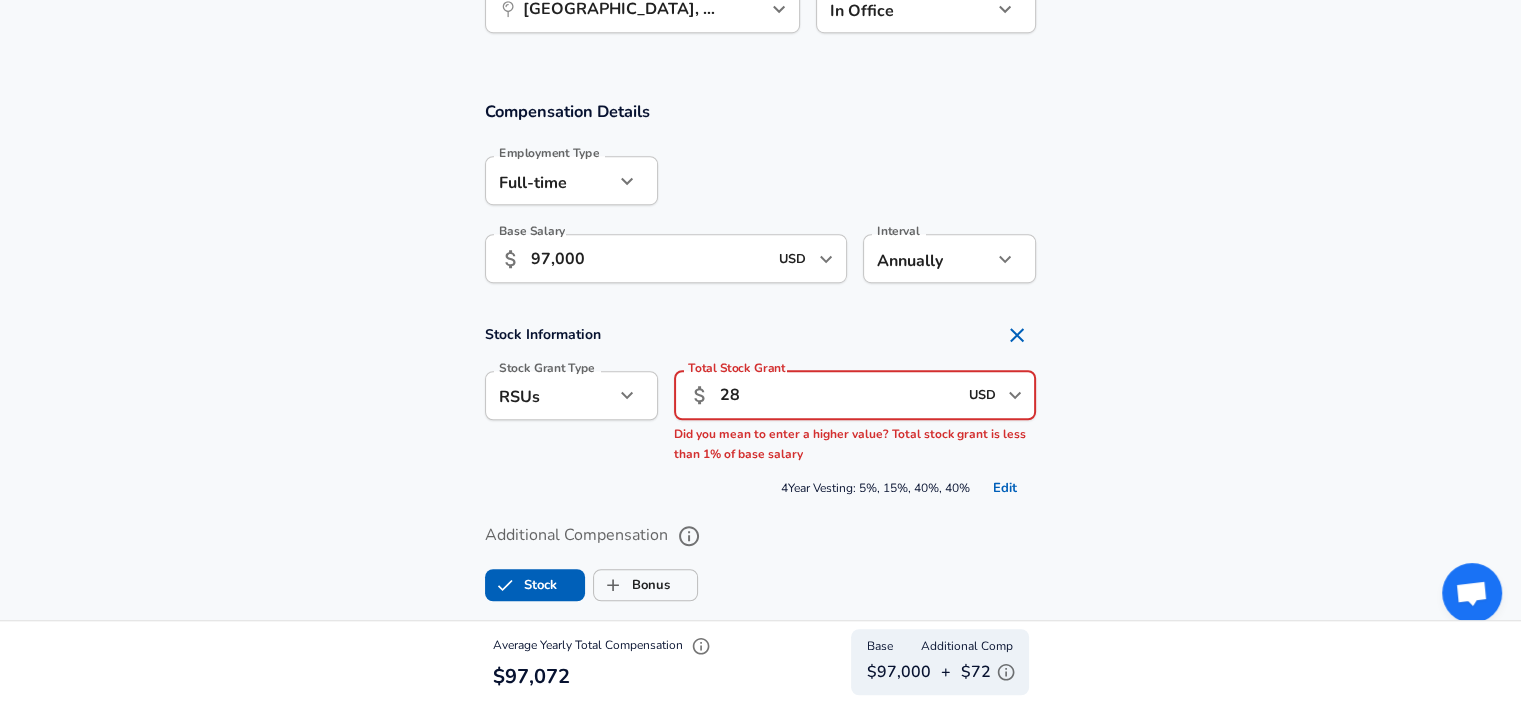 type on "2" 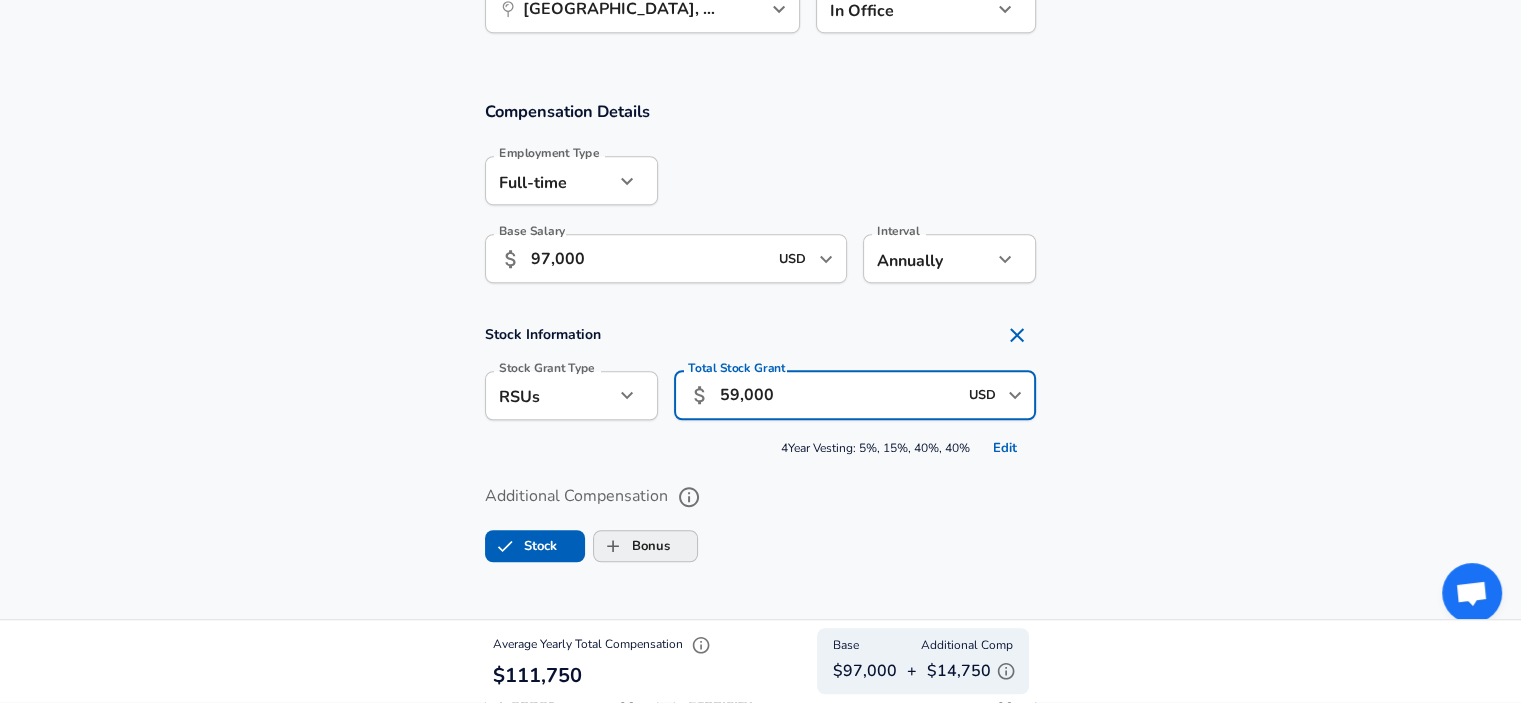 type on "59,000" 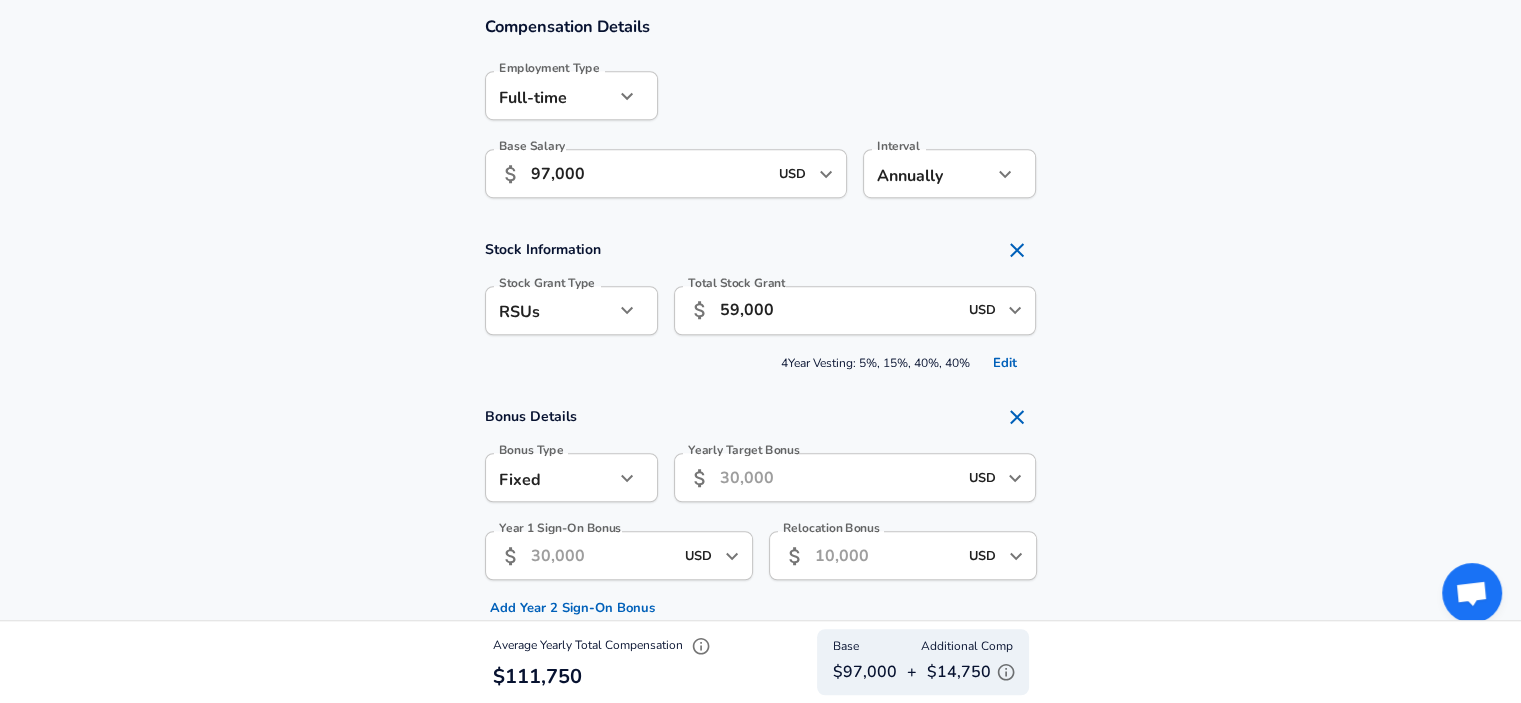 scroll, scrollTop: 1462, scrollLeft: 0, axis: vertical 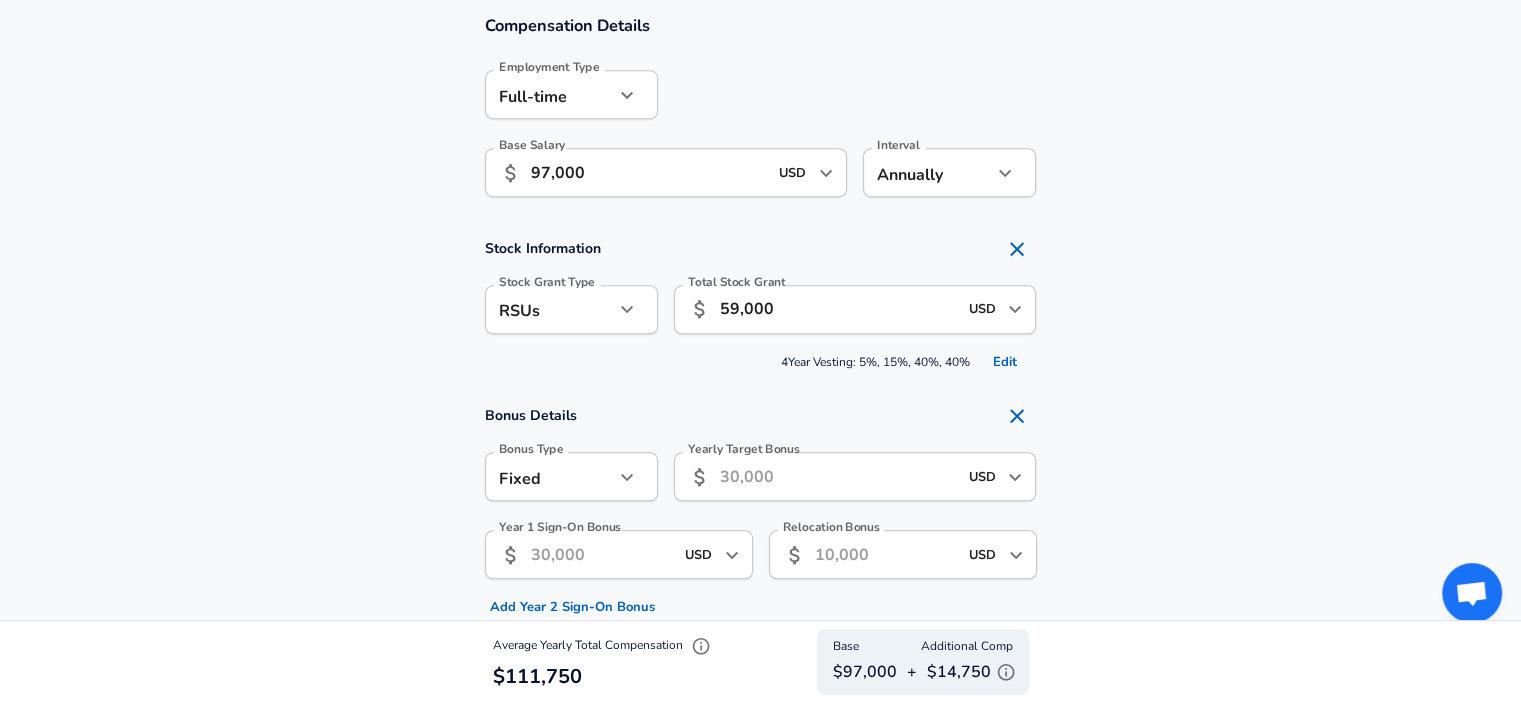 click 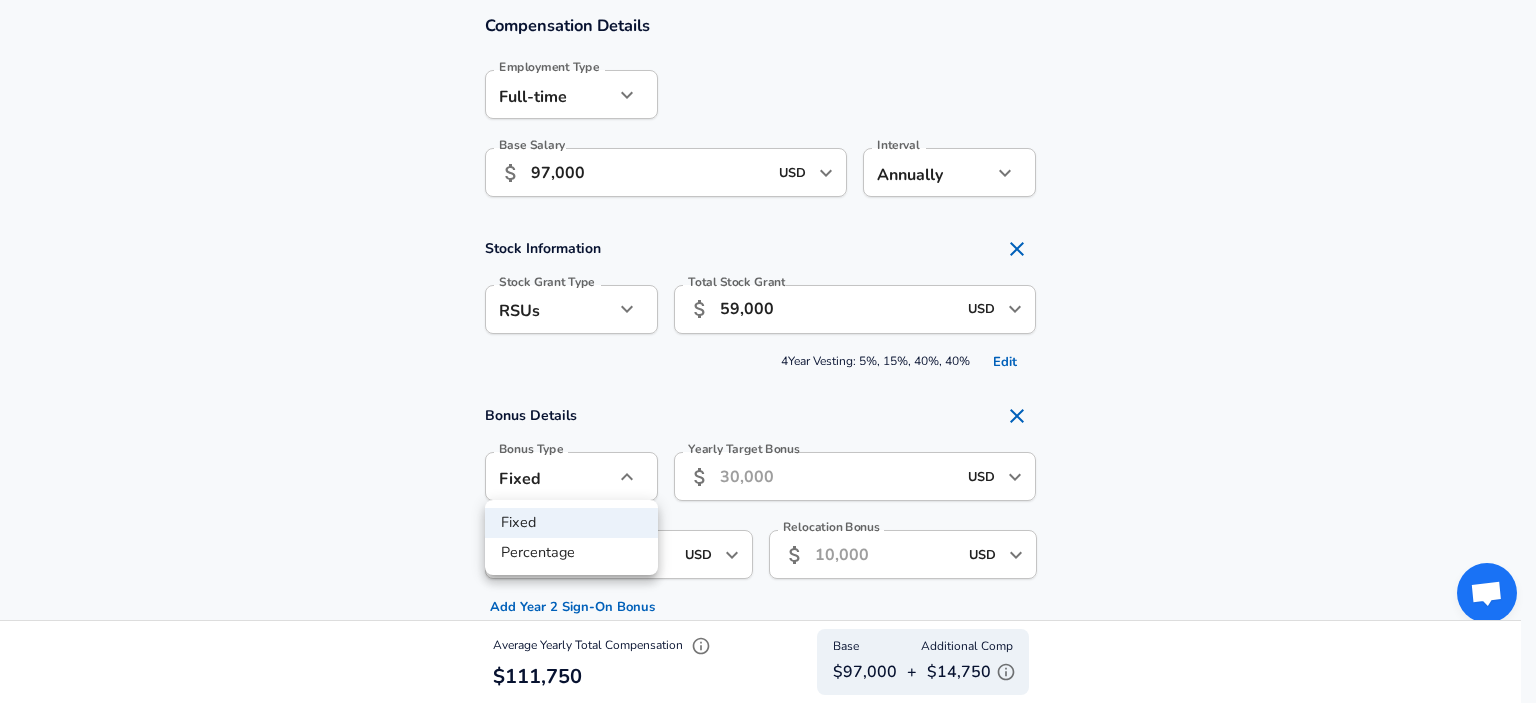click at bounding box center [768, 351] 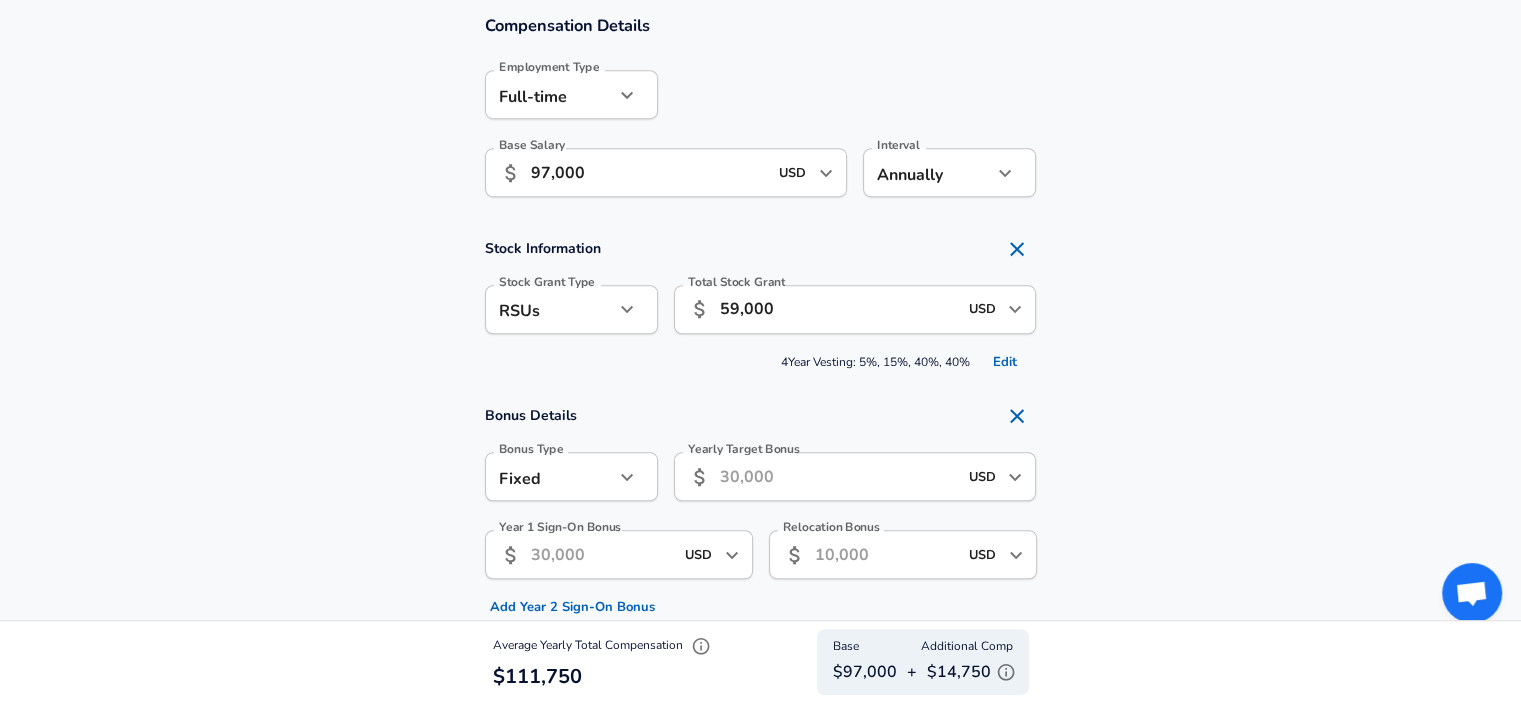 click on "Year 1 Sign-On Bonus" at bounding box center (602, 554) 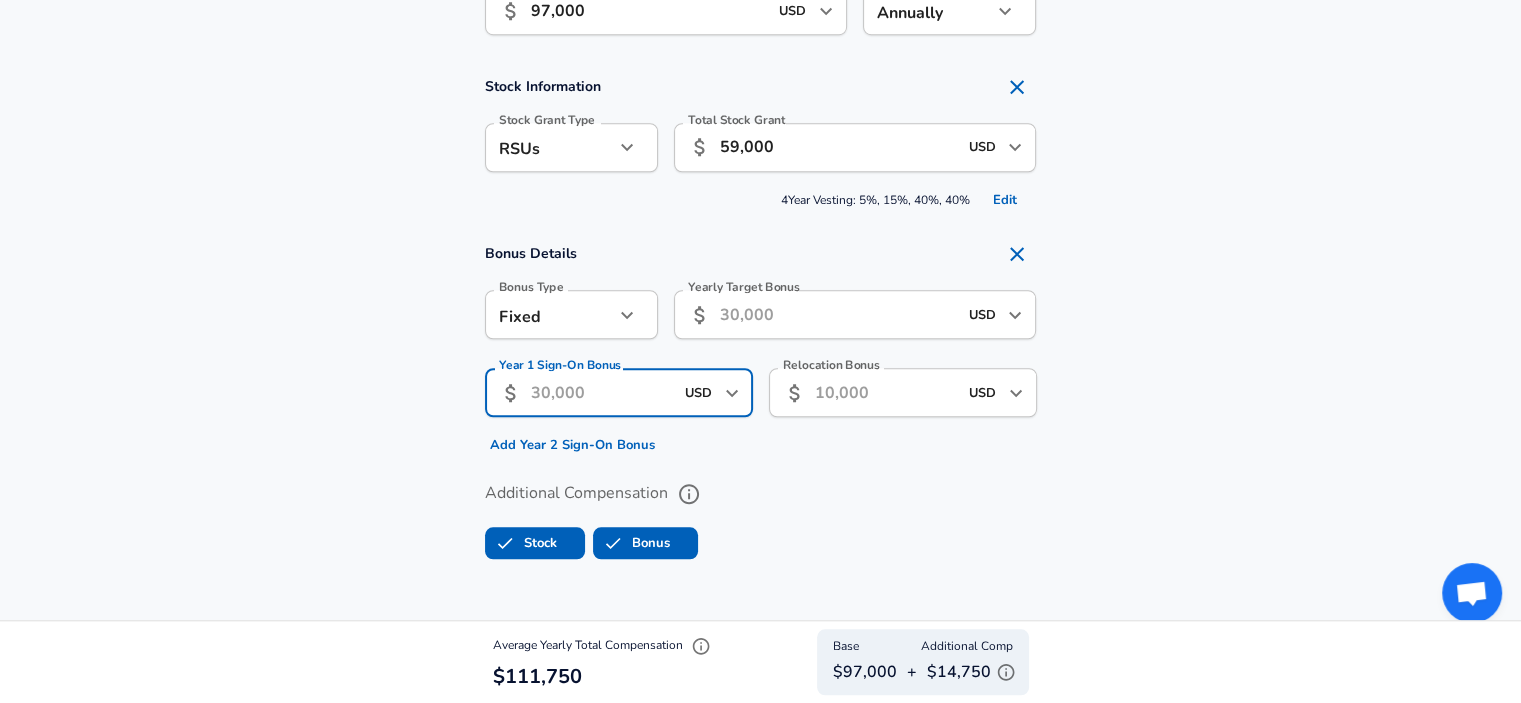 scroll, scrollTop: 1624, scrollLeft: 0, axis: vertical 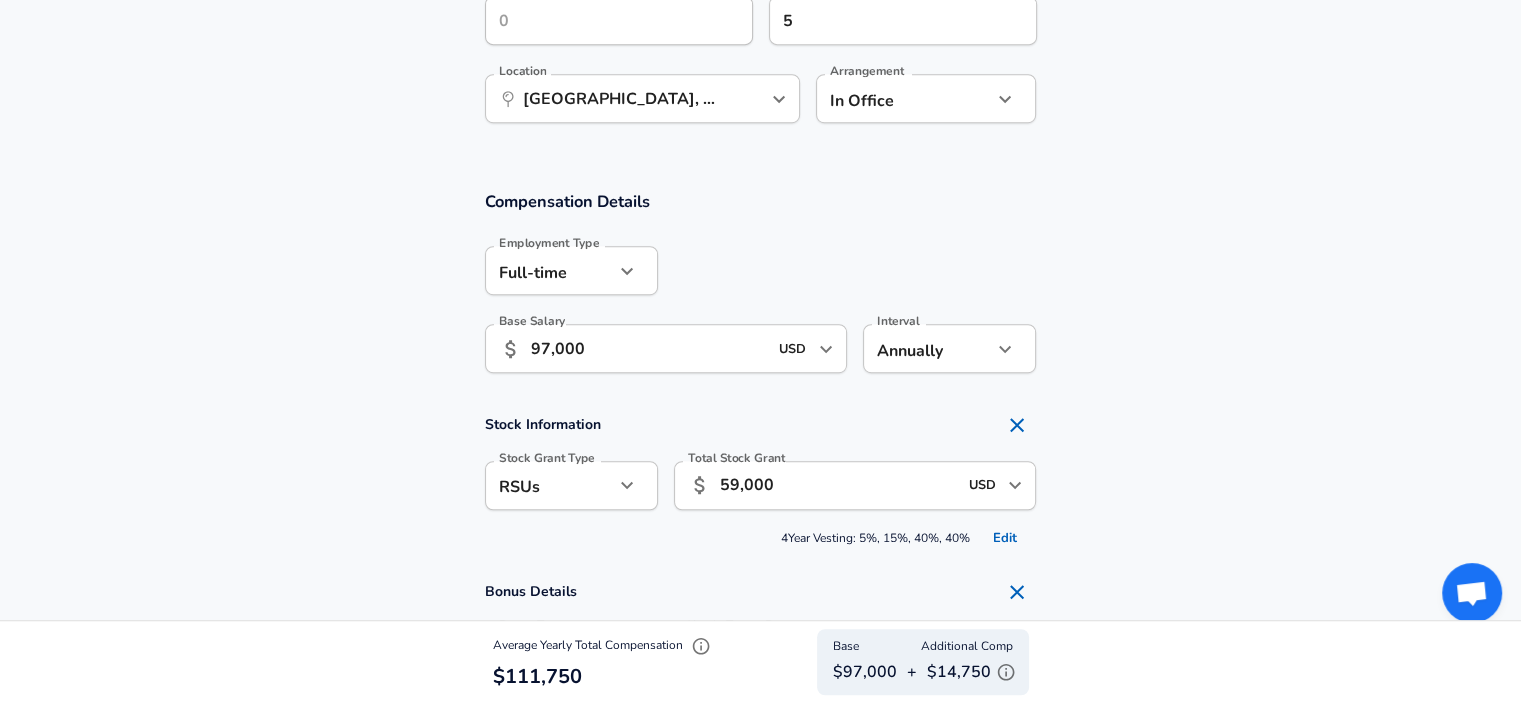 click on "59,000" at bounding box center [838, 485] 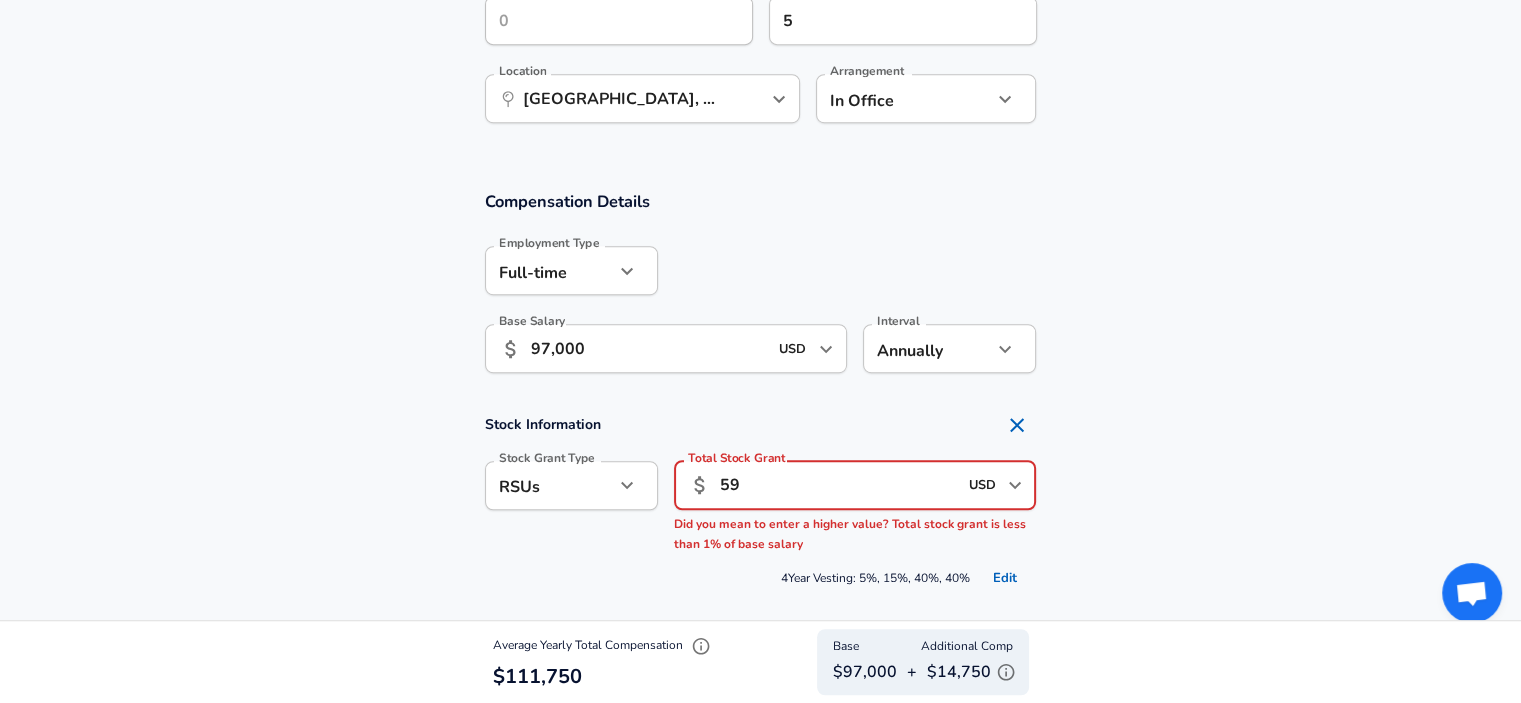 type on "5" 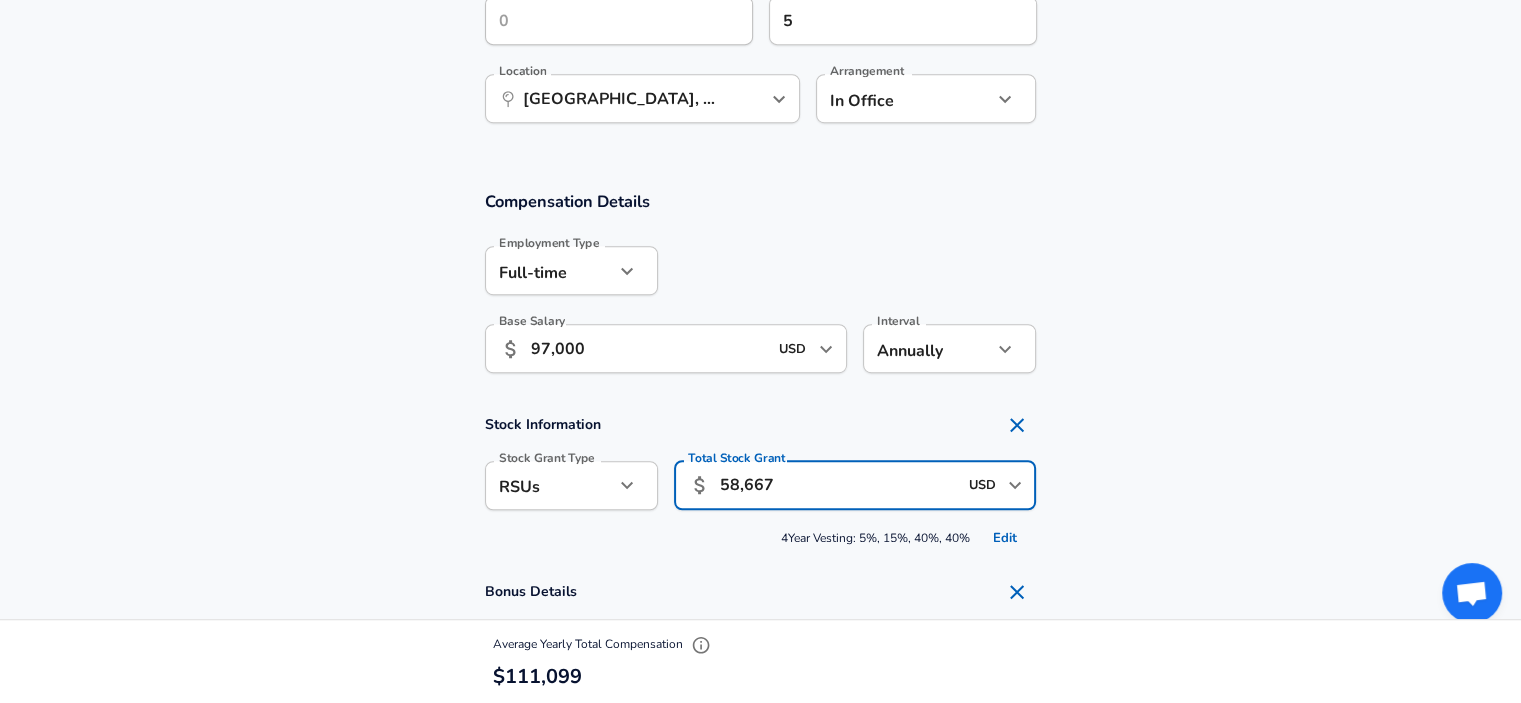 type on "58,667" 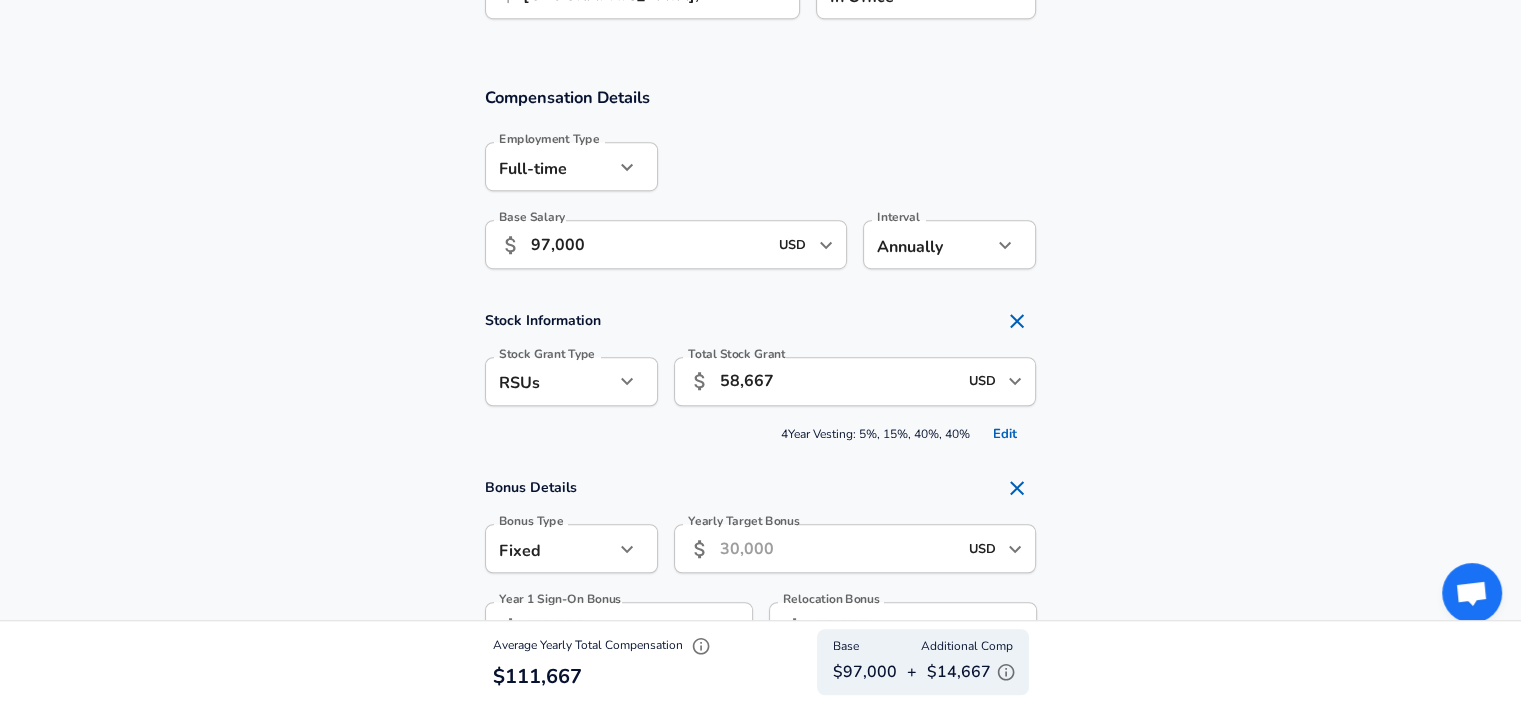 scroll, scrollTop: 1391, scrollLeft: 0, axis: vertical 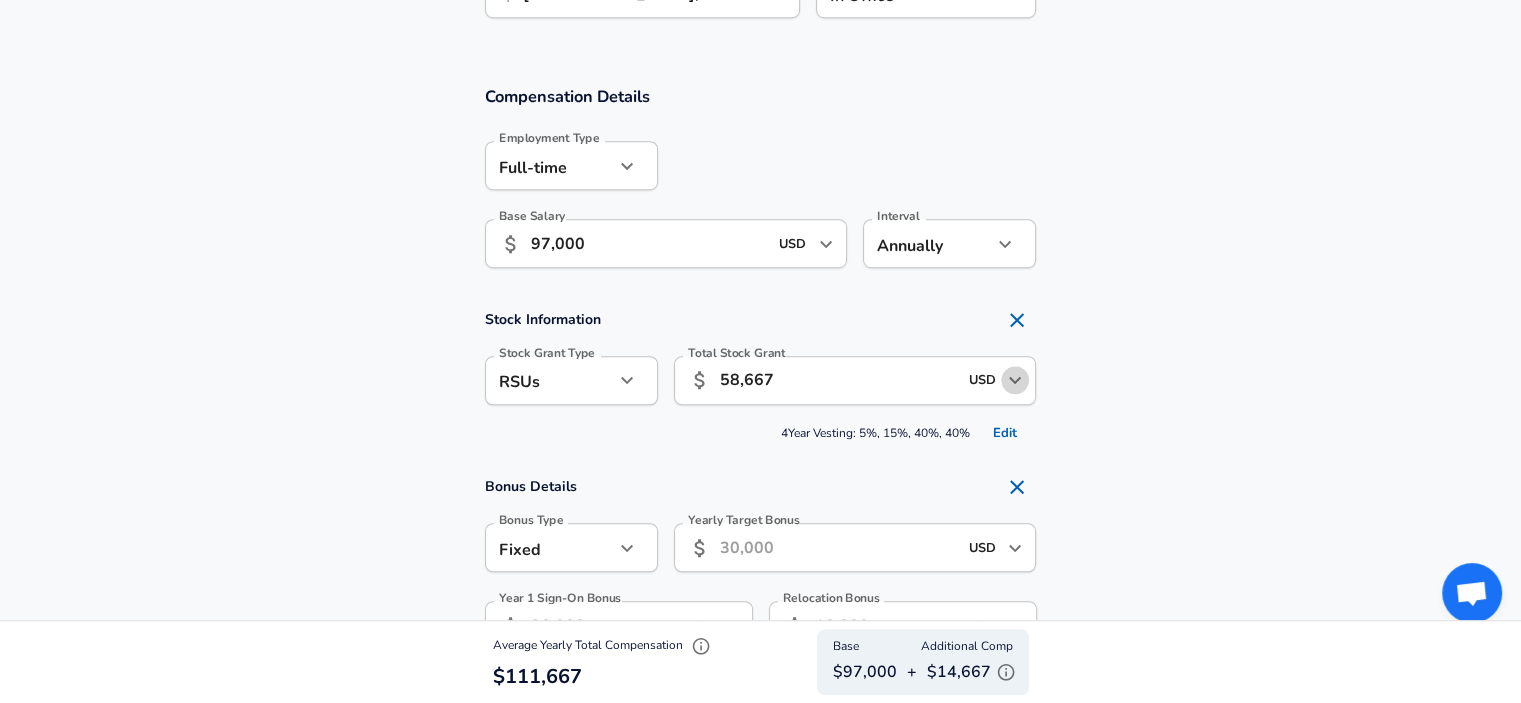 click 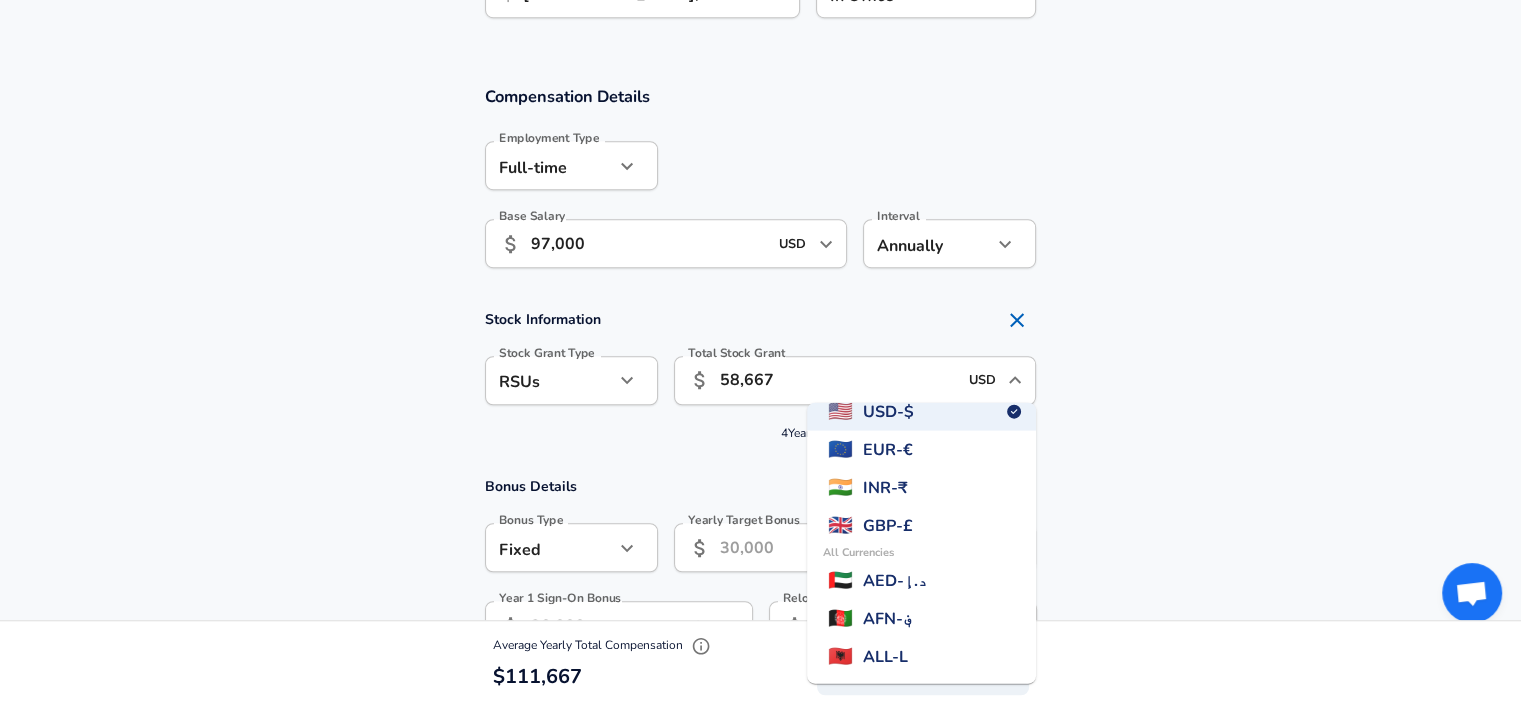 scroll, scrollTop: 0, scrollLeft: 0, axis: both 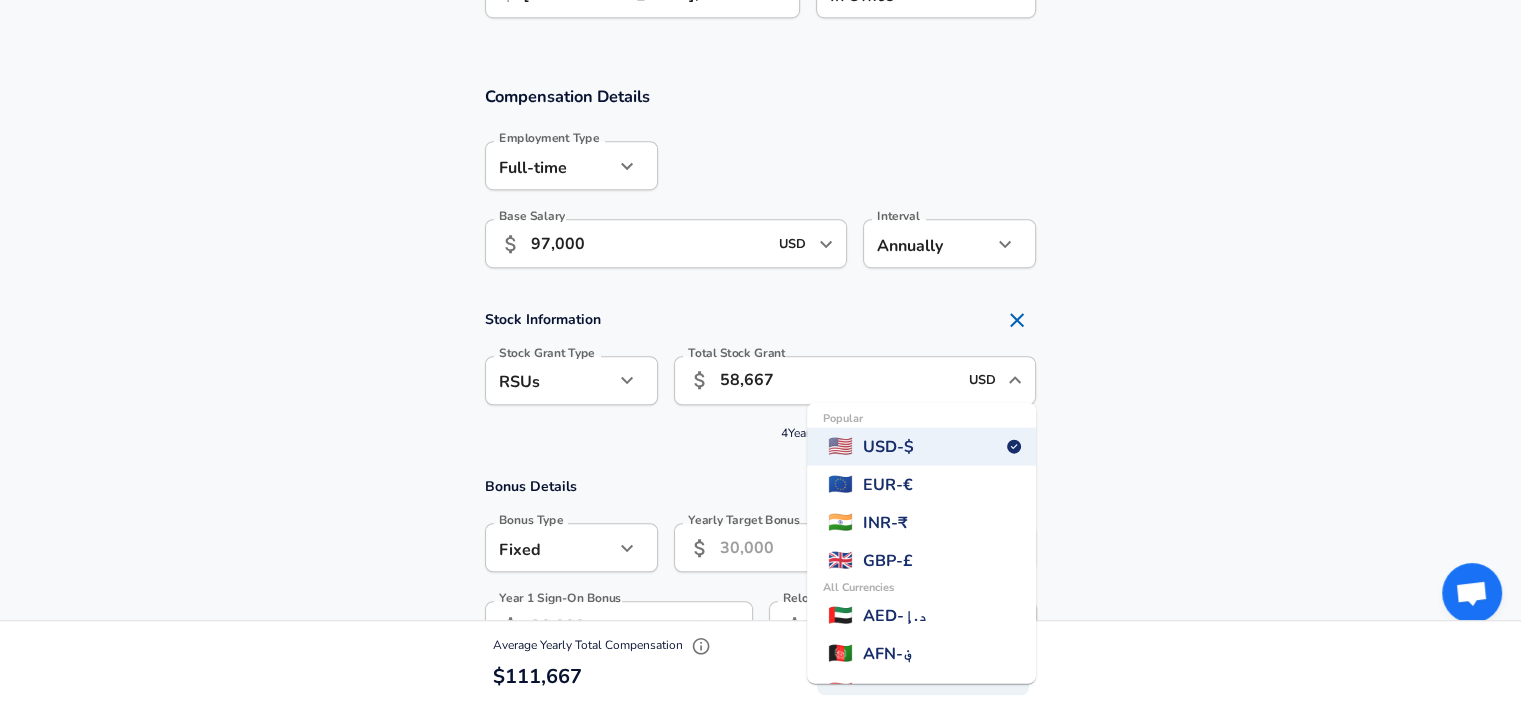 click on "Stock Information  Stock Grant Type RSUs stock Stock Grant Type Total Stock Grant ​ 58,667 USD ​ Popular 🇺🇸 USD  -  $ 🇪🇺 EUR  -  € 🇮🇳 INR  -  ₹ All Currencies 🇬🇧 GBP  -  £ 🇦🇪 AED  -  د.إ 🇦🇫 AFN  -  ؋ 🇦🇱 ALL  -  L 🇦🇲 AMD  -  ֏ 🇨🇼 ANG  -  ƒ 🇦🇴 AOA  -  Kz 🇦🇷 ARS  -  $ 🇦🇺 AUD  -  A$ 🇦🇼 AWG  -  ƒ 🇦🇿 AZN  -  ₼ 🇧🇦 BAM  -  KM 🇧🇧 BBD  -  Bds$ 🇧🇩 BDT  -  ৳ 🇧🇬 BGN  -  лв 🇧🇭 BHD  -  .د.ب 🇧🇮 BIF  -  Fr 🇧🇲 BMD  -  $ 🇧🇳 BND  -  B$ 🇧🇴 [PERSON_NAME]. 🇧🇷 BRL  -  R$ 🇧🇸 BSD  -  B$ 💰 BTC  -  ₿ 🇧🇹 BTN  -  Nu. 🇧🇼 BWP  -  P 🇧🇾 BYN  -  Br 🇧🇿 BZD  -  BZ$ 🇨🇦 CAD  -  C$ 🇨🇩 CDF  -  Fr 🇨🇭 CHF  -  Fr 🇨🇱 CLF  -  UF 🇨🇱 CLP  -  $ 🇨🇳 CNY  -  ¥ 🇨🇴 COP  -  $ 🇨🇷 CRC  -  ₡ 🇨🇺 CUC  -  $ 🇨🇺 CUP  -  $ 🇨🇻 CVE  -  $ 🇨🇿 CZK  -  Kč 🇩🇯 DJF  -  Fr 🇩🇰 DKK  -  kr 🇩🇴 DOP" at bounding box center [760, 374] 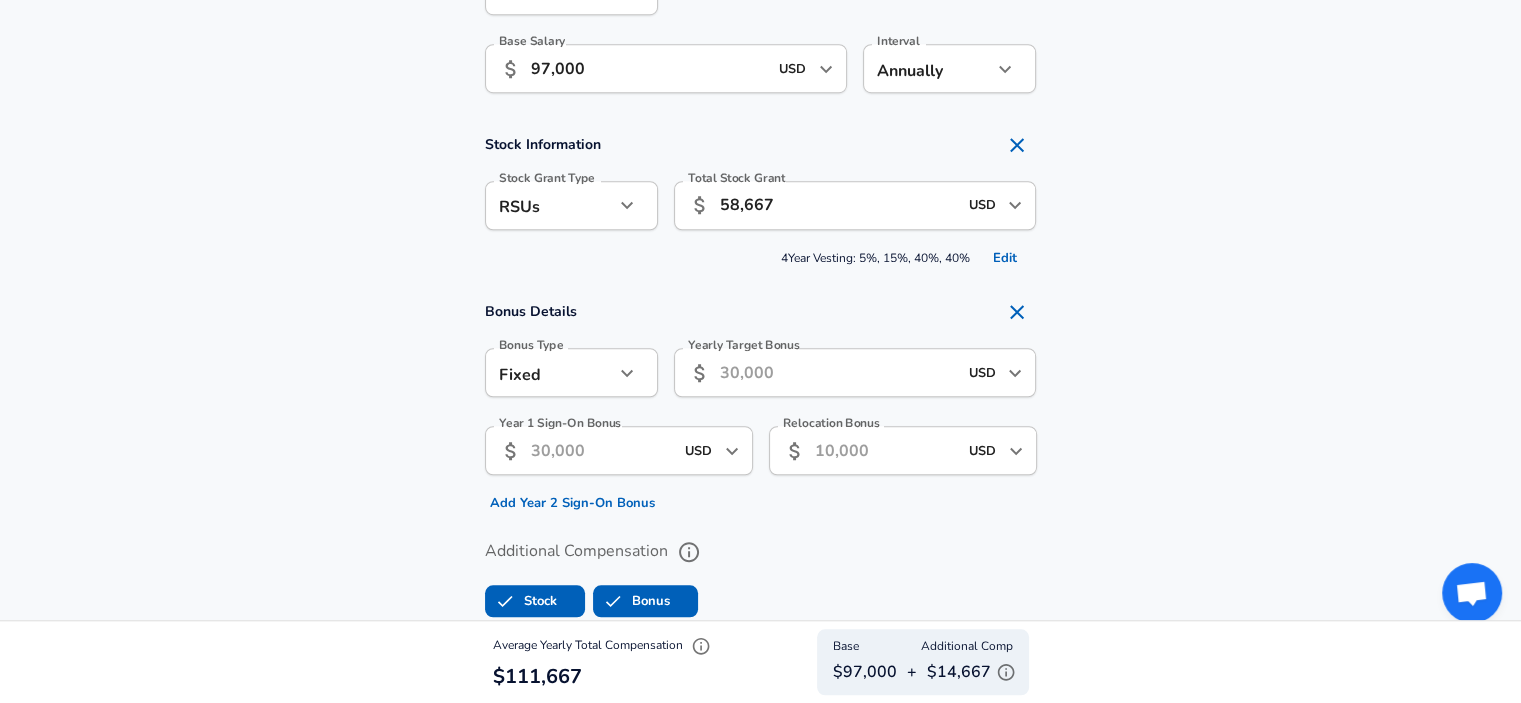 click on "Bonus Details  Bonus Type Fixed fixed Bonus Type Yearly Target Bonus ​ USD ​ Yearly Target Bonus Year 1 Sign-On Bonus ​ USD ​ Year 1 Sign-On Bonus Add Year 2 Sign-On Bonus Relocation Bonus ​ USD ​ Relocation Bonus" at bounding box center (760, 405) 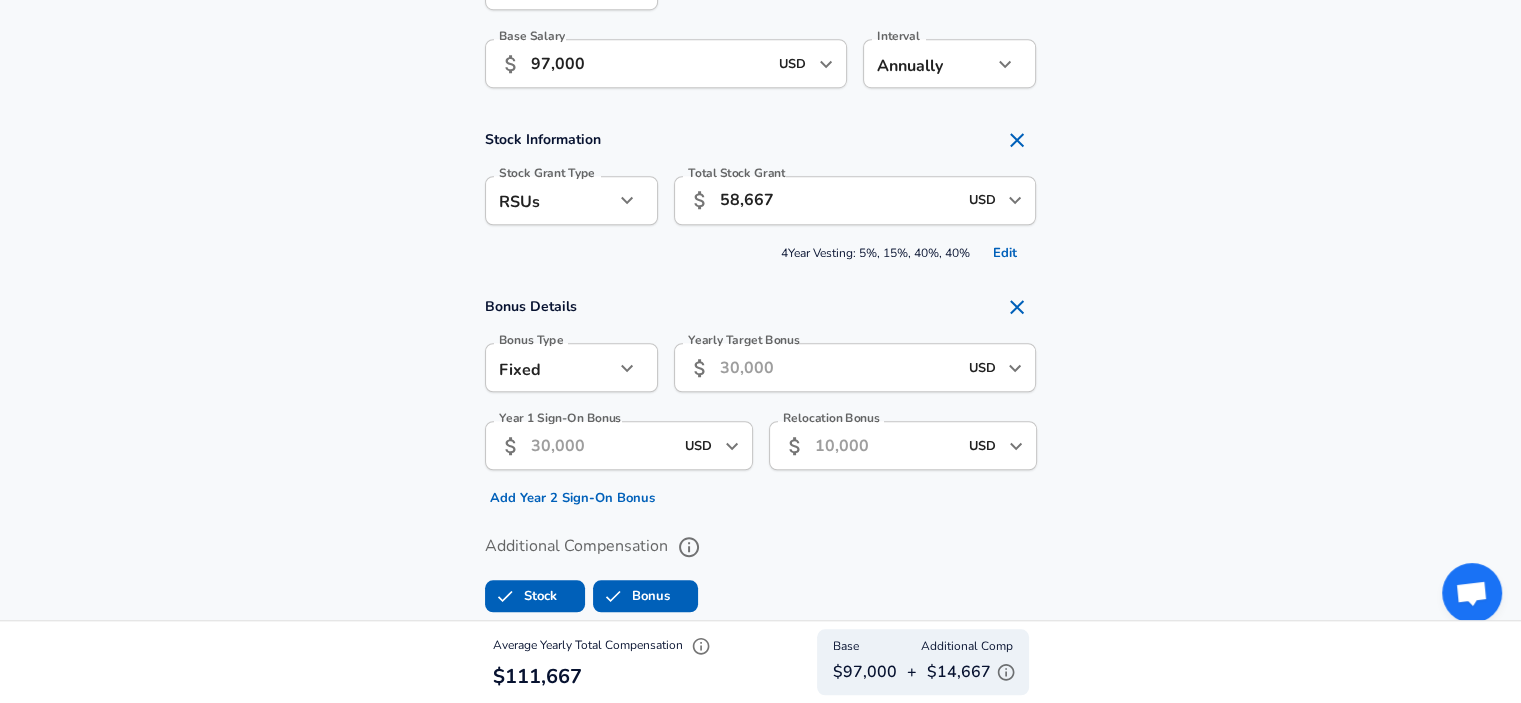 drag, startPoint x: 1277, startPoint y: 328, endPoint x: 1271, endPoint y: 339, distance: 12.529964 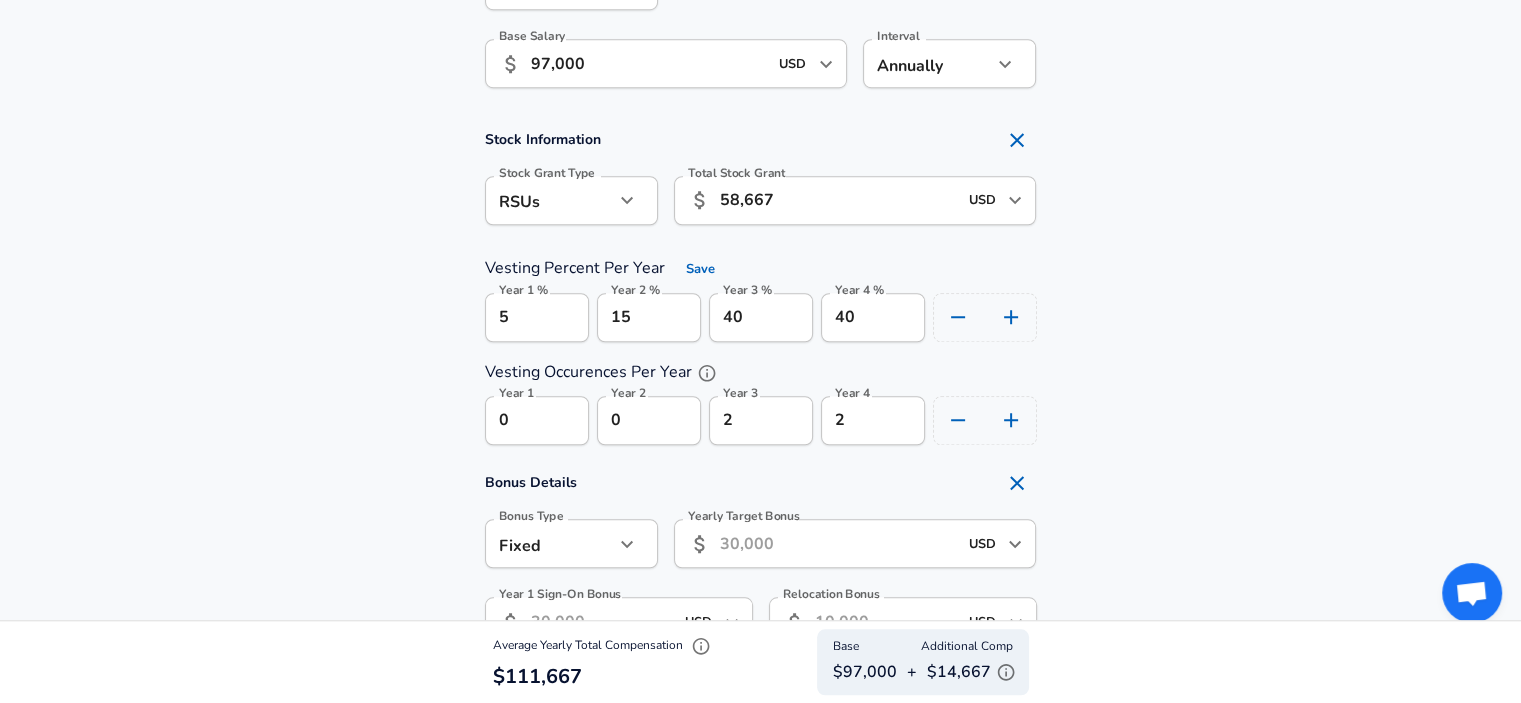 click on "Stock Information  Stock Grant Type RSUs stock Stock Grant Type Total Stock Grant ​ 58,667 USD ​ Total Stock Grant Vesting Percent Per Year   Save Year 1 % 5 Year 1 % Year 2 % 15 Year 2 % Year 3 % 40 Year 3 % Year 4 % 40 Year 4 % Vesting Occurences Per Year Year 1 0 Year 1 Year 2 0 Year 2 Year 3 2 Year 3 Year 4 2 Year 4" at bounding box center [760, 282] 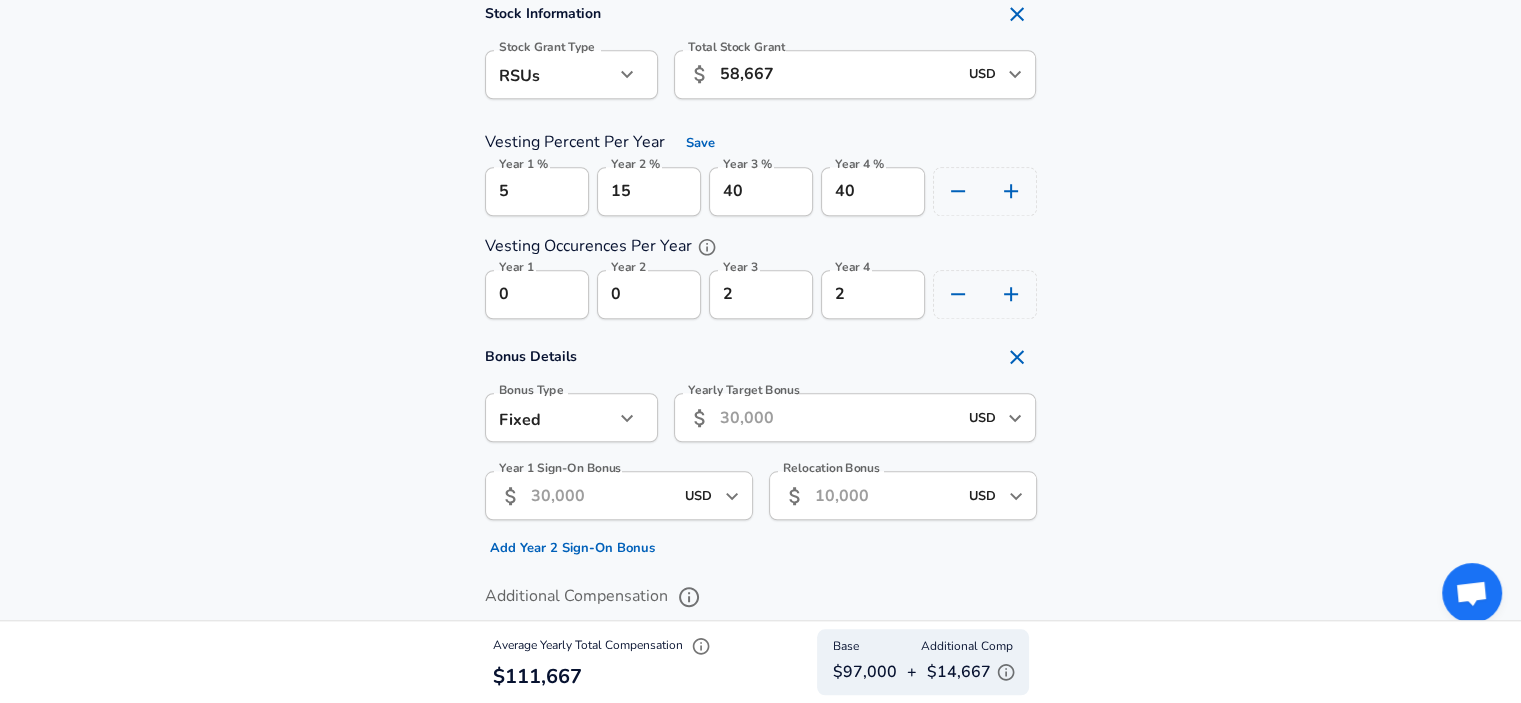 scroll, scrollTop: 1580, scrollLeft: 0, axis: vertical 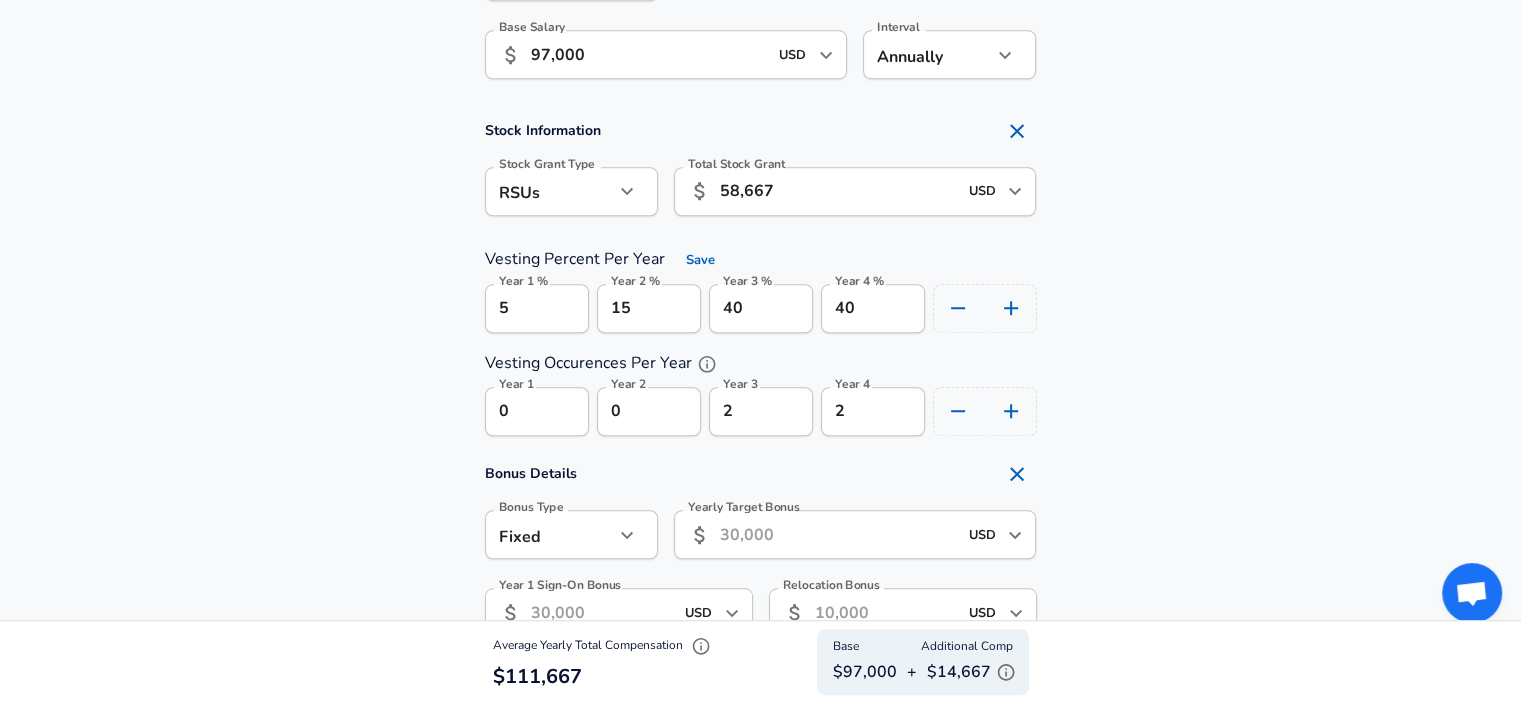 click 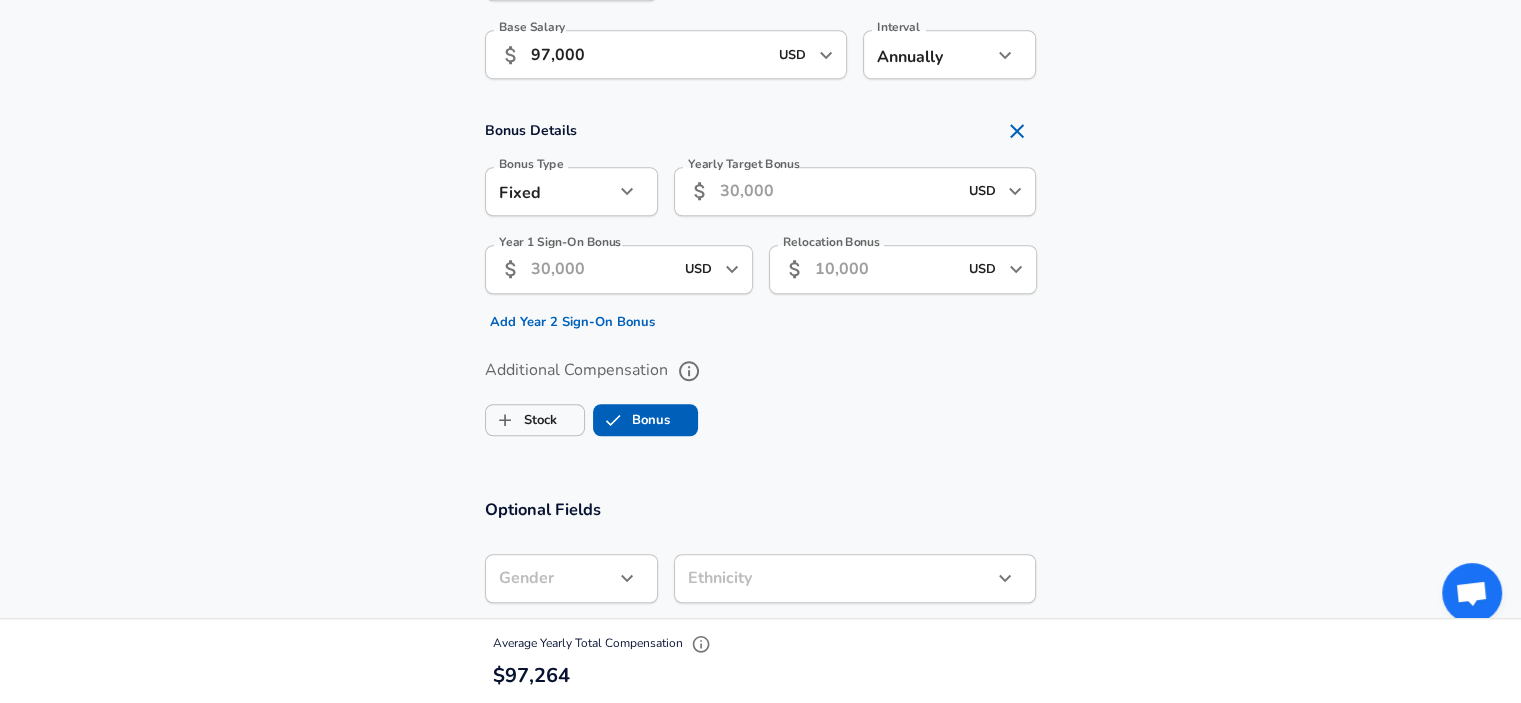click on "Yearly Target Bonus" at bounding box center (838, 191) 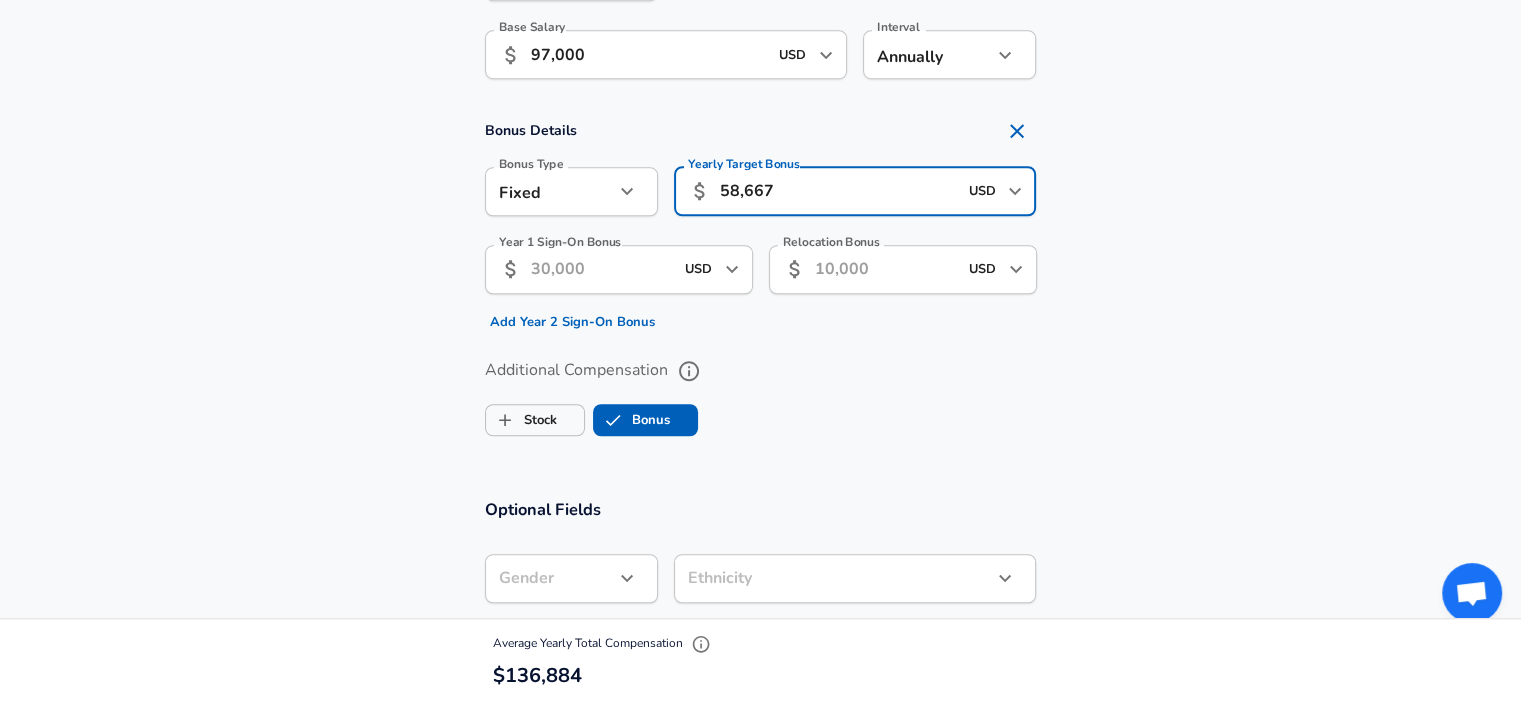 type on "58,667" 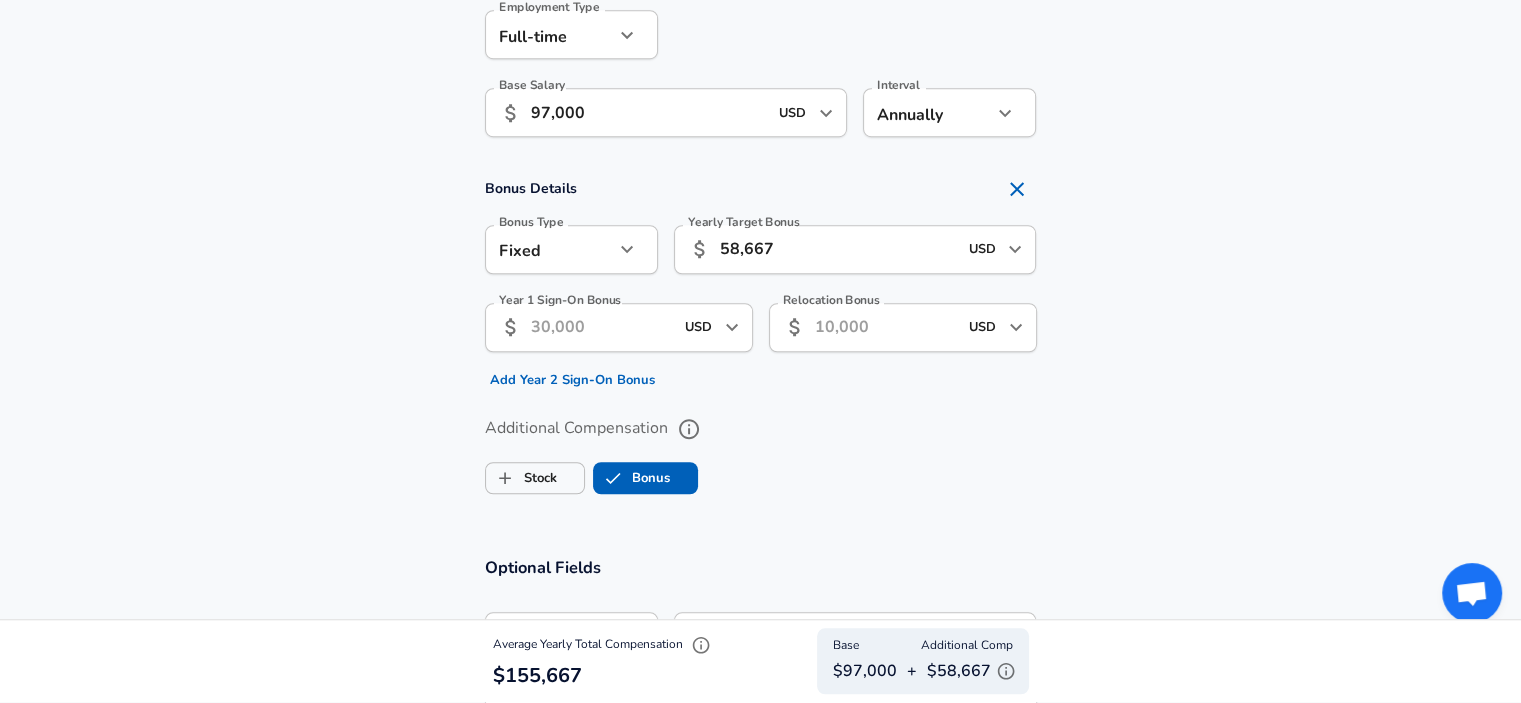 scroll, scrollTop: 1520, scrollLeft: 0, axis: vertical 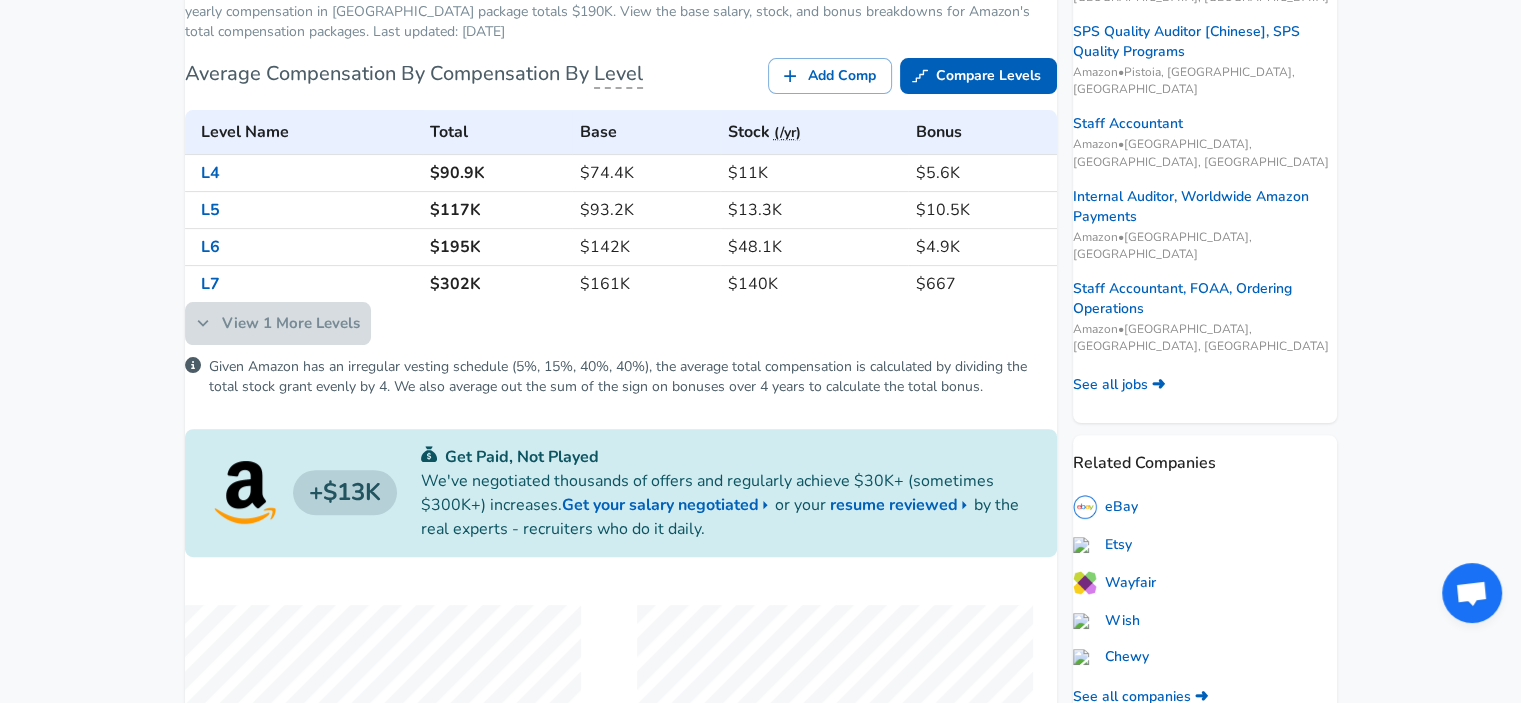 click on "View   1   More Levels" at bounding box center [278, 323] 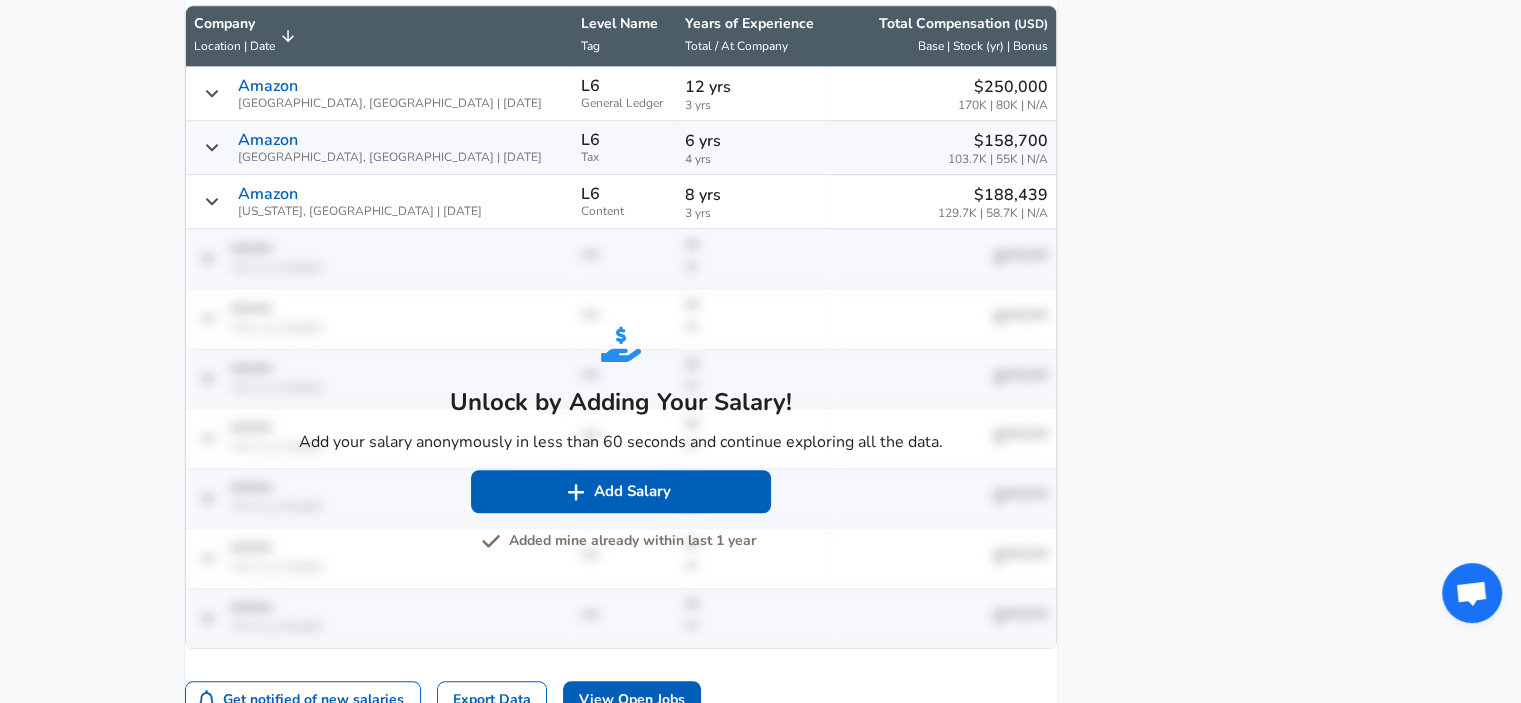 scroll, scrollTop: 1541, scrollLeft: 0, axis: vertical 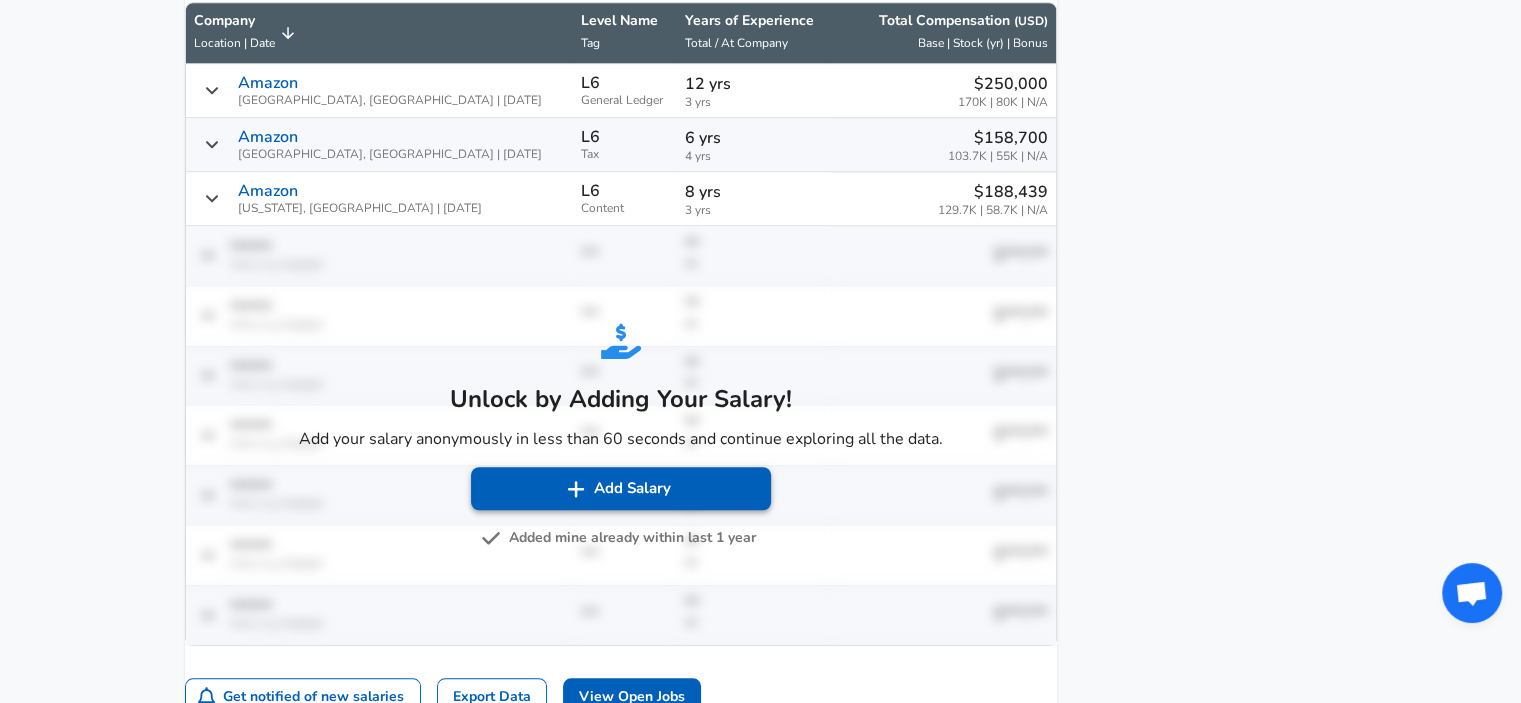 click on "Add Salary" at bounding box center [621, 488] 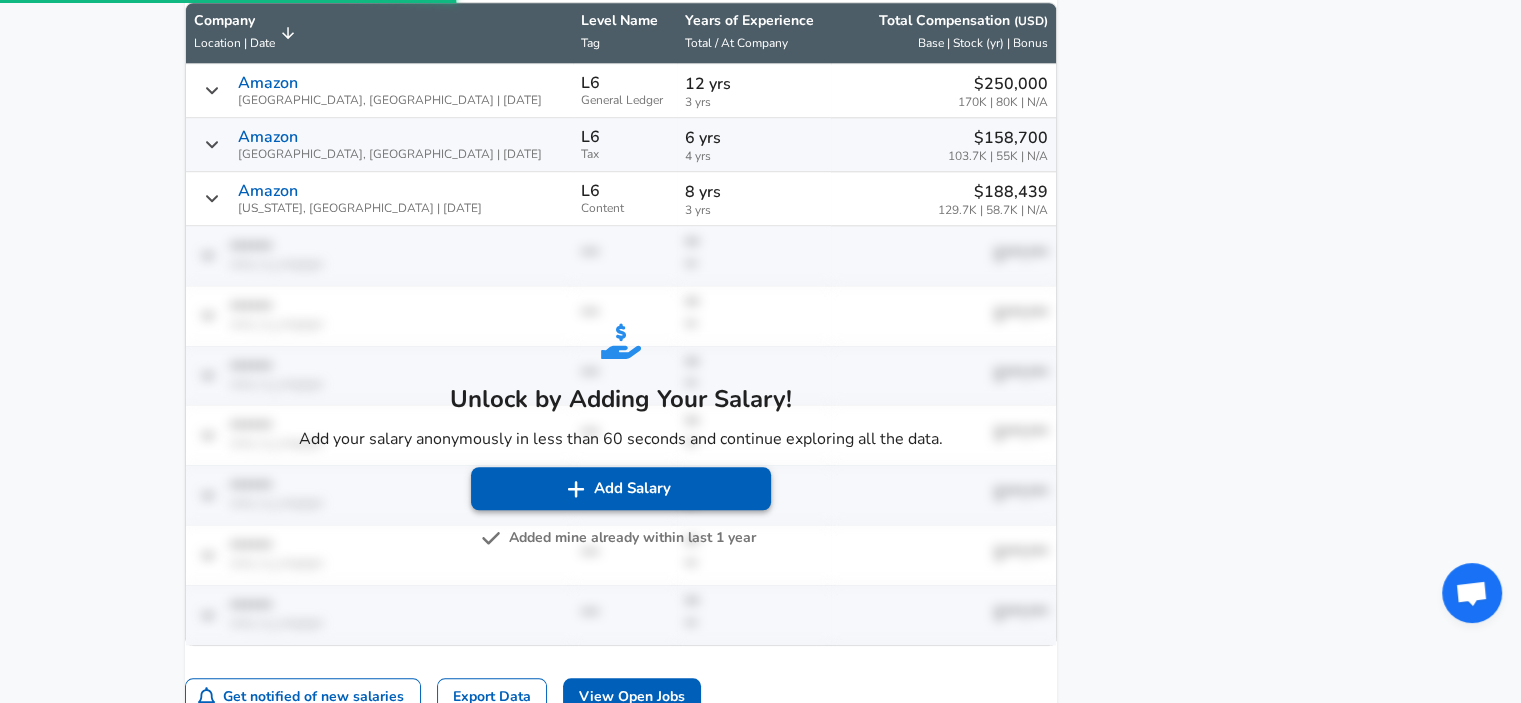 scroll, scrollTop: 0, scrollLeft: 0, axis: both 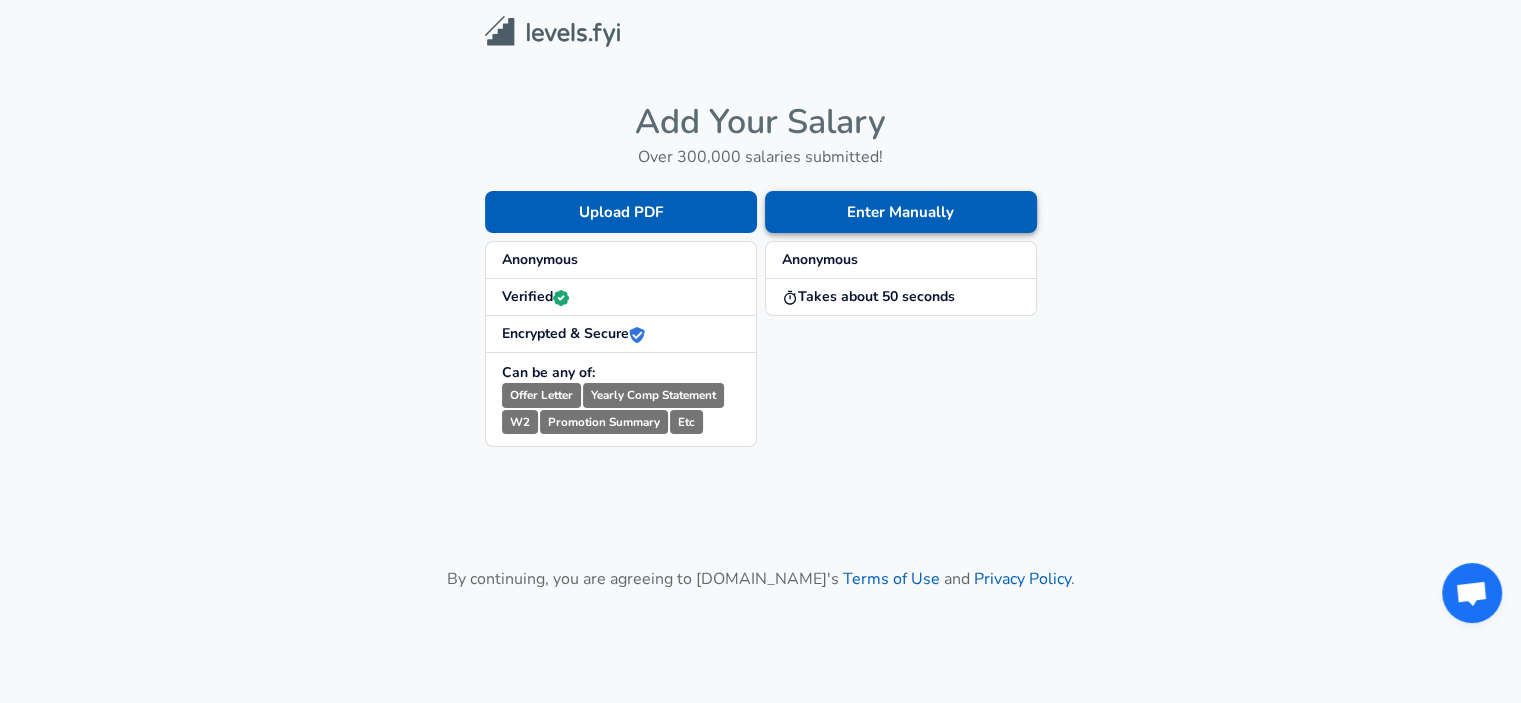 click on "Enter Manually" at bounding box center (901, 212) 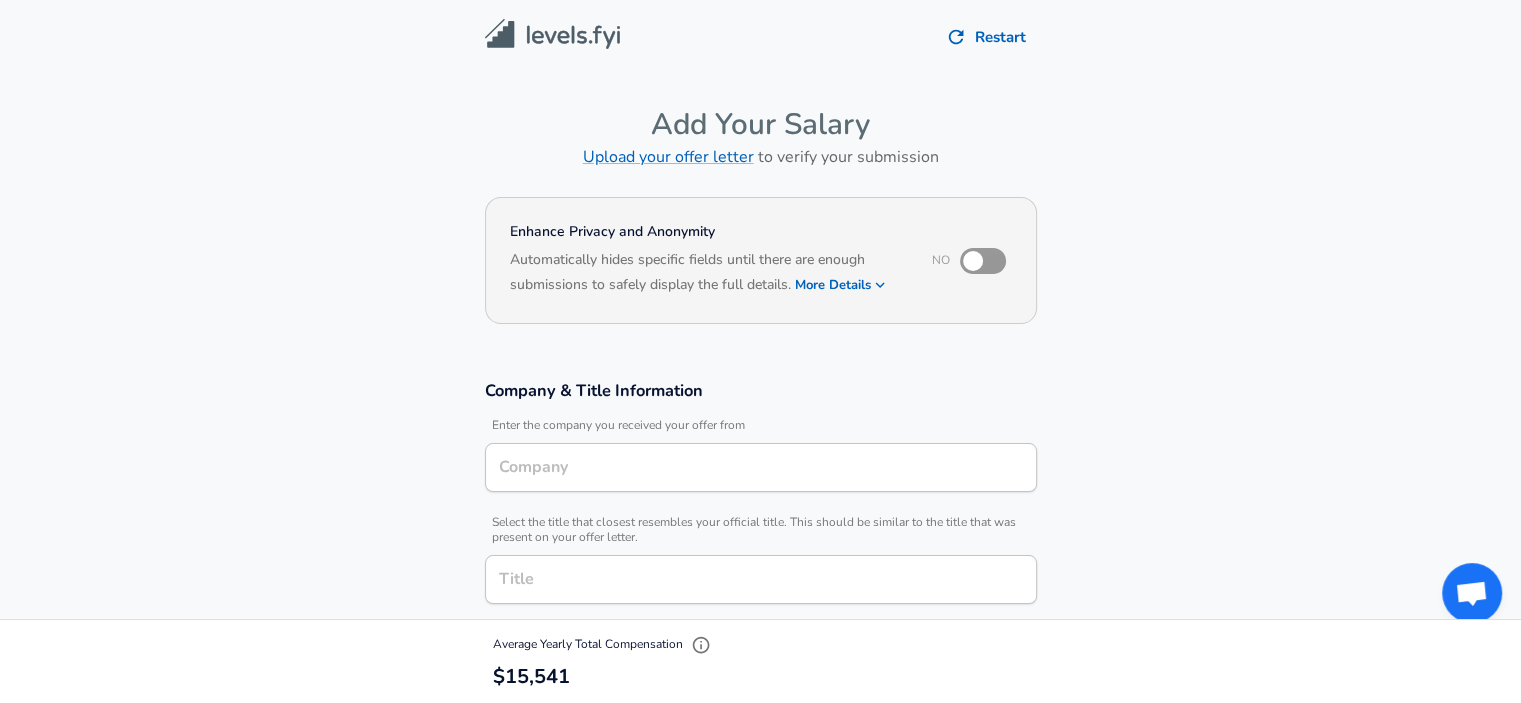type on "Amazon" 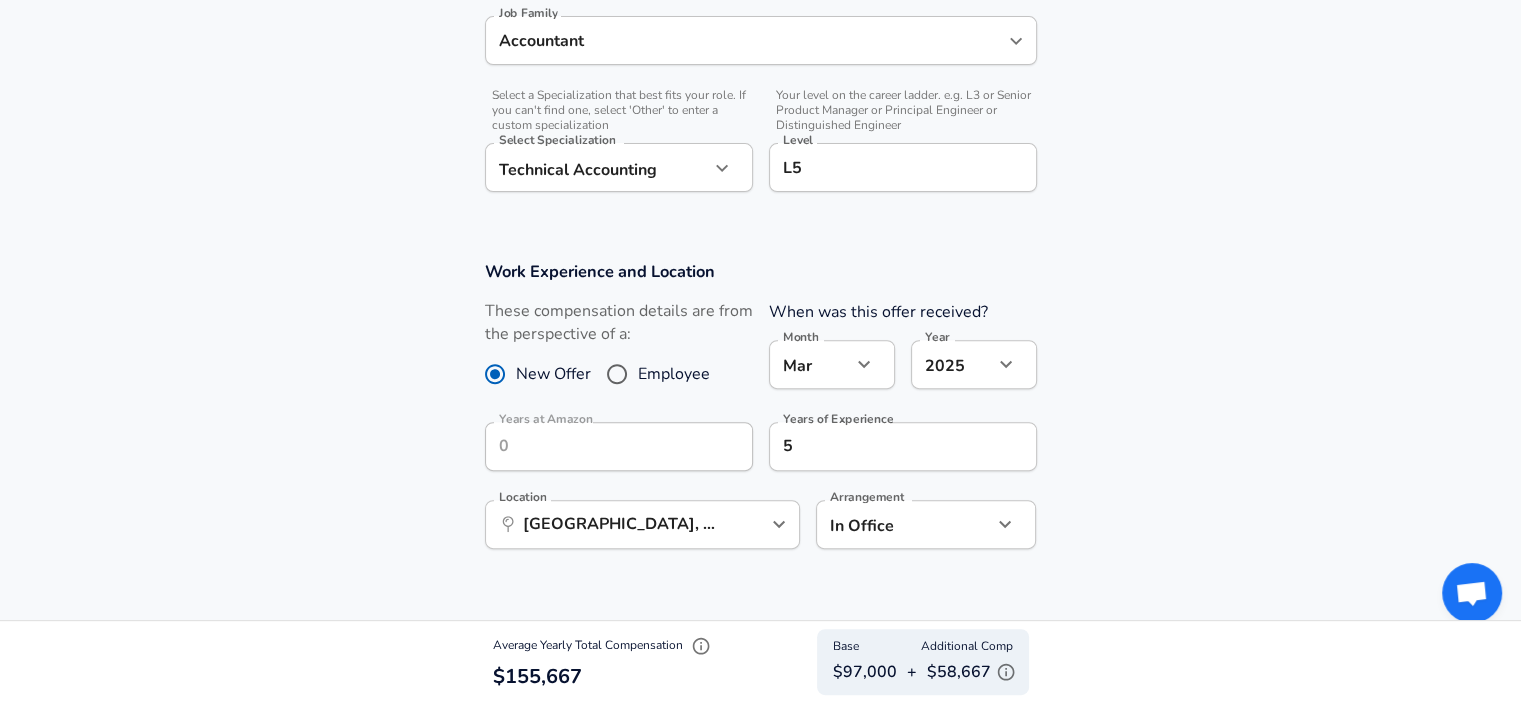 scroll, scrollTop: 627, scrollLeft: 0, axis: vertical 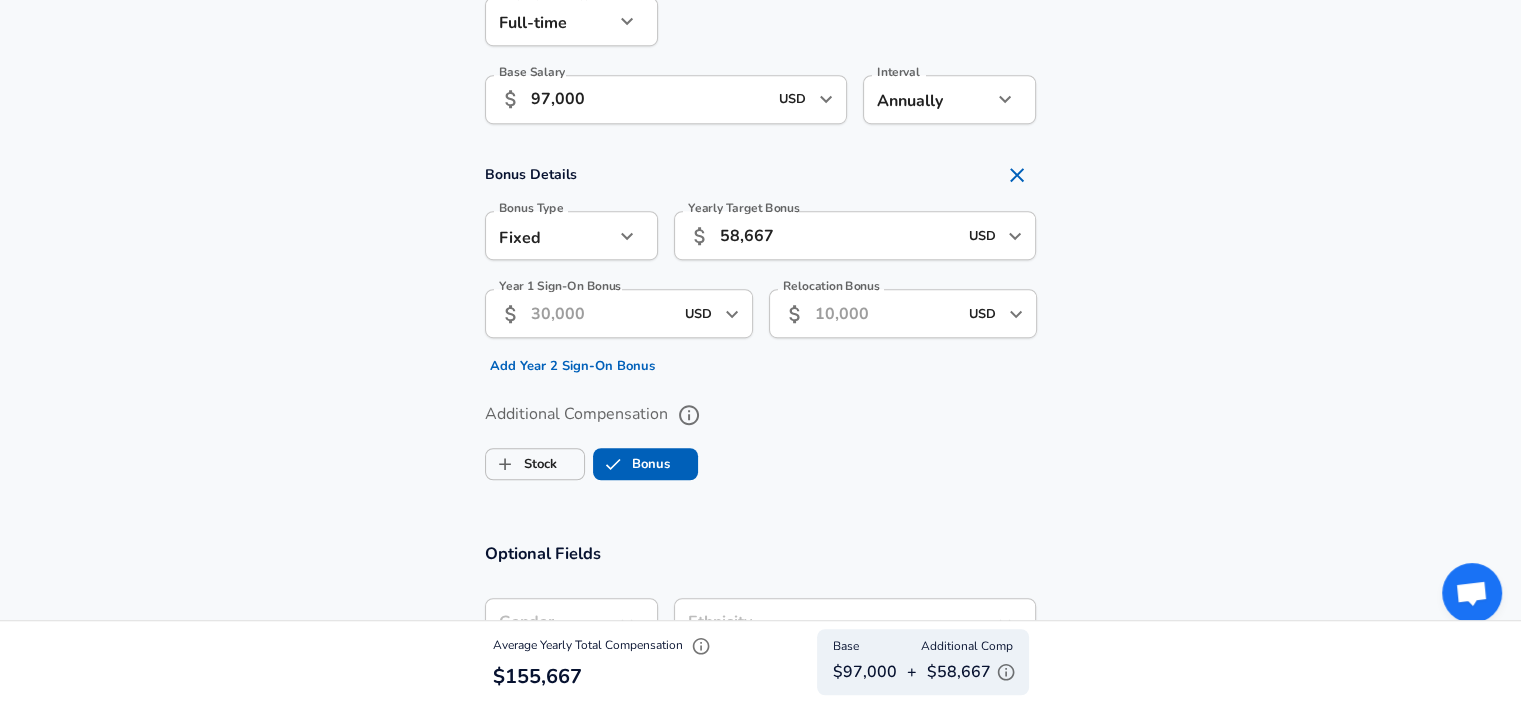 click on "Bonus" at bounding box center (613, 464) 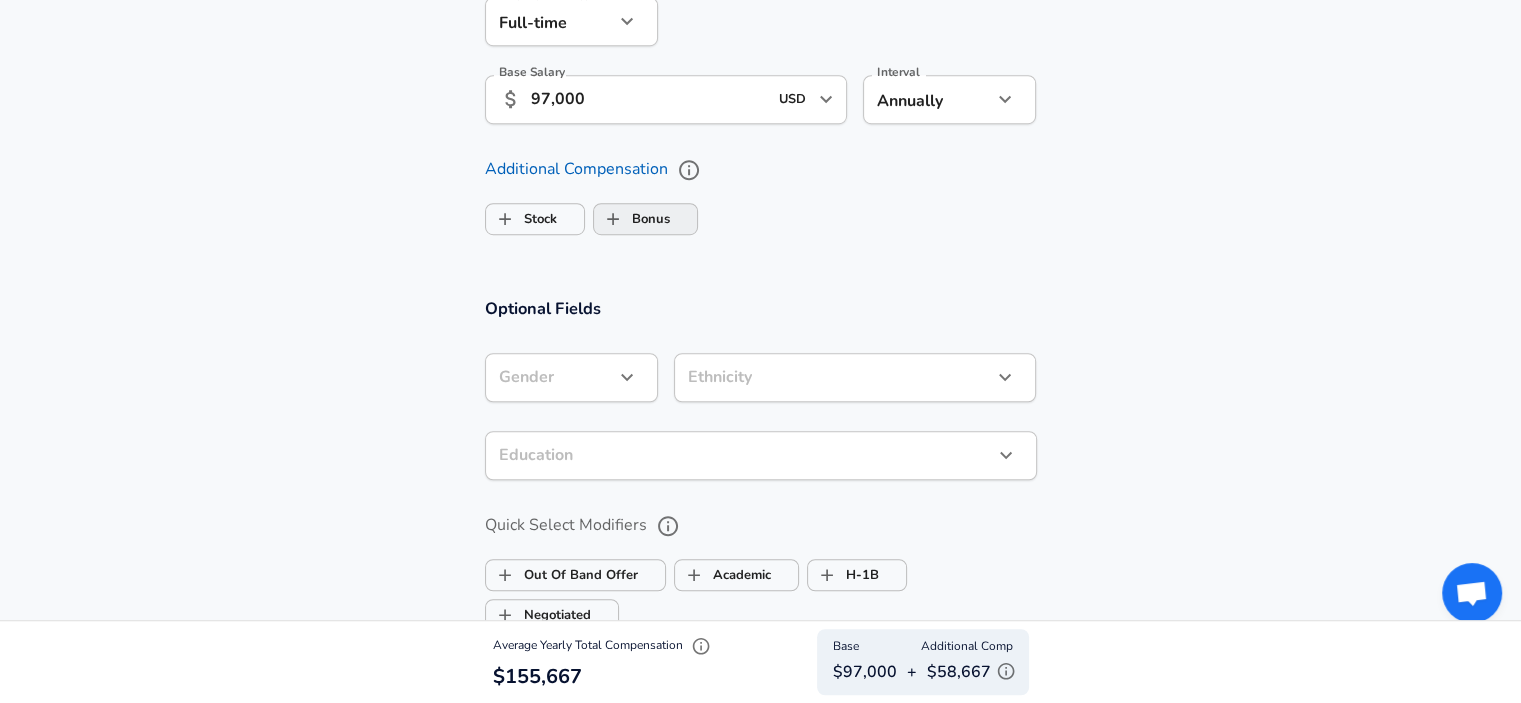 checkbox on "false" 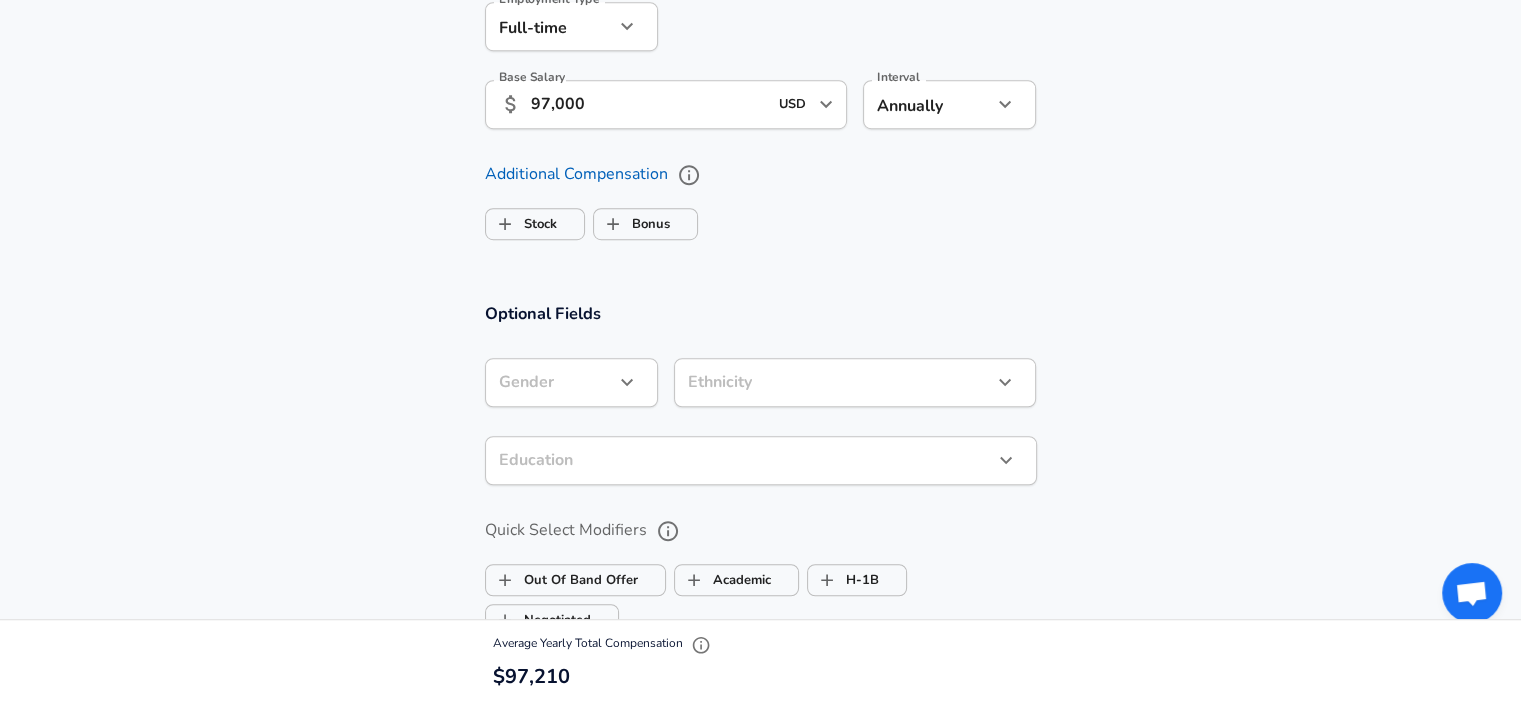 scroll, scrollTop: 1286, scrollLeft: 0, axis: vertical 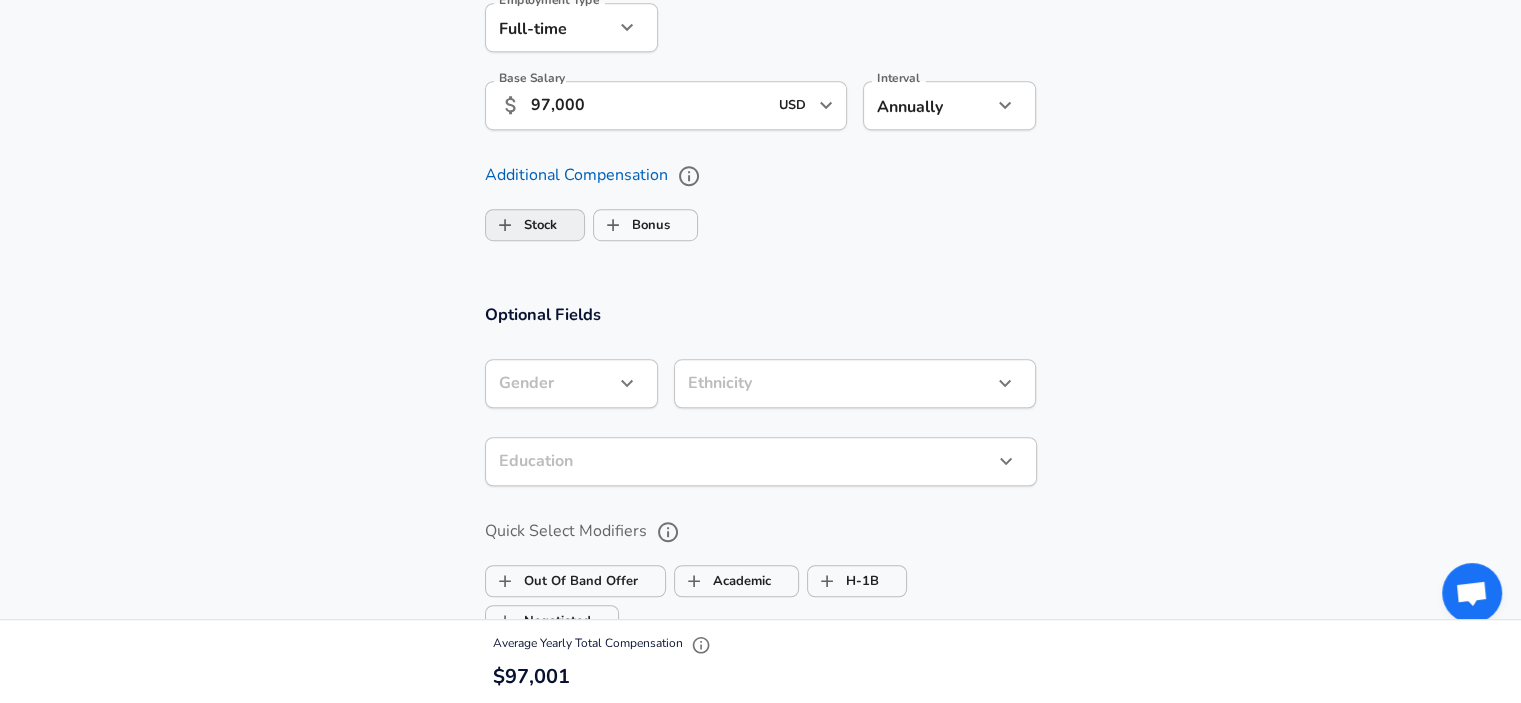 click on "Stock" at bounding box center (521, 225) 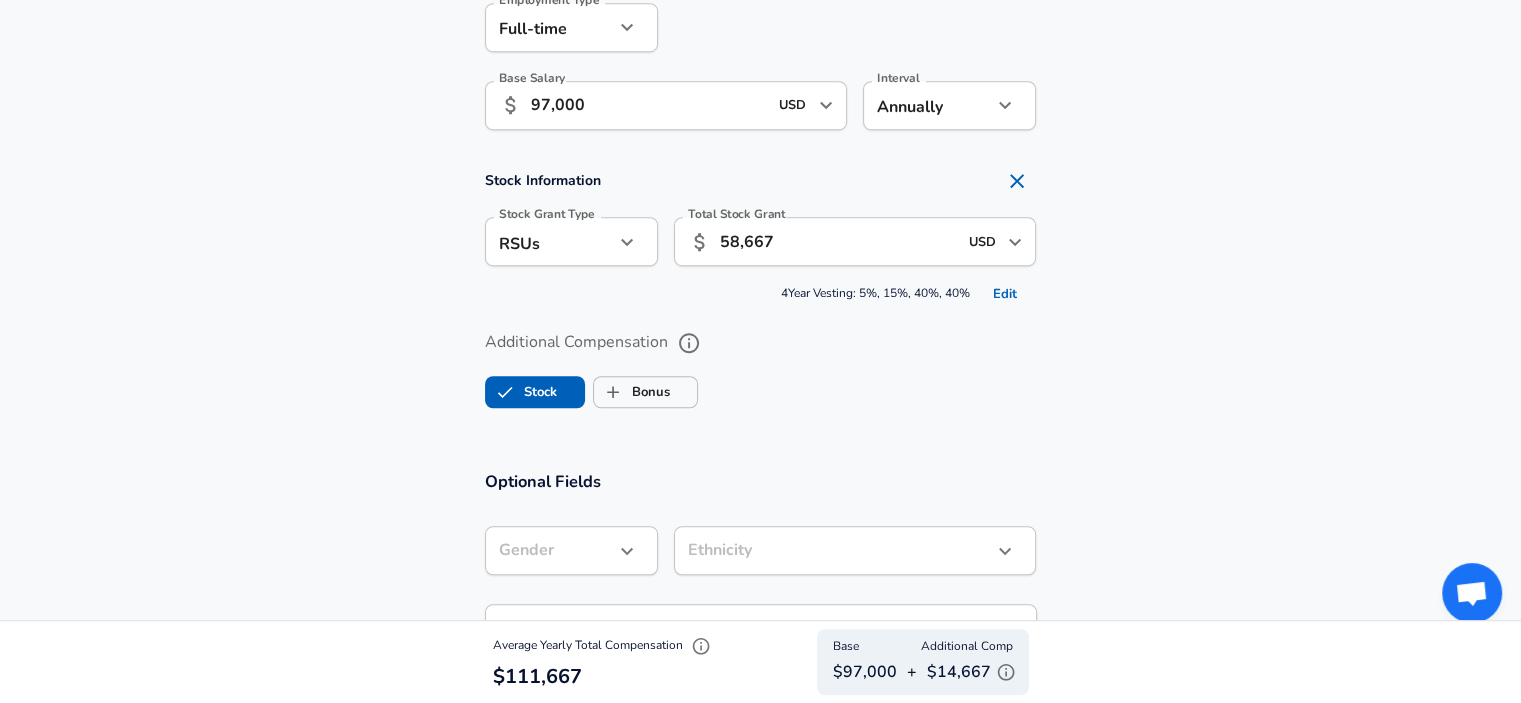 click at bounding box center [1006, 672] 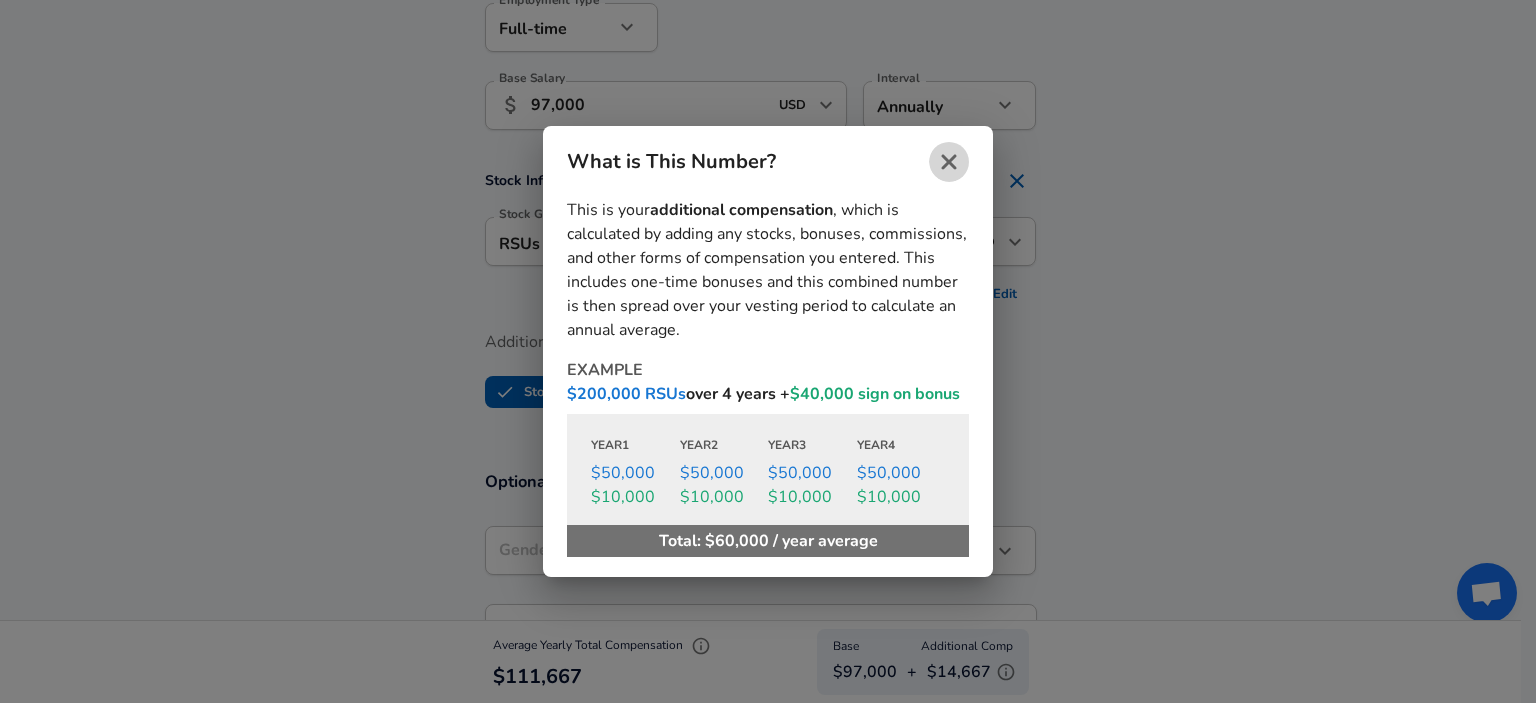 click 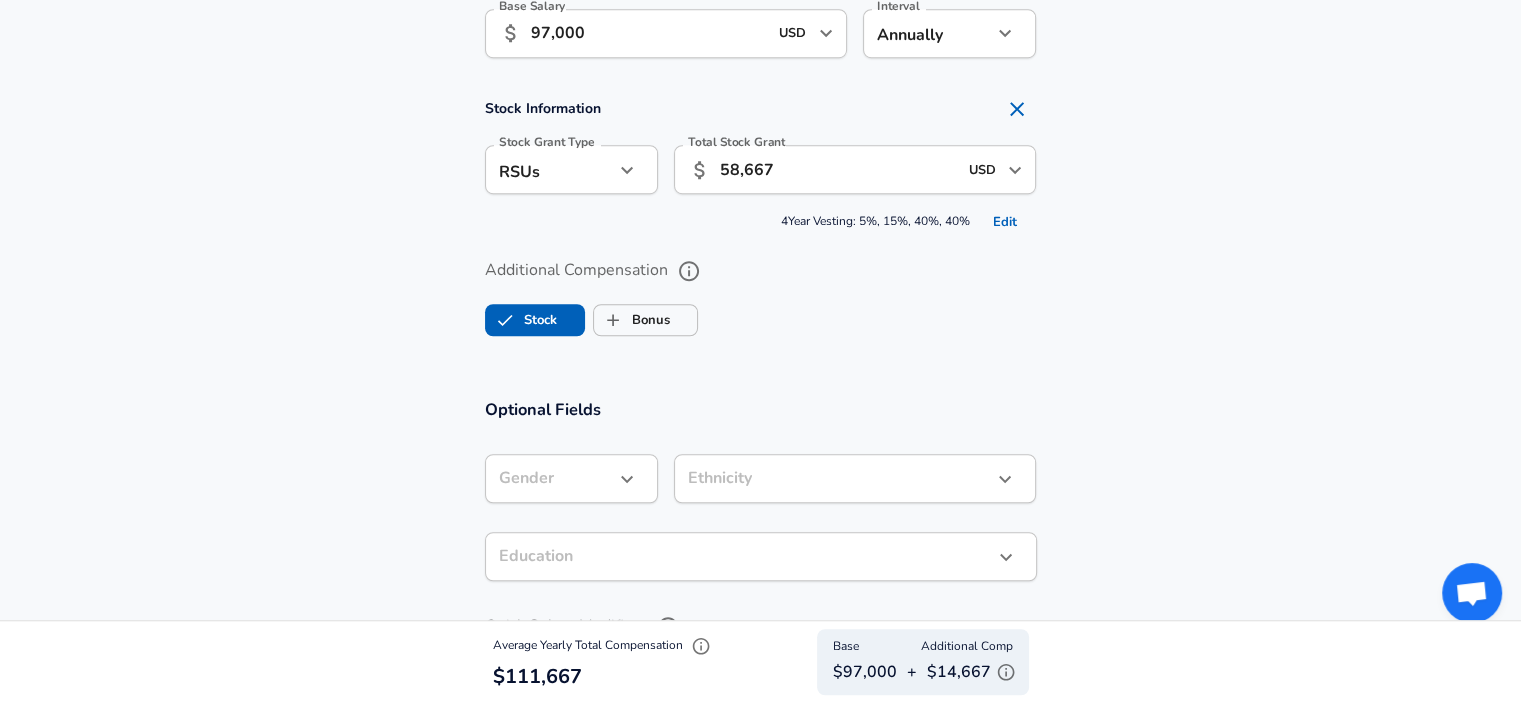 scroll, scrollTop: 1357, scrollLeft: 0, axis: vertical 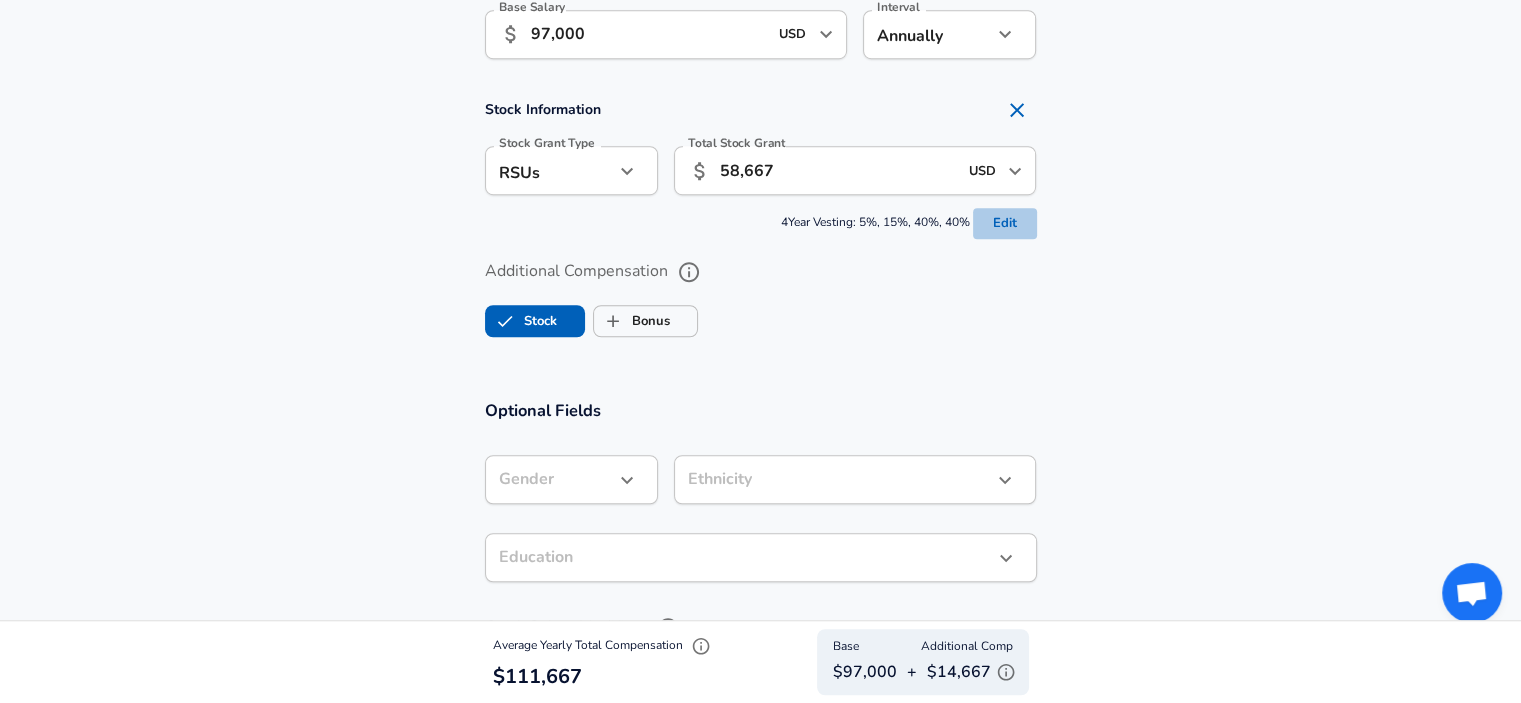 click on "Edit" at bounding box center (1005, 223) 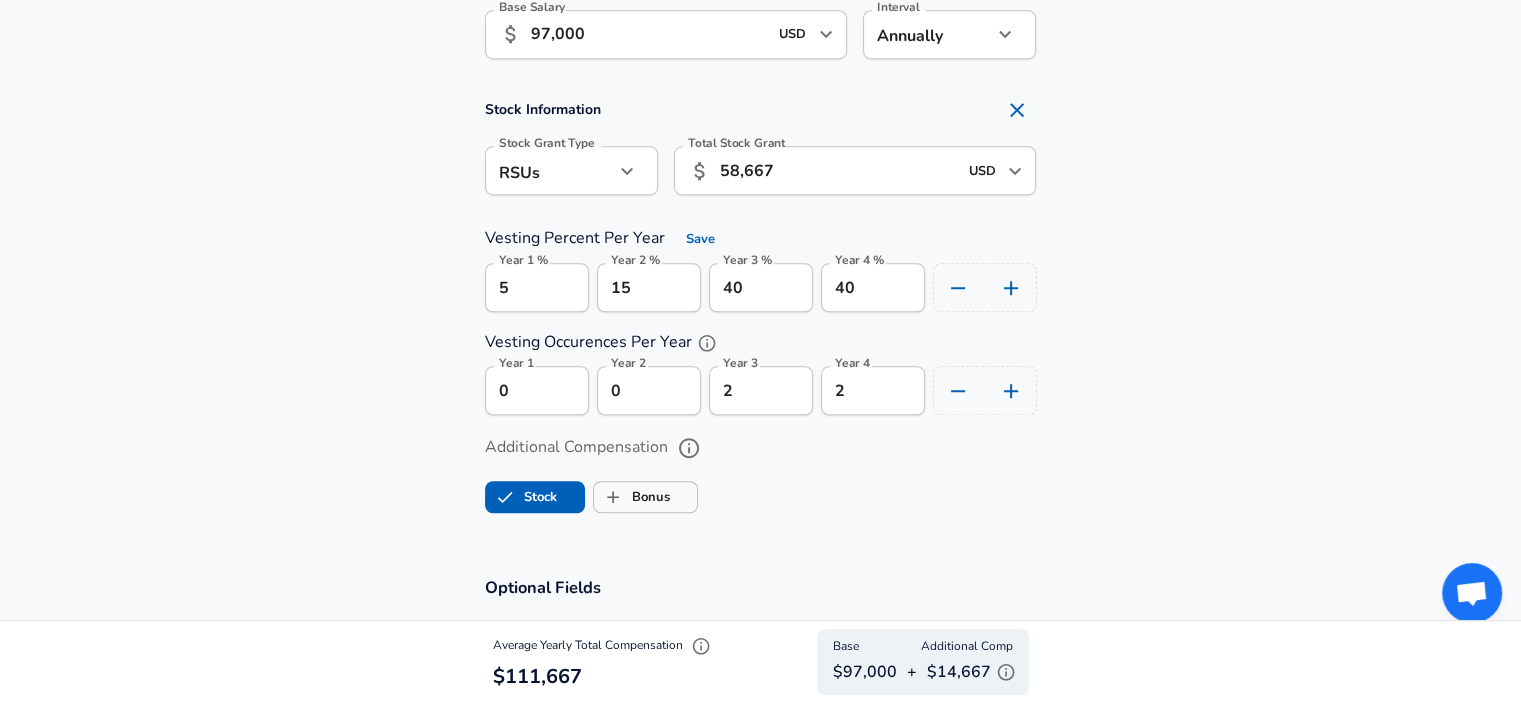 click 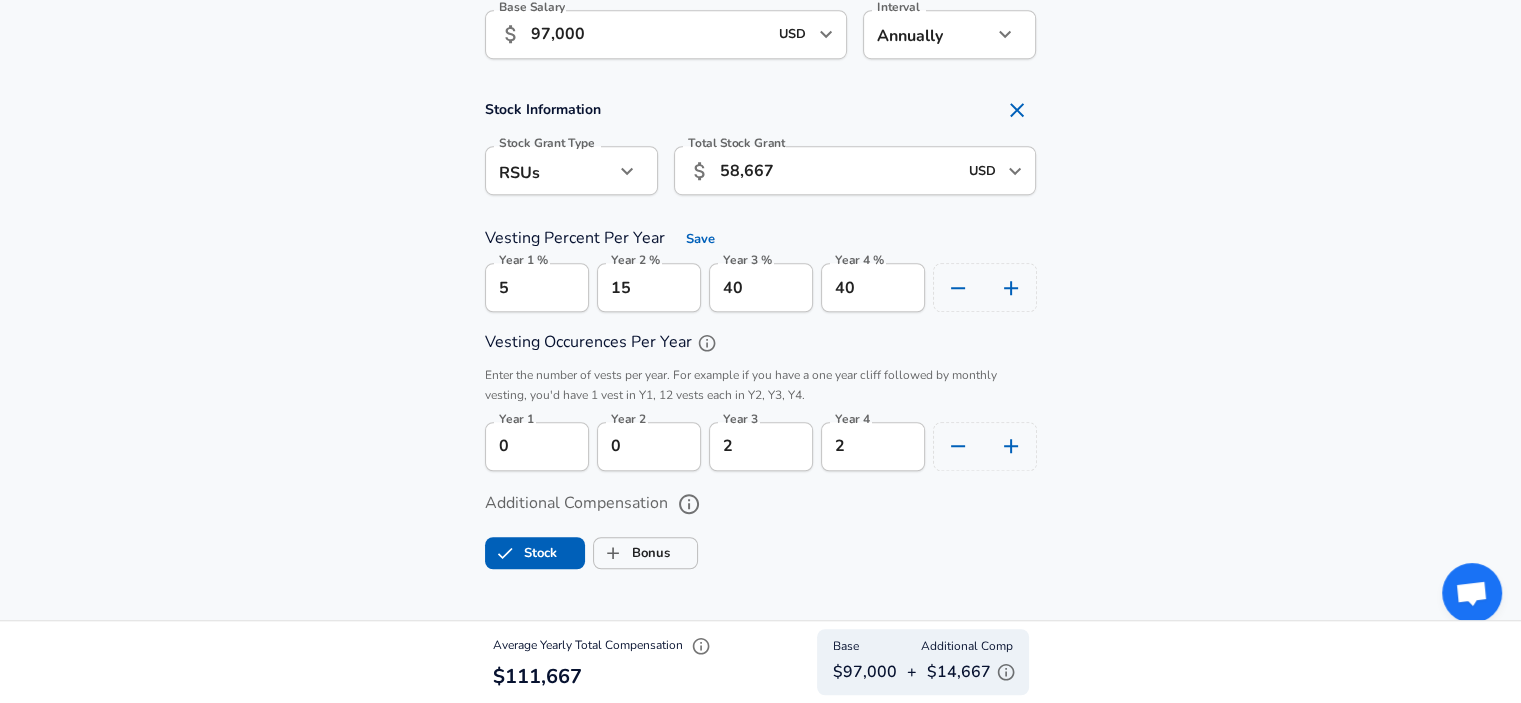 click on "0" at bounding box center [537, 446] 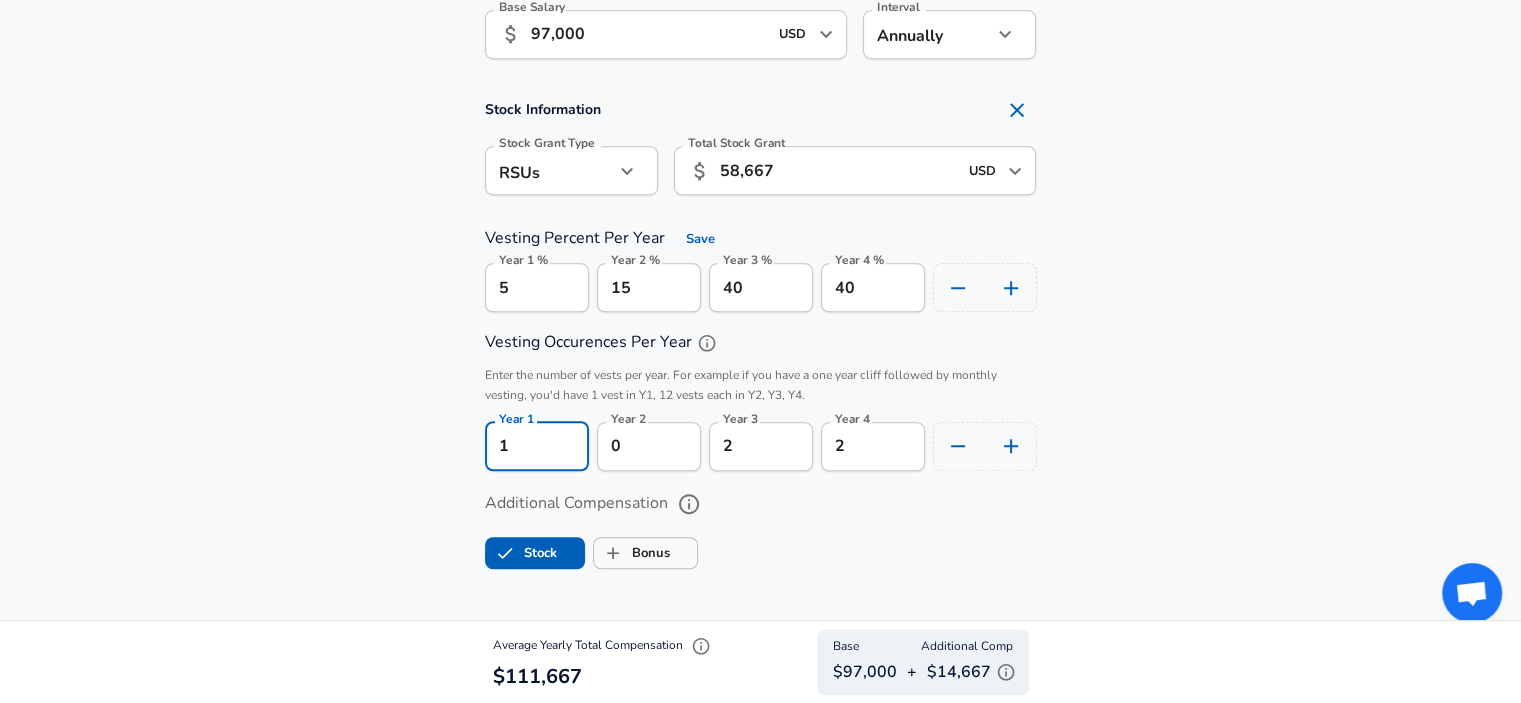type on "1" 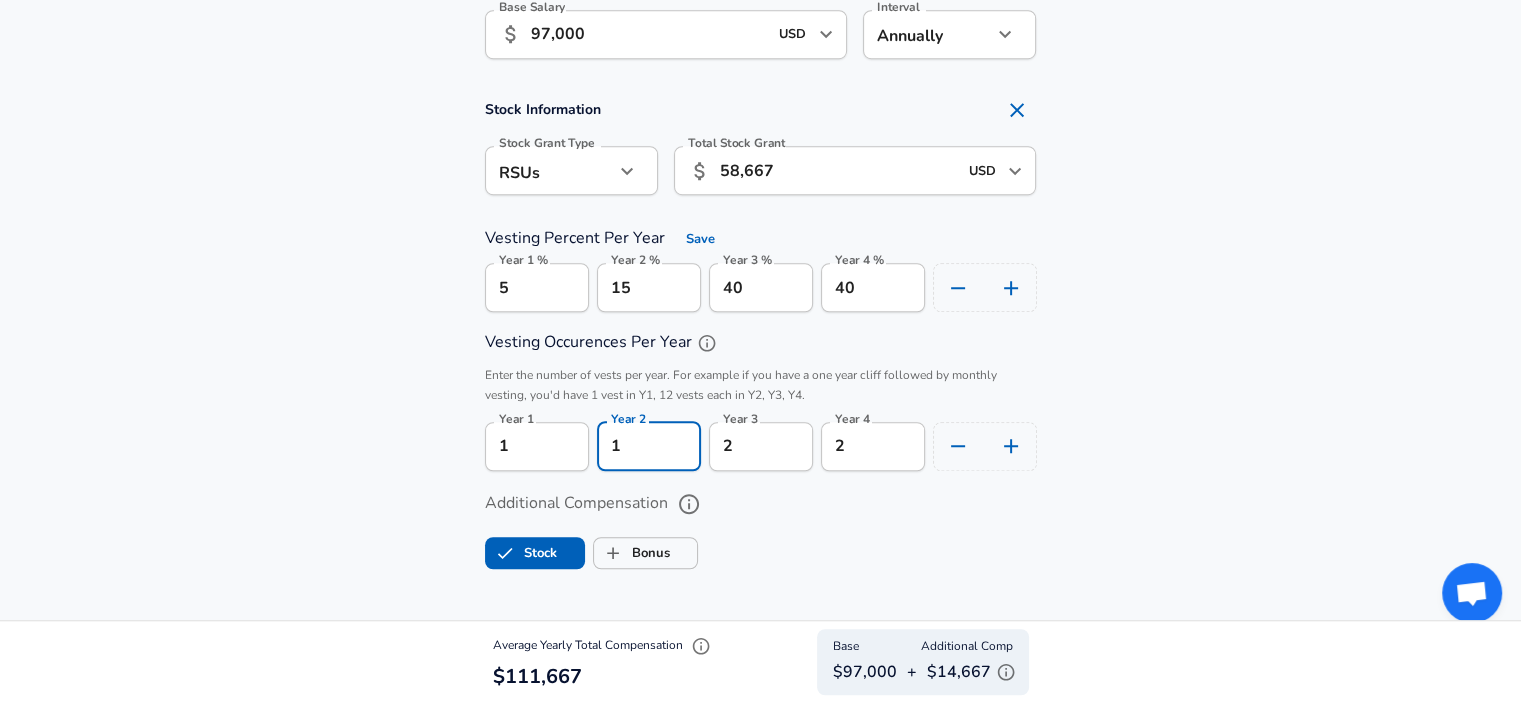 type on "1" 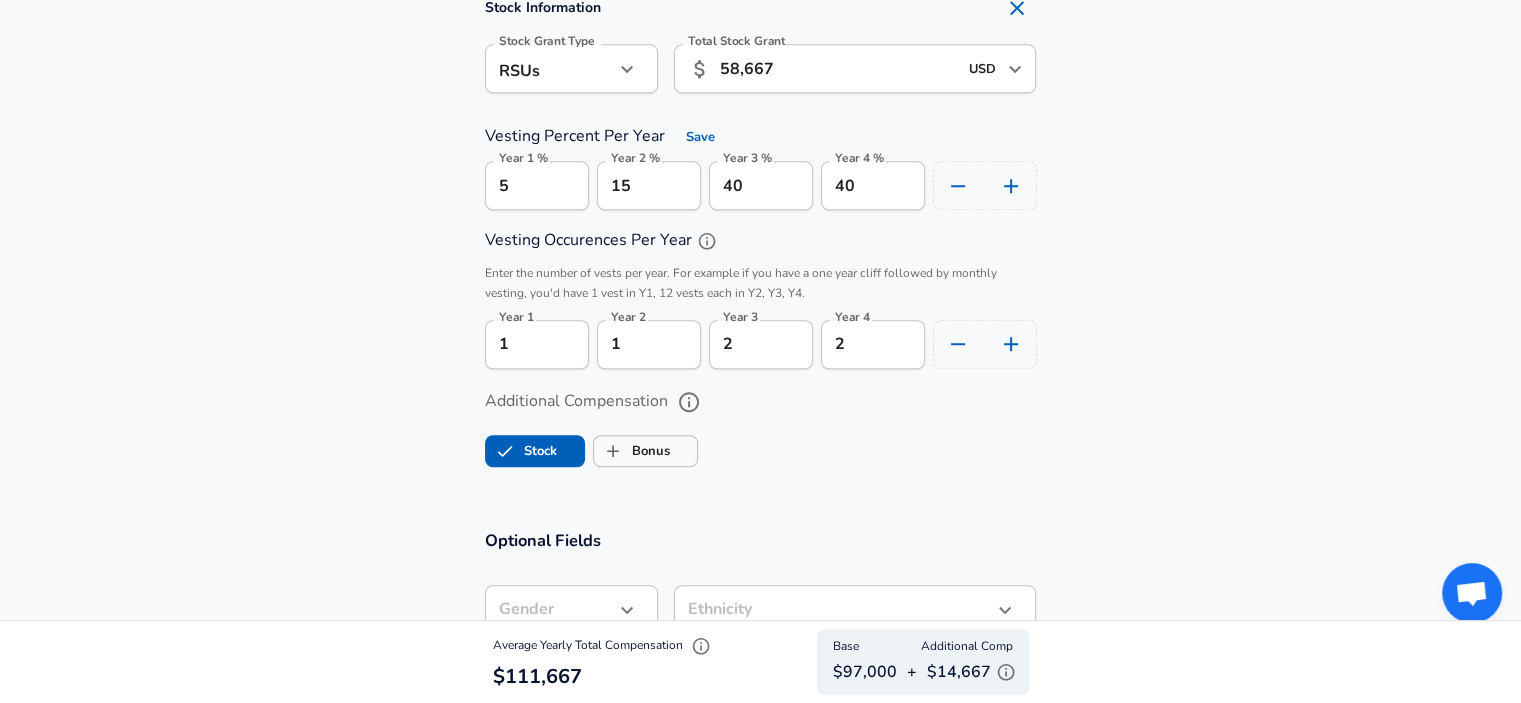scroll, scrollTop: 1464, scrollLeft: 0, axis: vertical 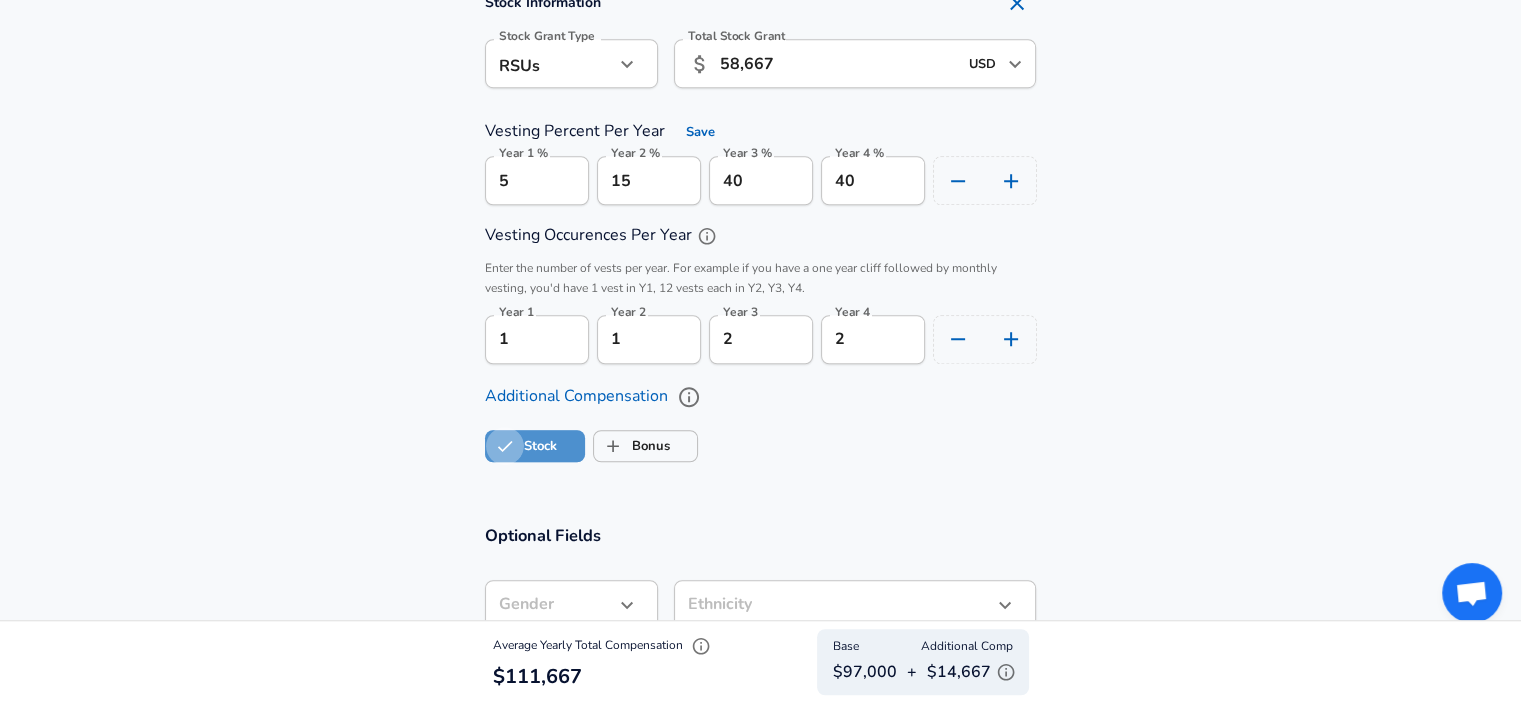 click on "Stock" at bounding box center [505, 446] 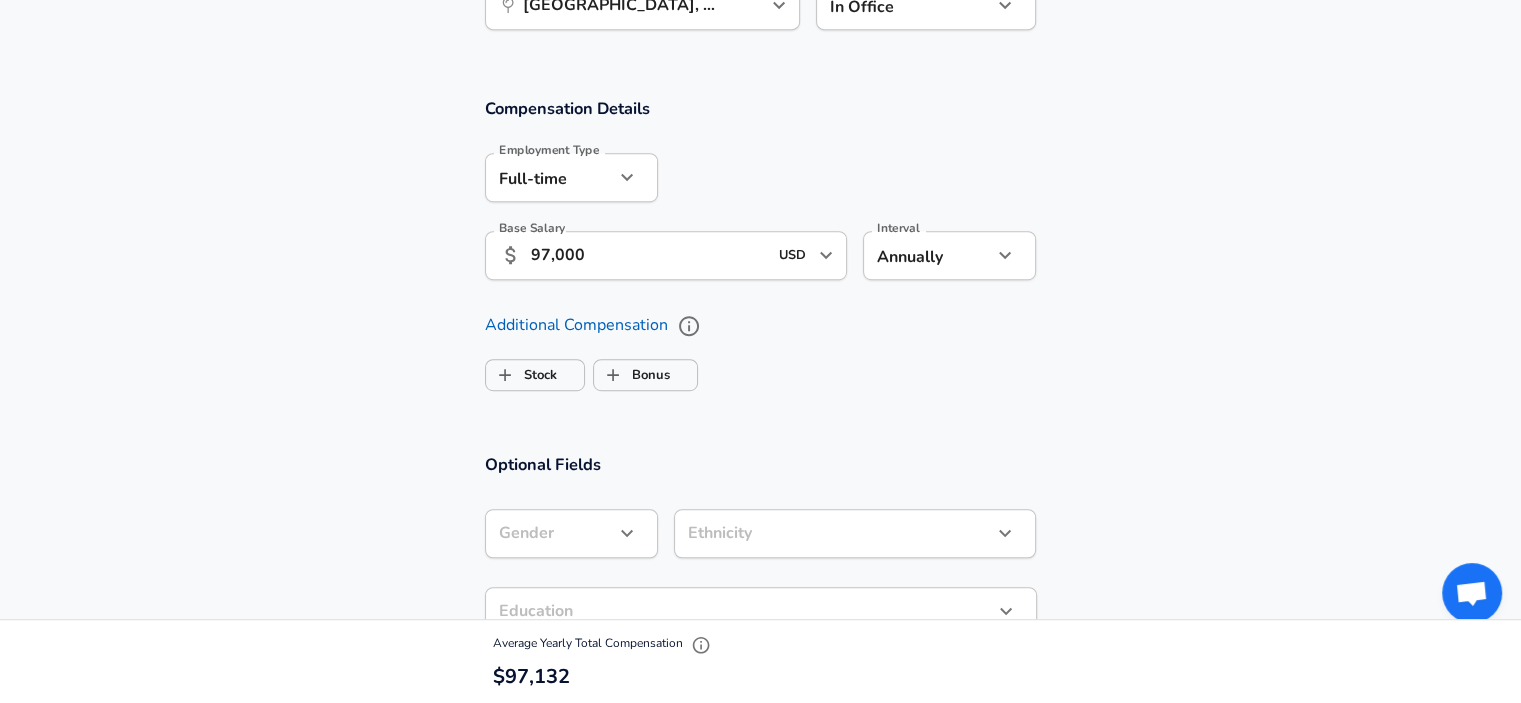scroll, scrollTop: 1131, scrollLeft: 0, axis: vertical 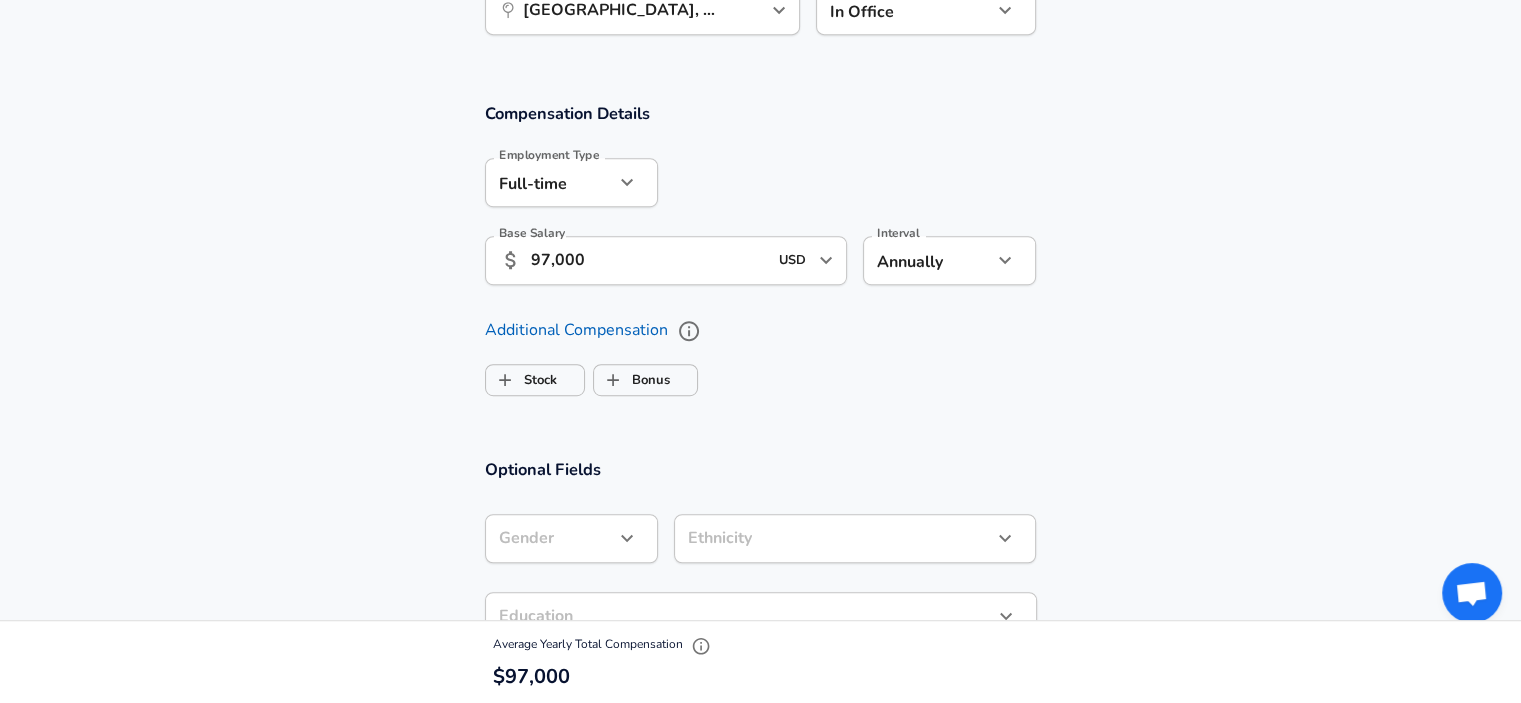click on "Compensation Details Employment Type [DEMOGRAPHIC_DATA] full_time Employment Type Base Salary ​ 97,000 USD ​ Base Salary Interval Annually yearly Interval Additional Compensation   Stock Bonus" at bounding box center (760, 258) 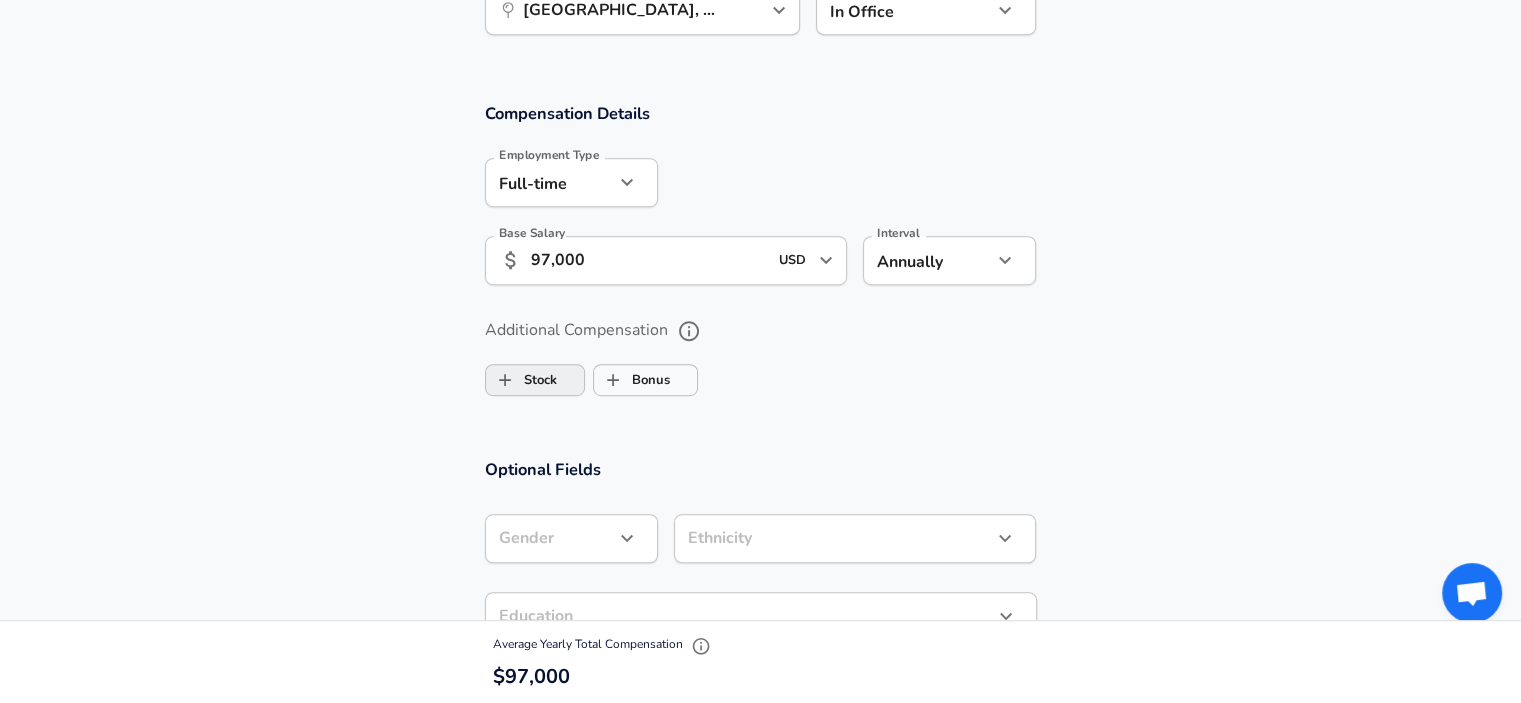 click on "Stock" at bounding box center [521, 380] 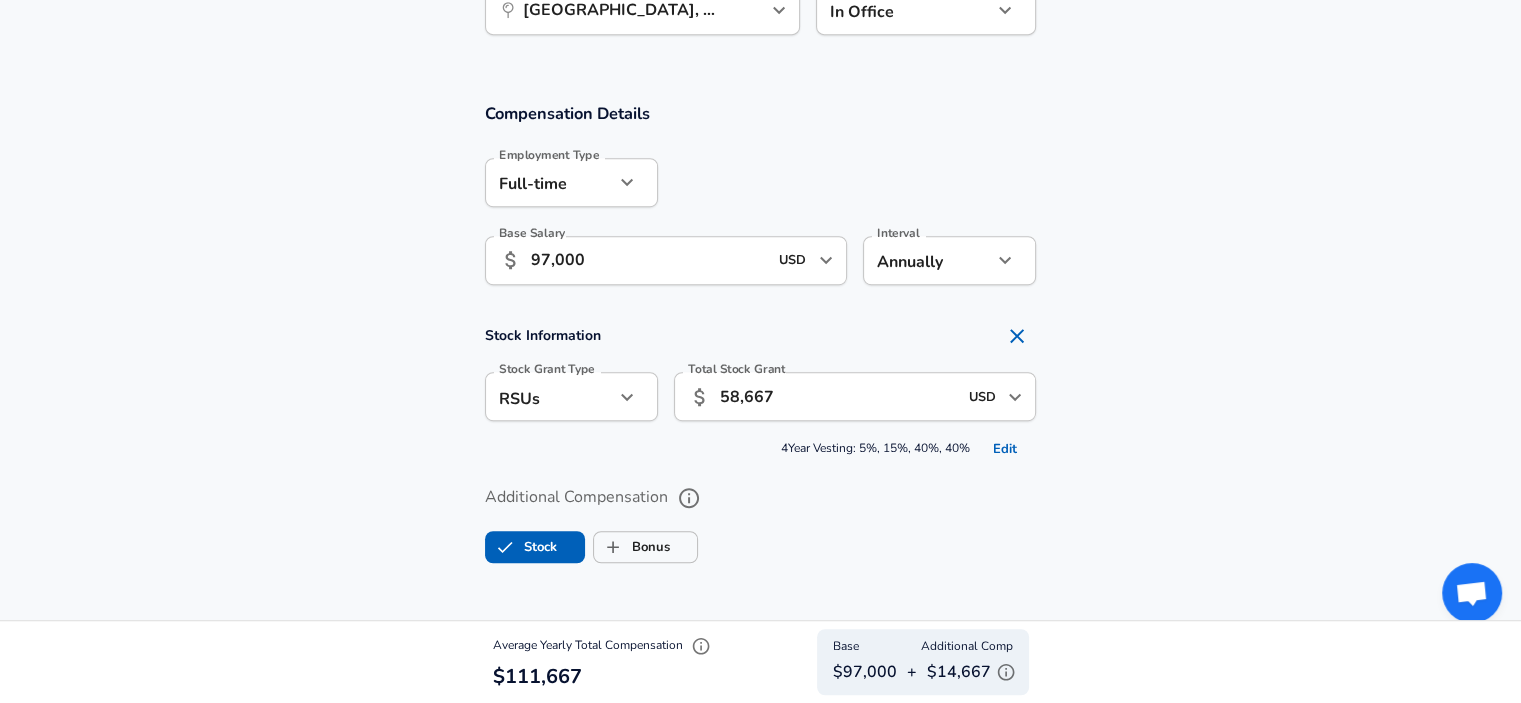 click on "Edit" at bounding box center (1005, 449) 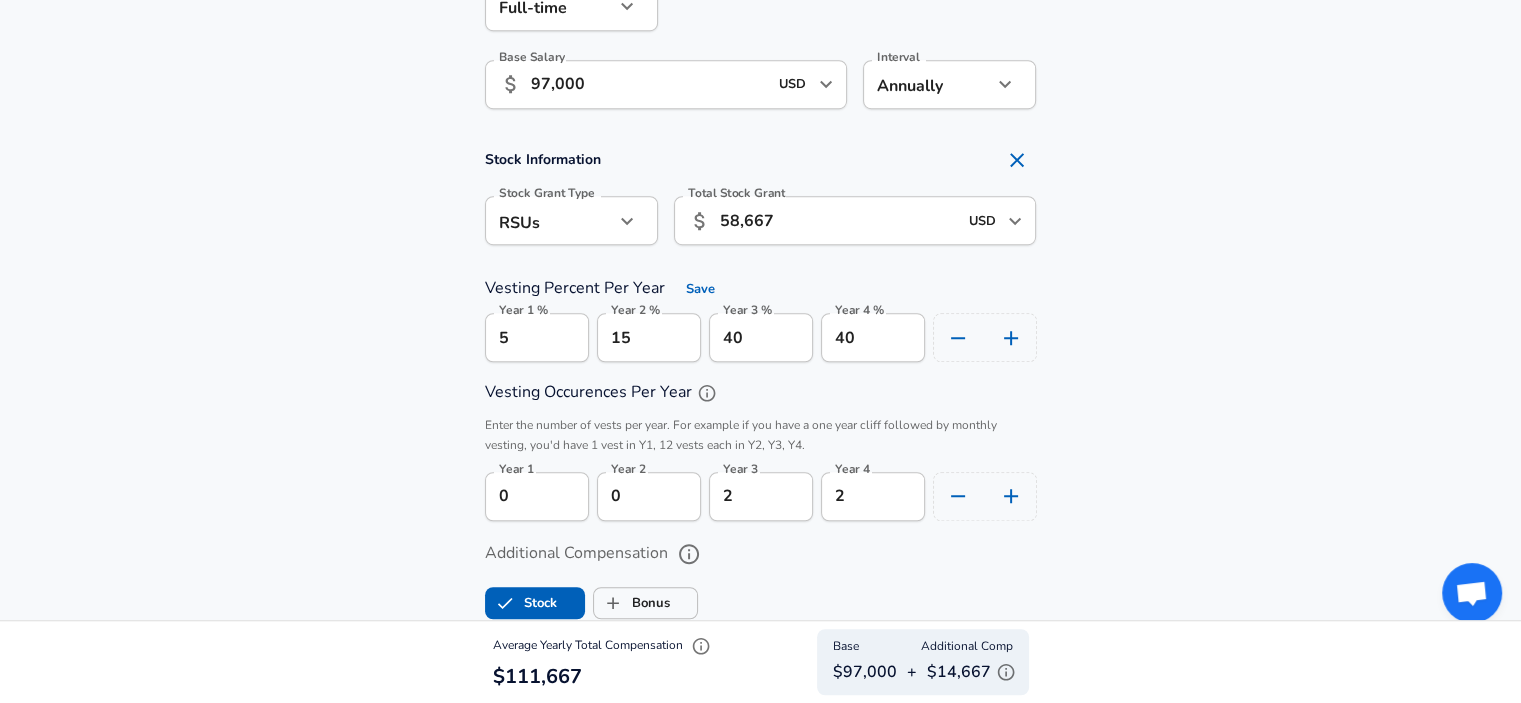 scroll, scrollTop: 1358, scrollLeft: 0, axis: vertical 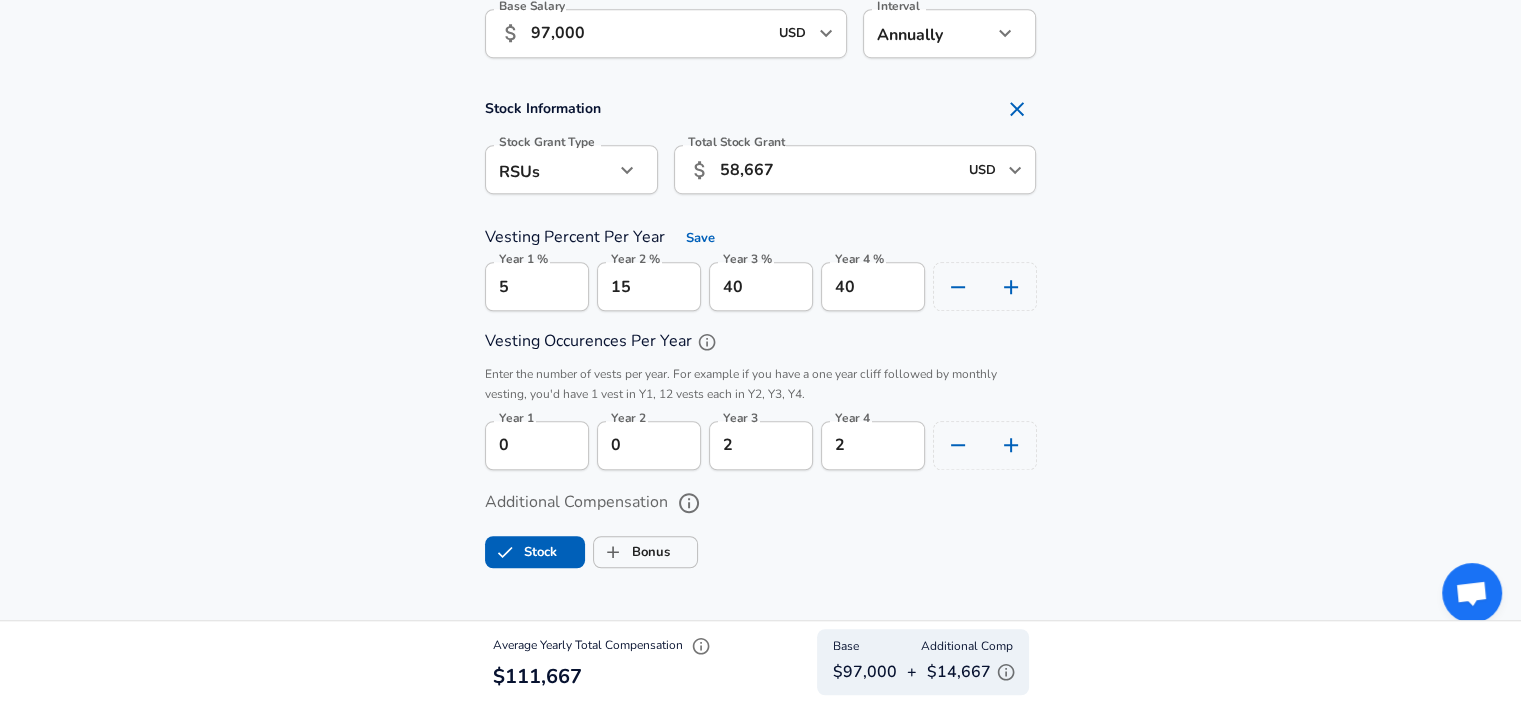 click on "0" at bounding box center [537, 445] 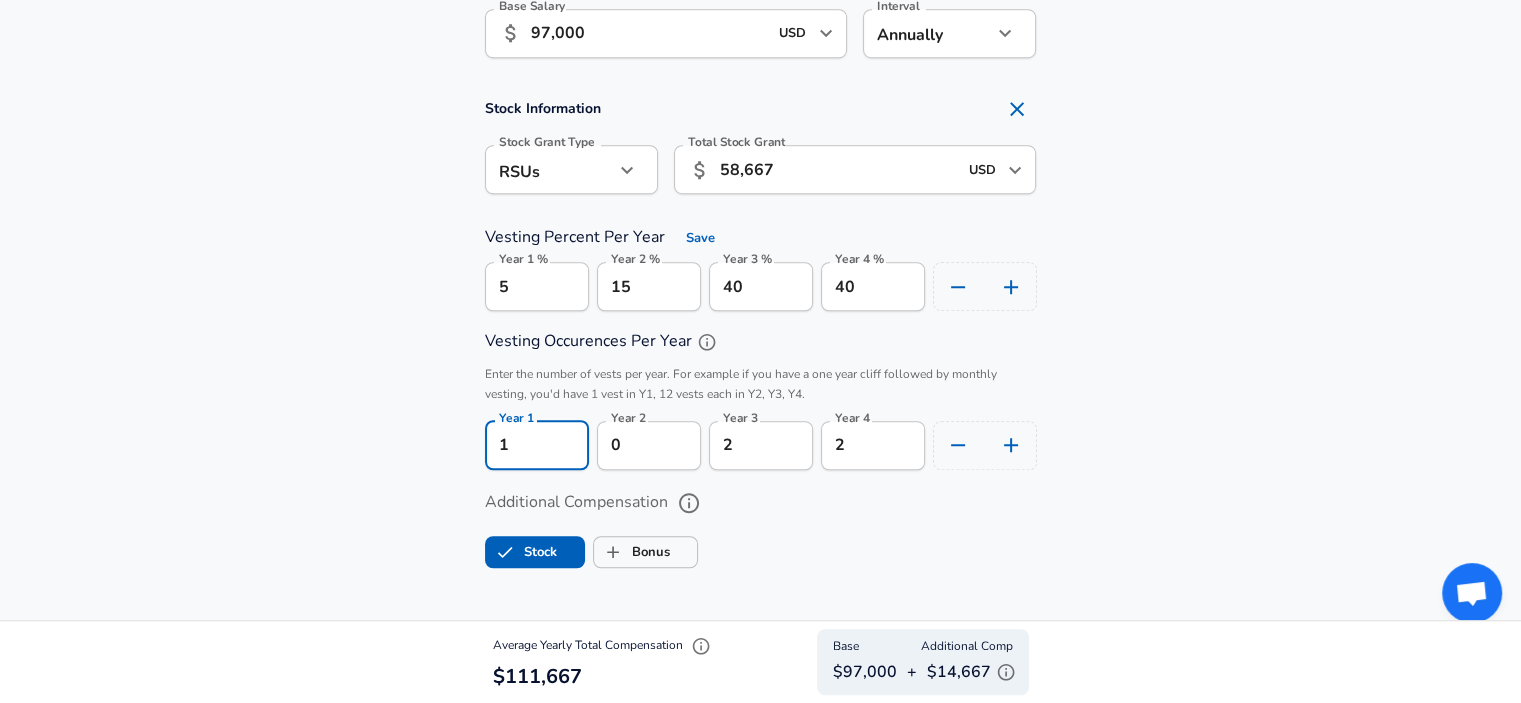type on "1" 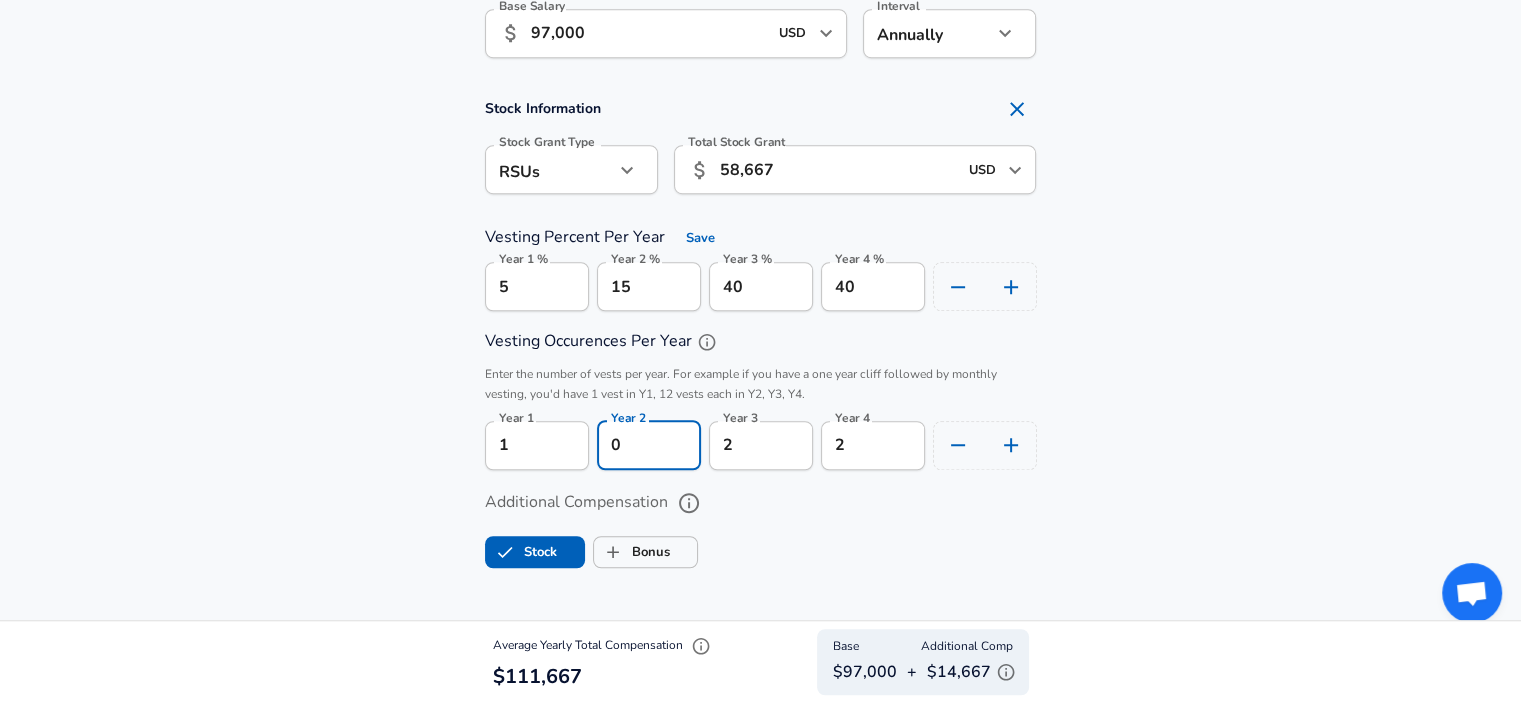 click on "0" at bounding box center [649, 445] 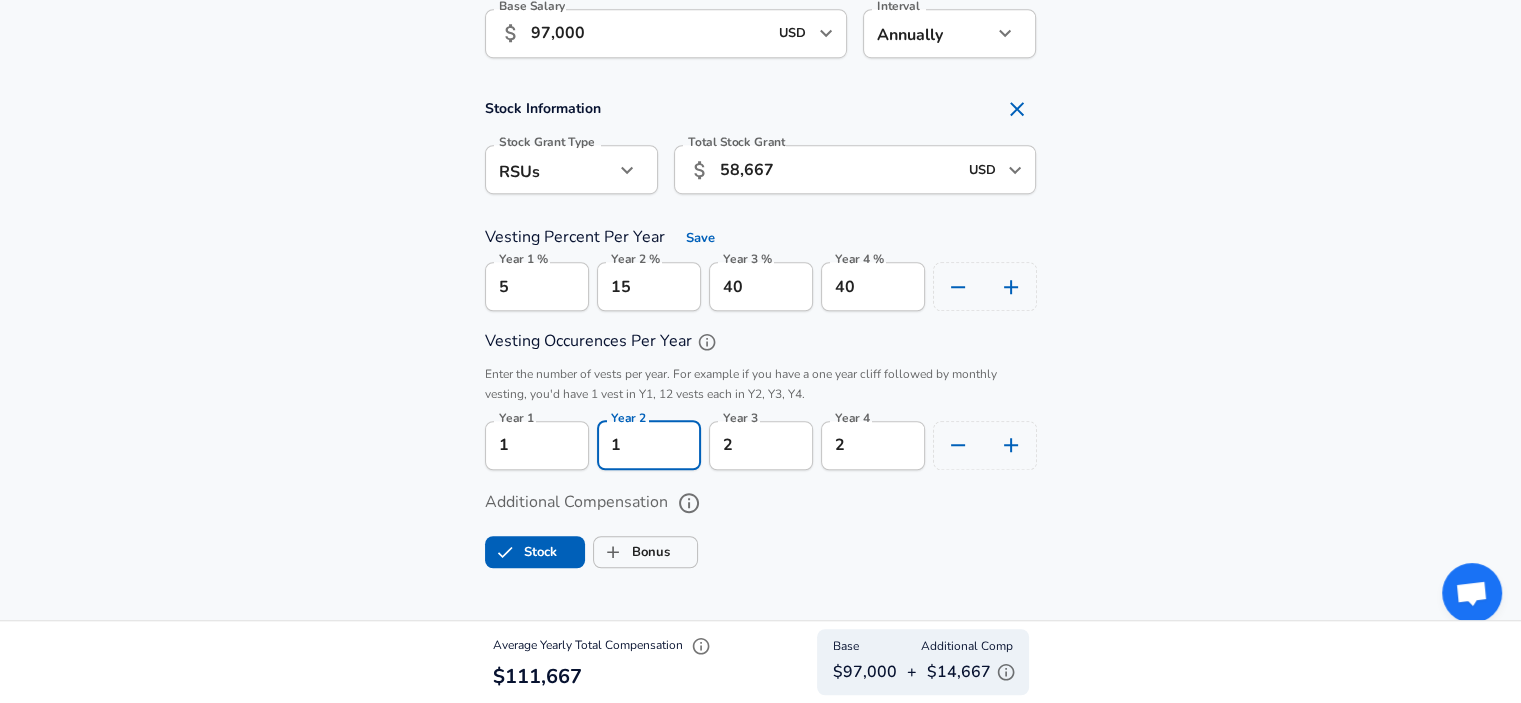 type on "1" 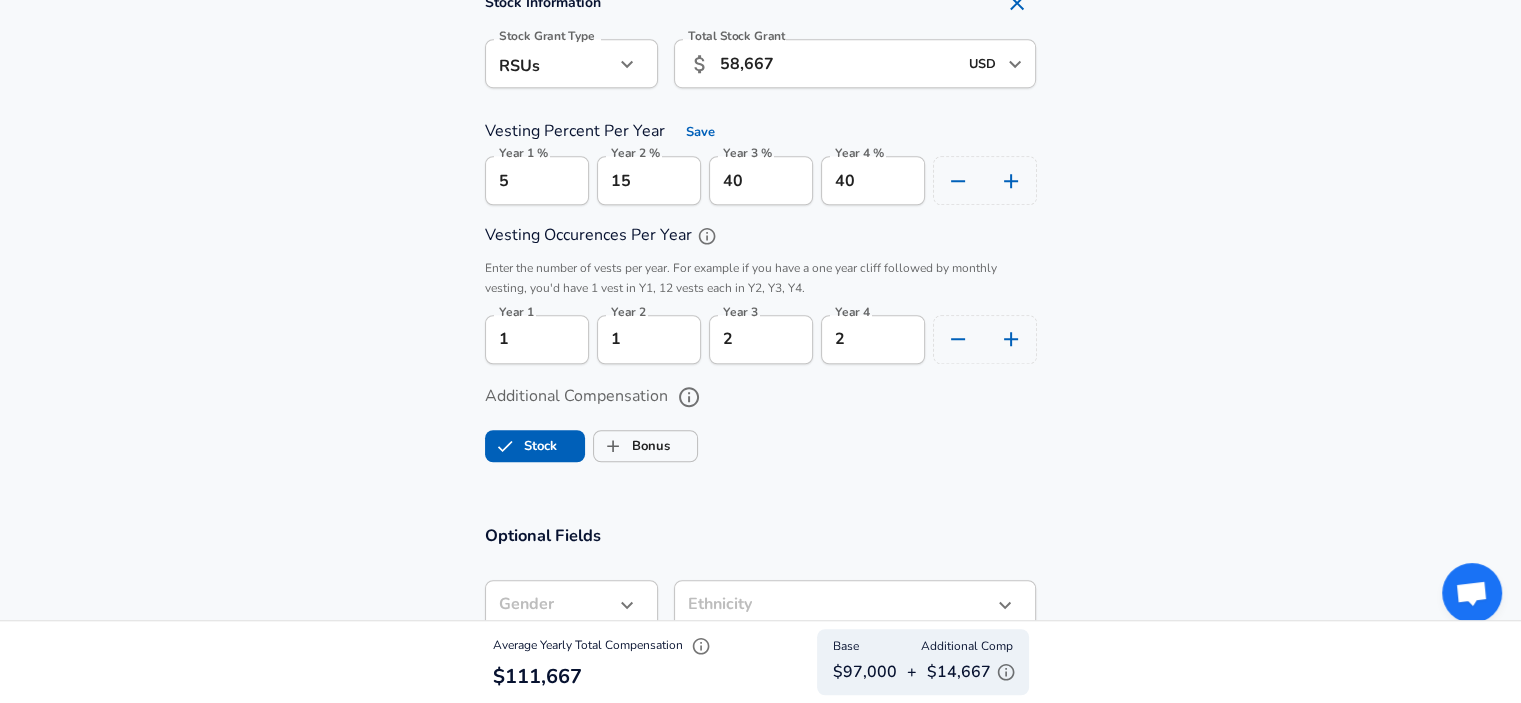scroll, scrollTop: 1464, scrollLeft: 0, axis: vertical 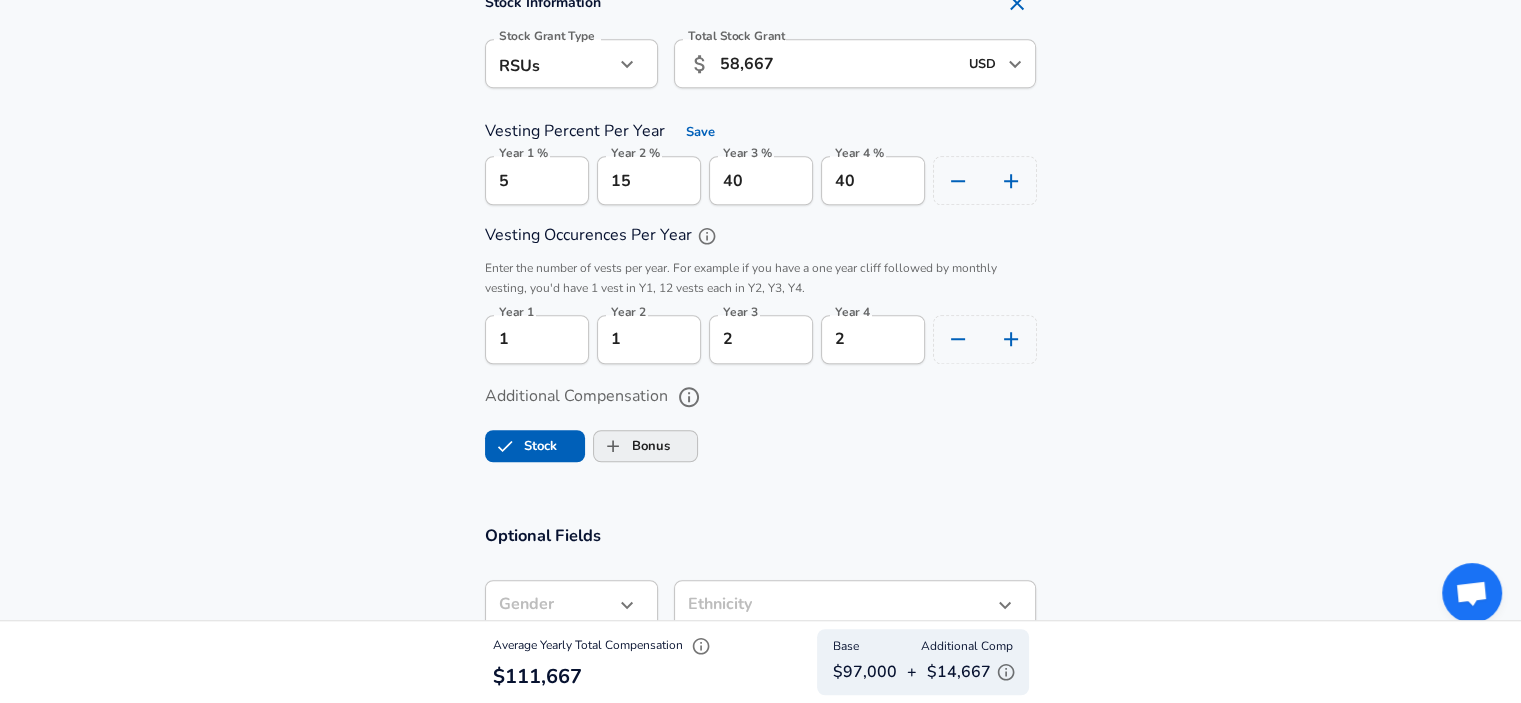 click on "Bonus" at bounding box center (645, 446) 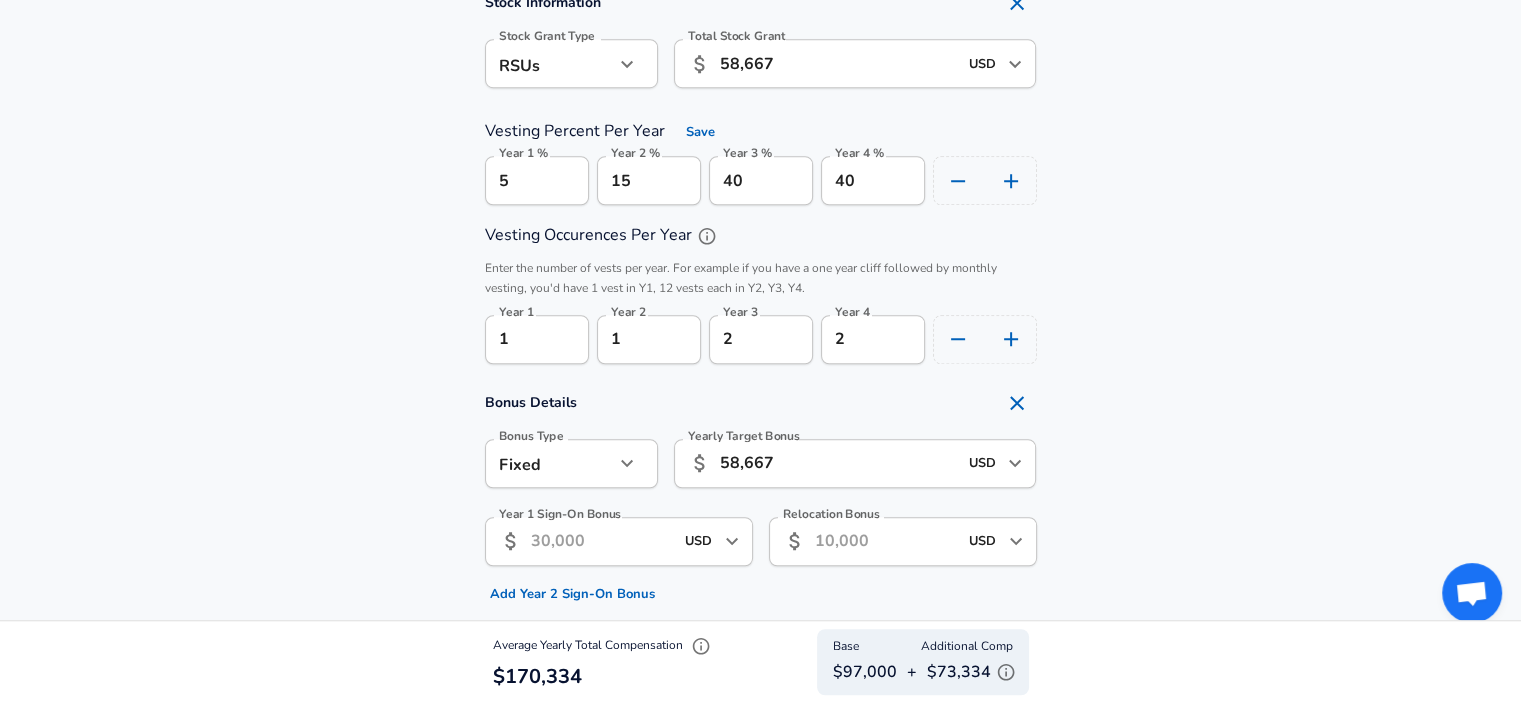 click on "58,667" at bounding box center [838, 463] 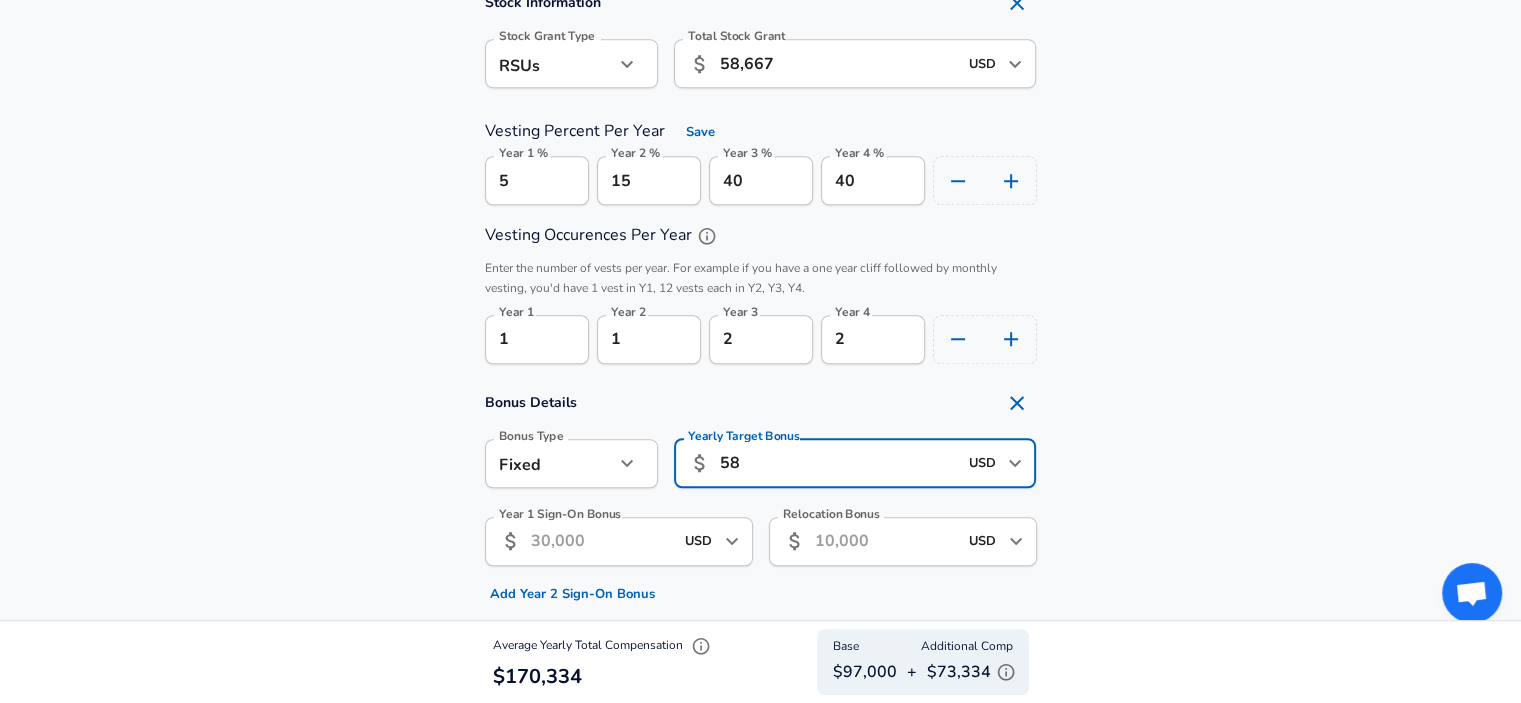 type on "5" 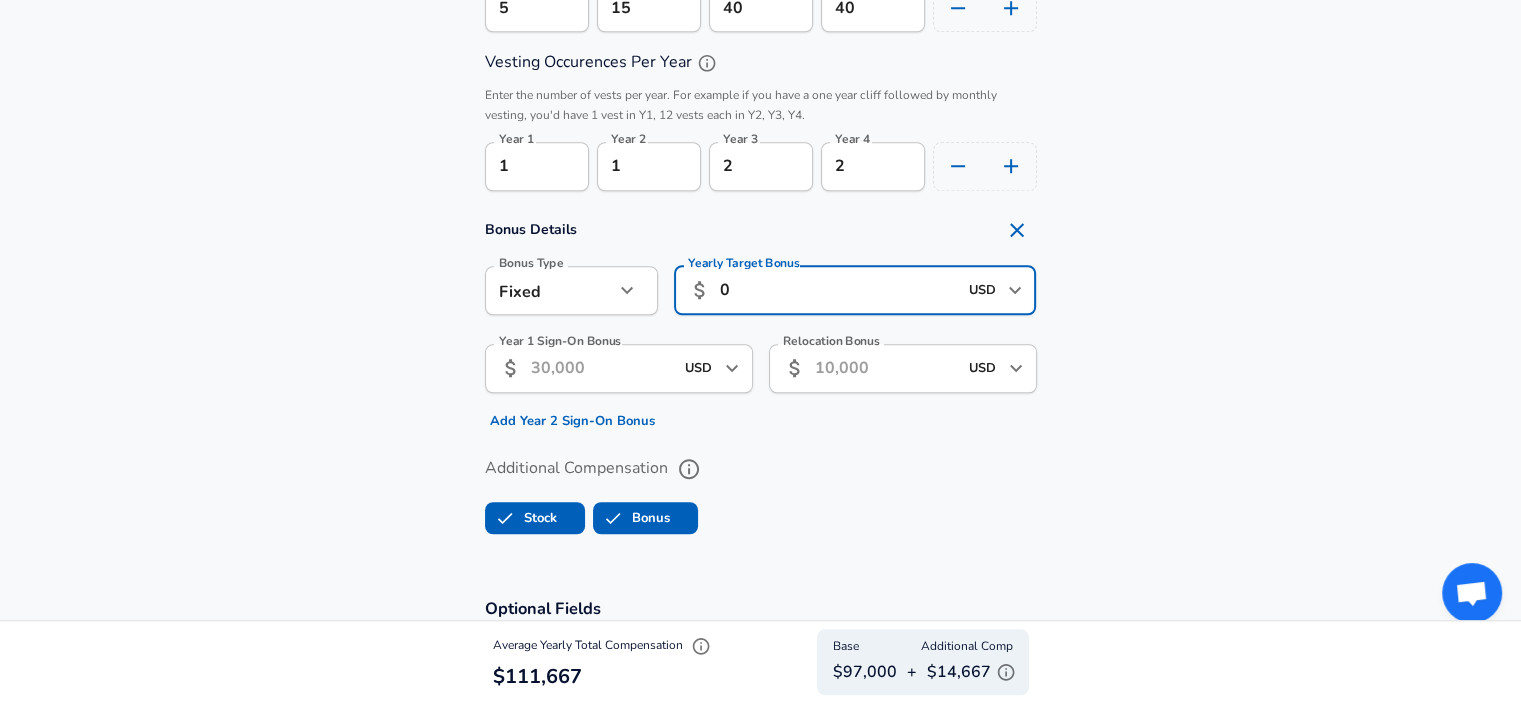 scroll, scrollTop: 1641, scrollLeft: 0, axis: vertical 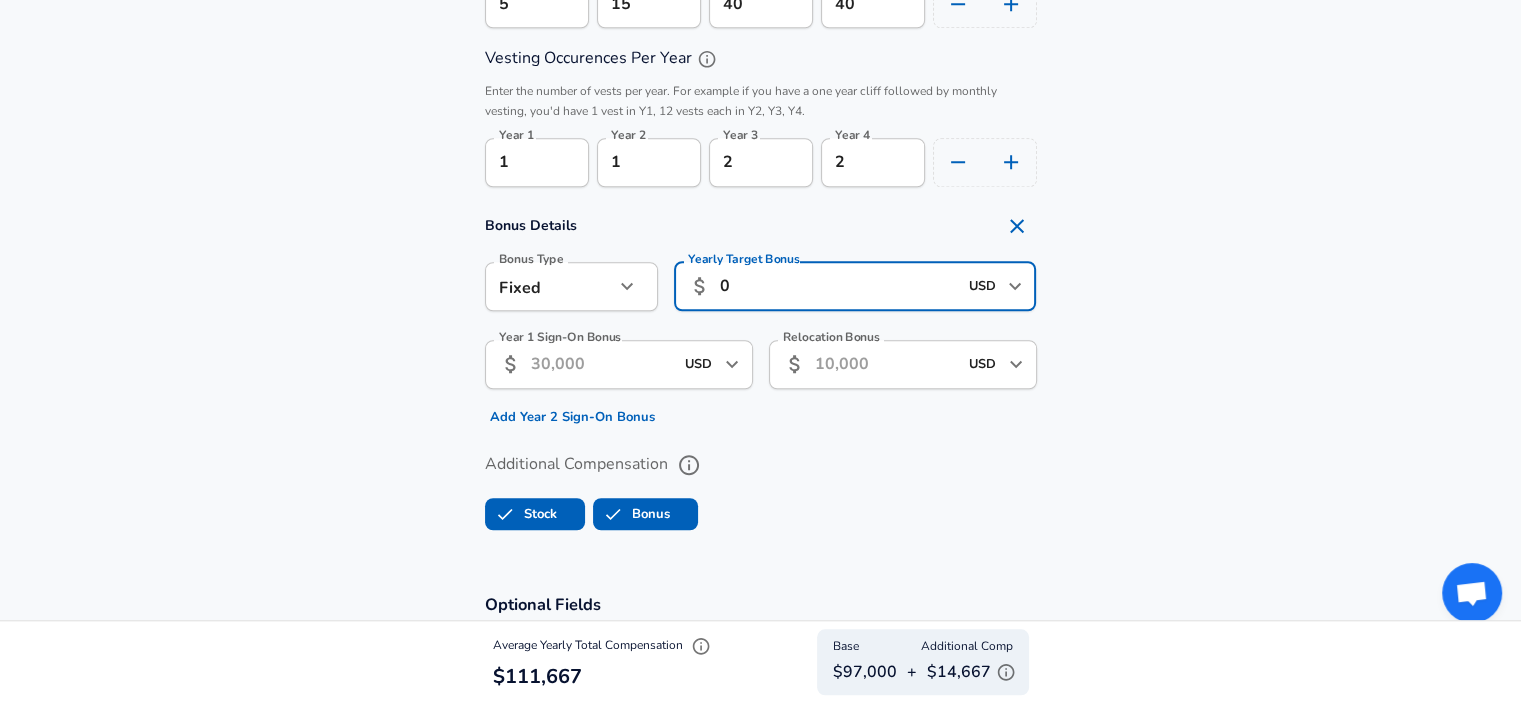 type on "0" 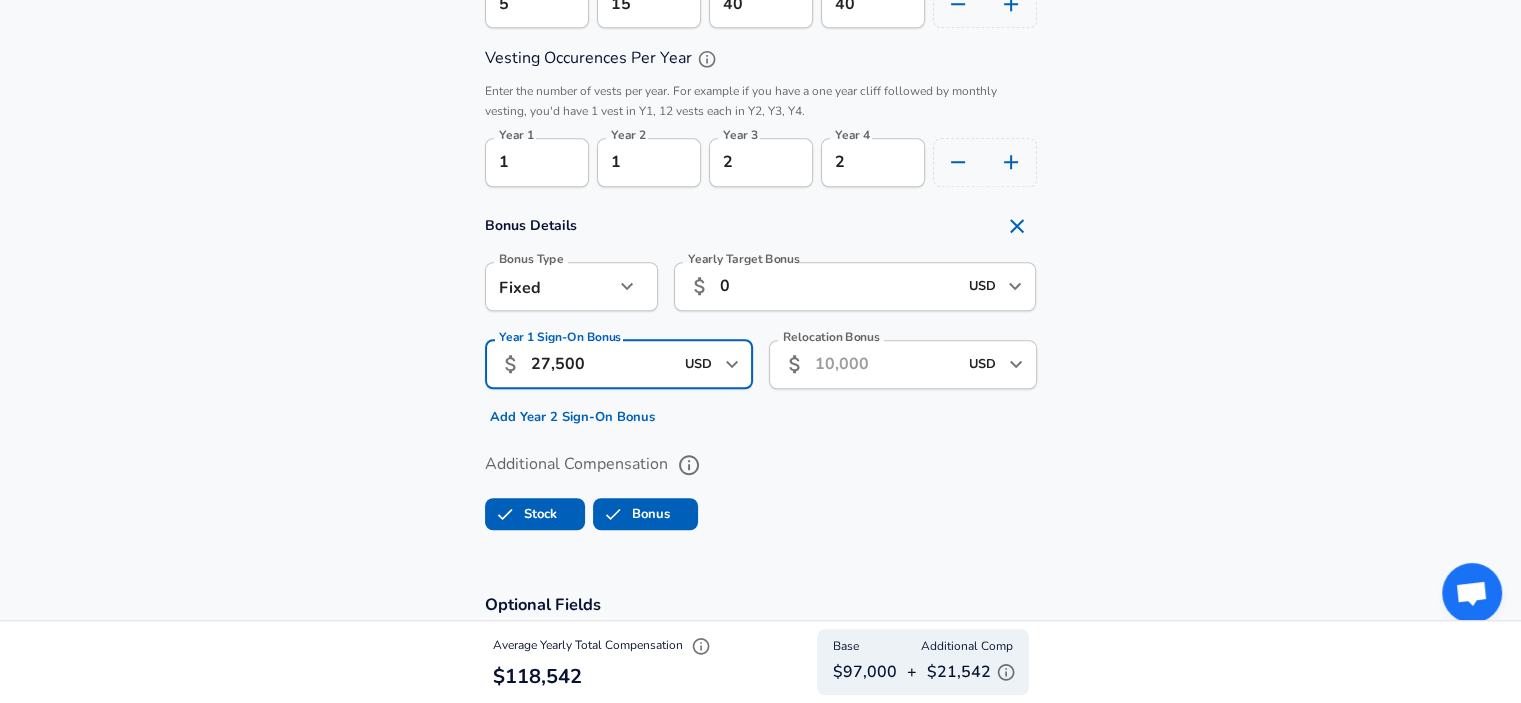 type on "27,500" 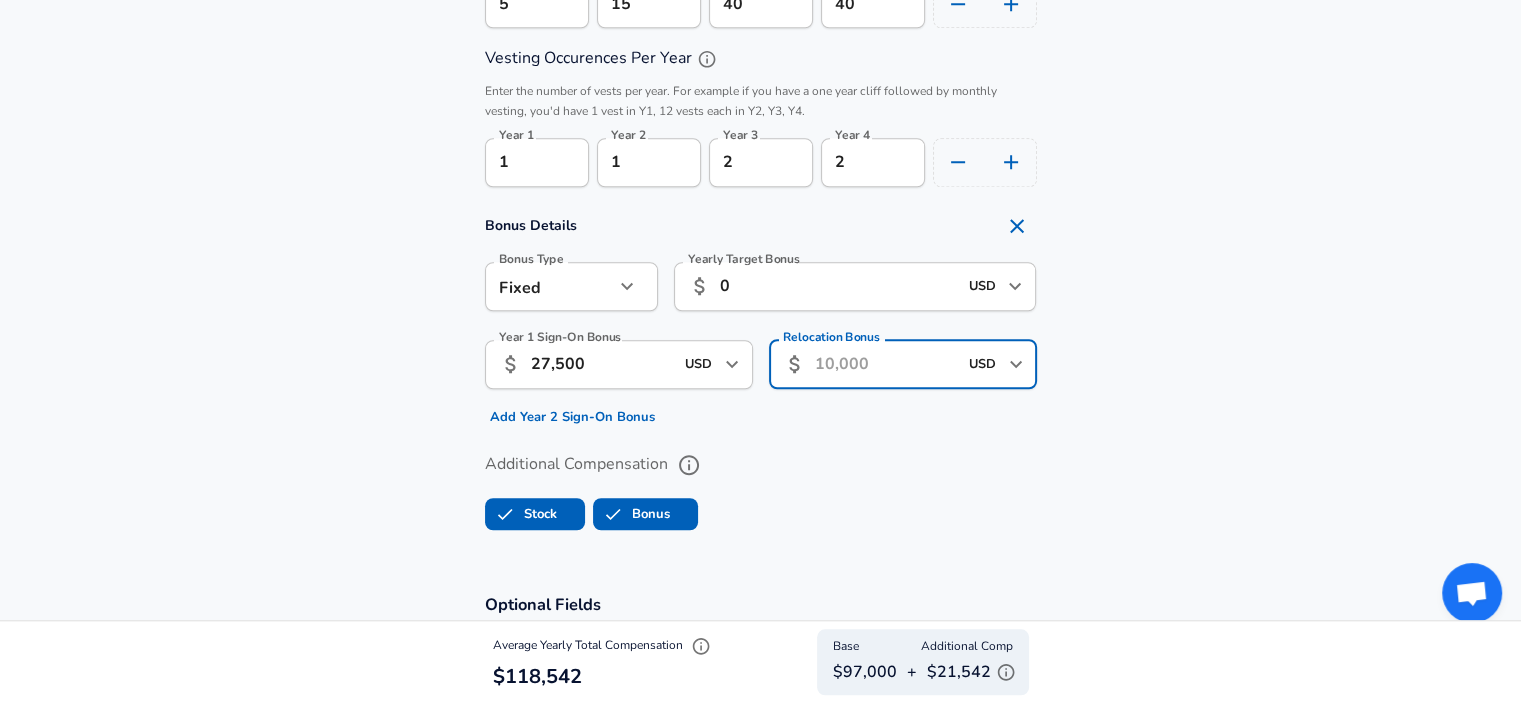 click on "Add Year 2 Sign-On Bonus" at bounding box center [572, 417] 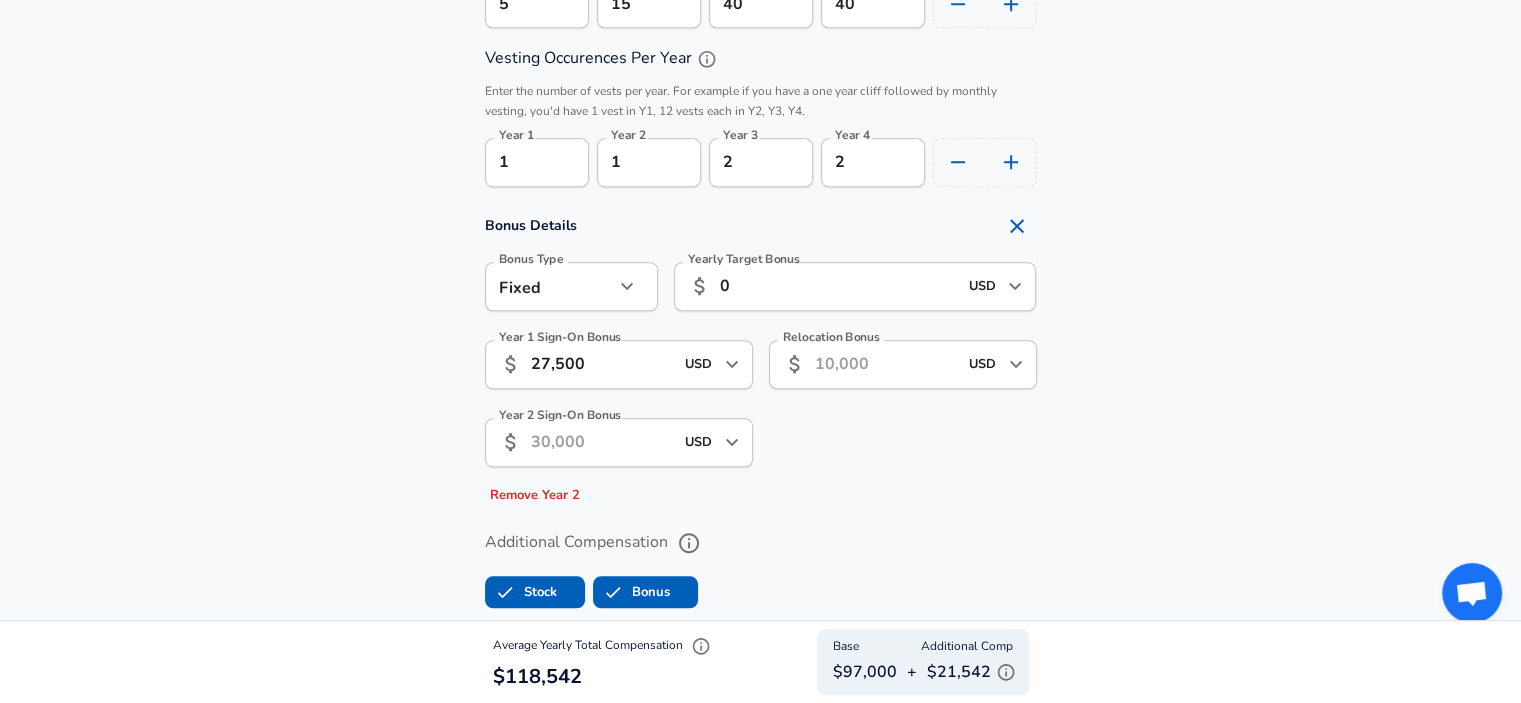 click on "Year 2 Sign-On Bonus" at bounding box center [602, 442] 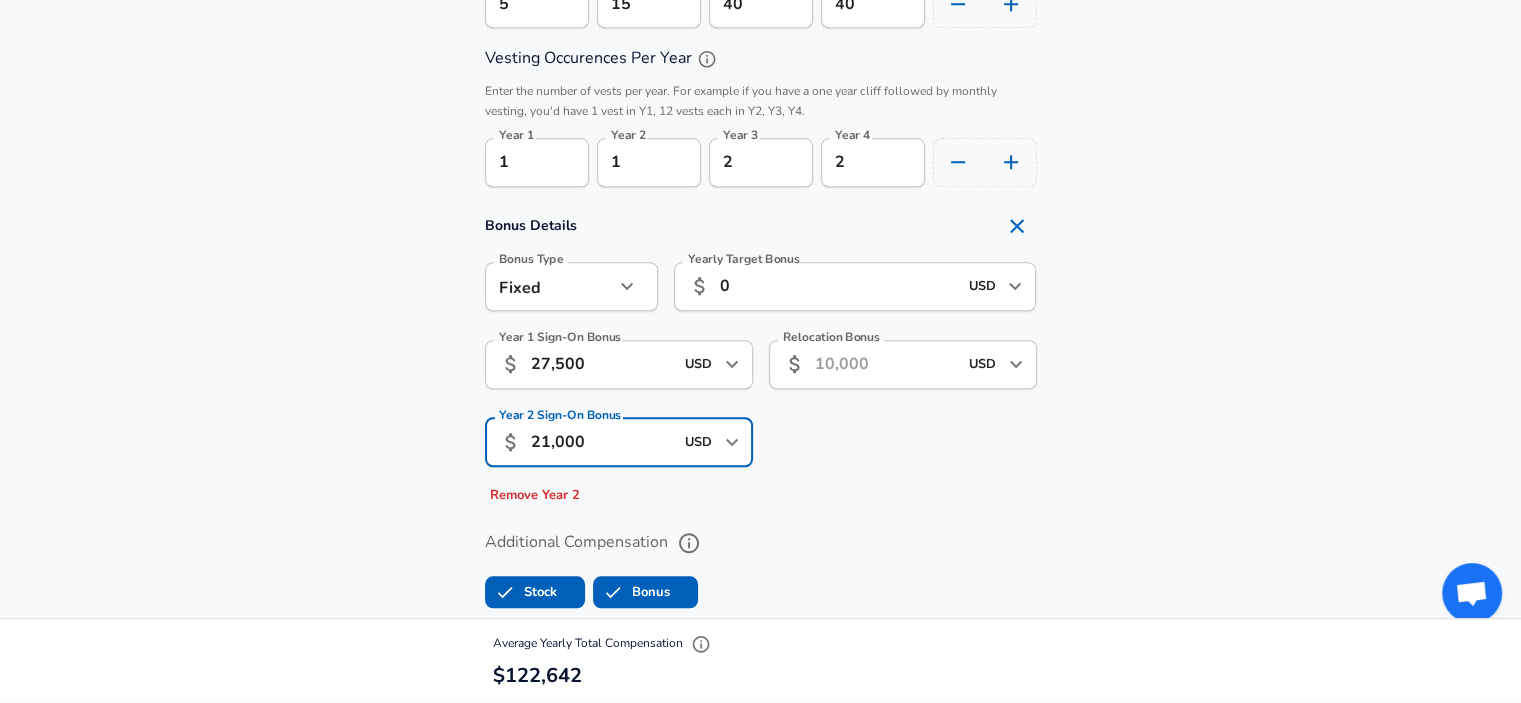 type on "21,000" 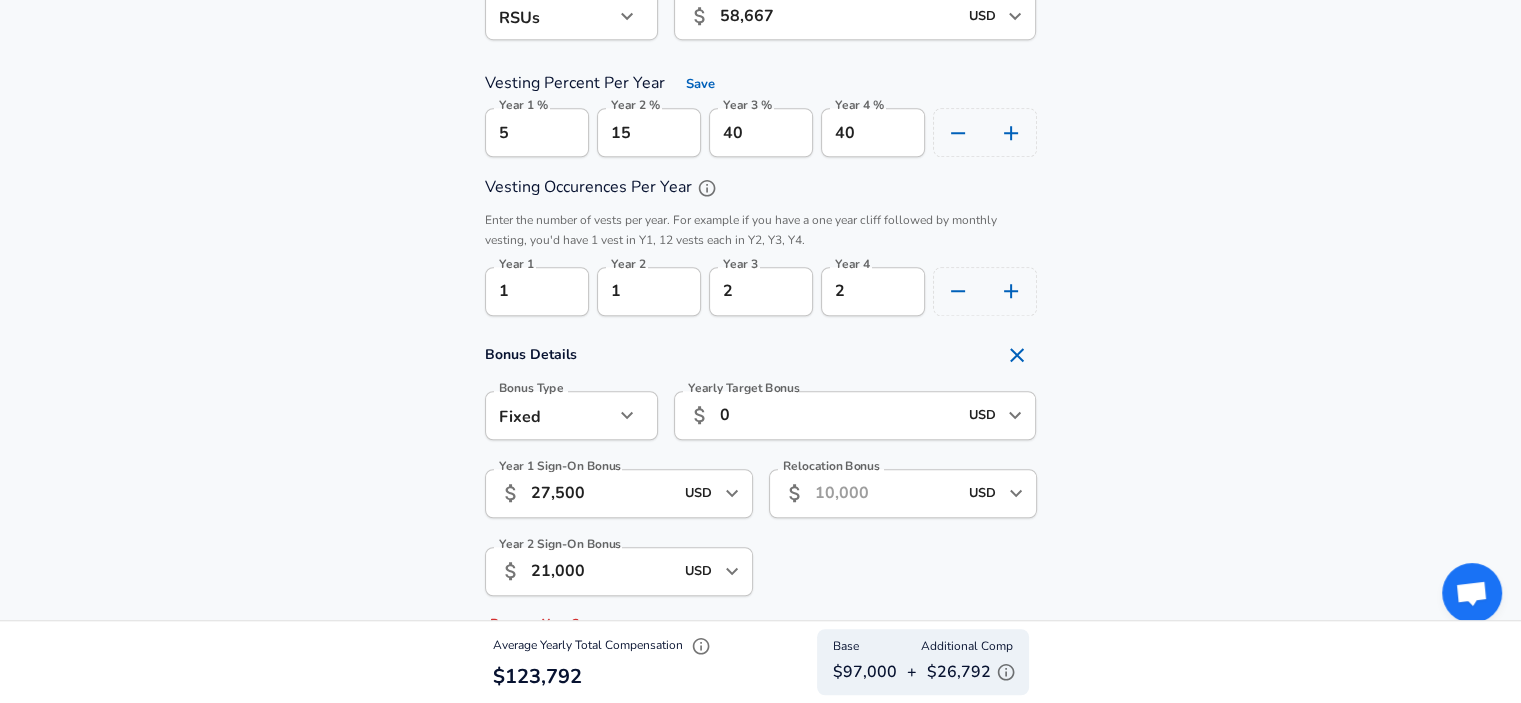 scroll, scrollTop: 1511, scrollLeft: 0, axis: vertical 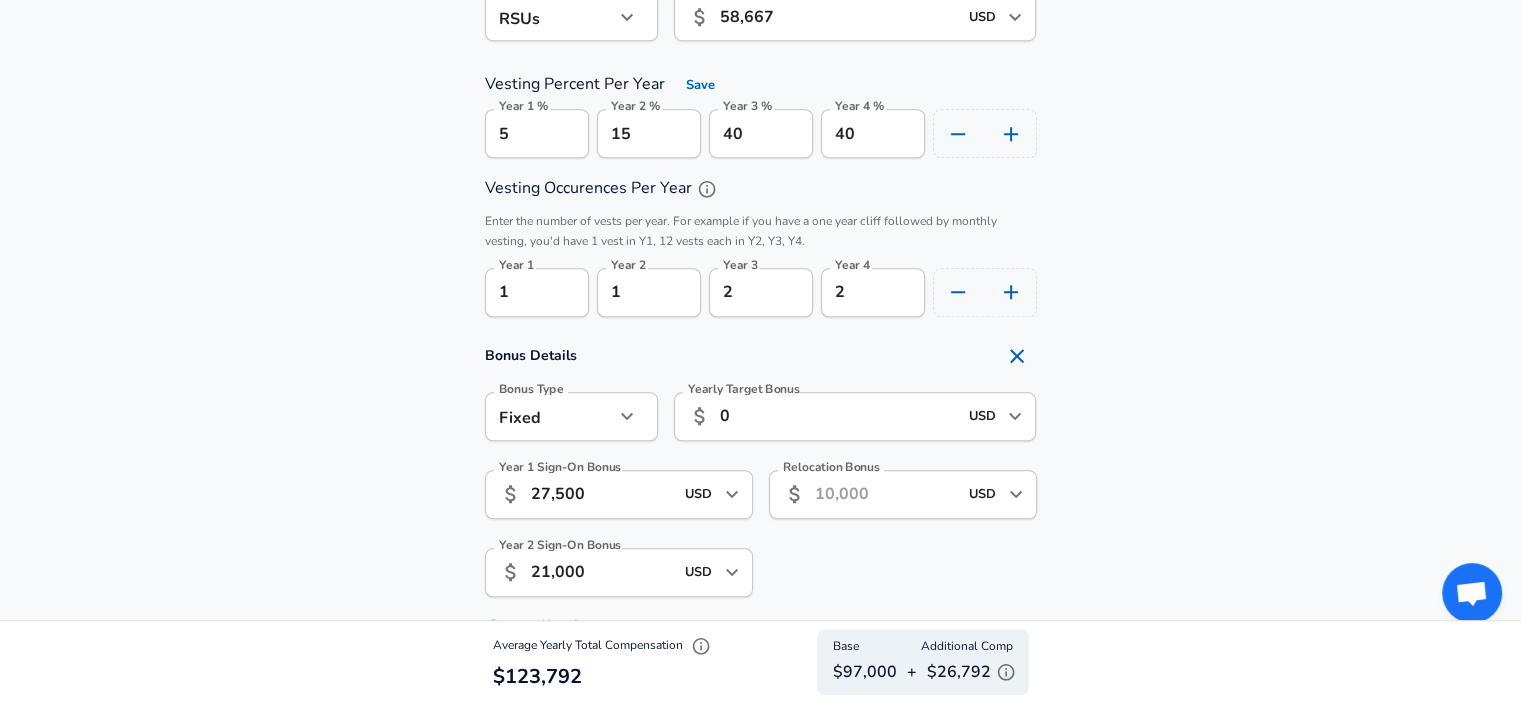 click 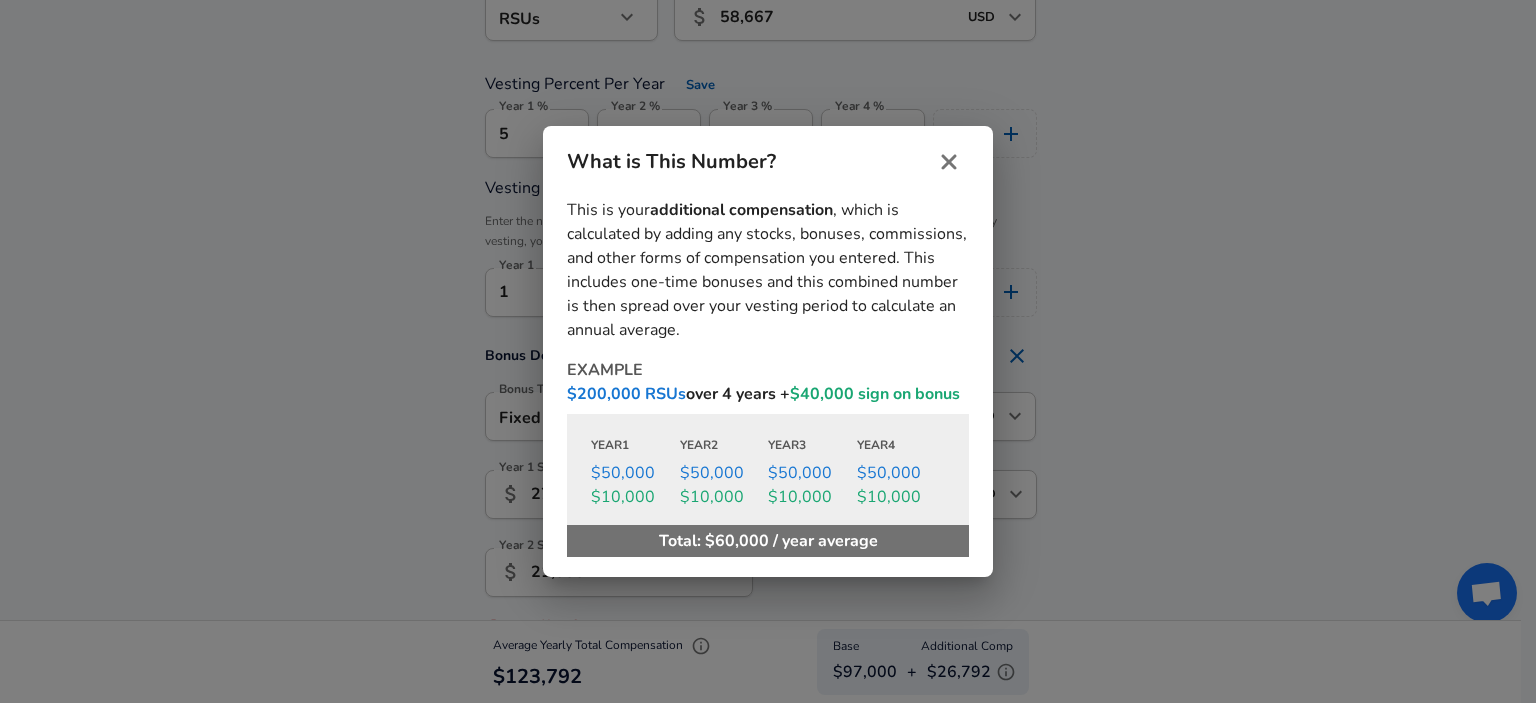 click 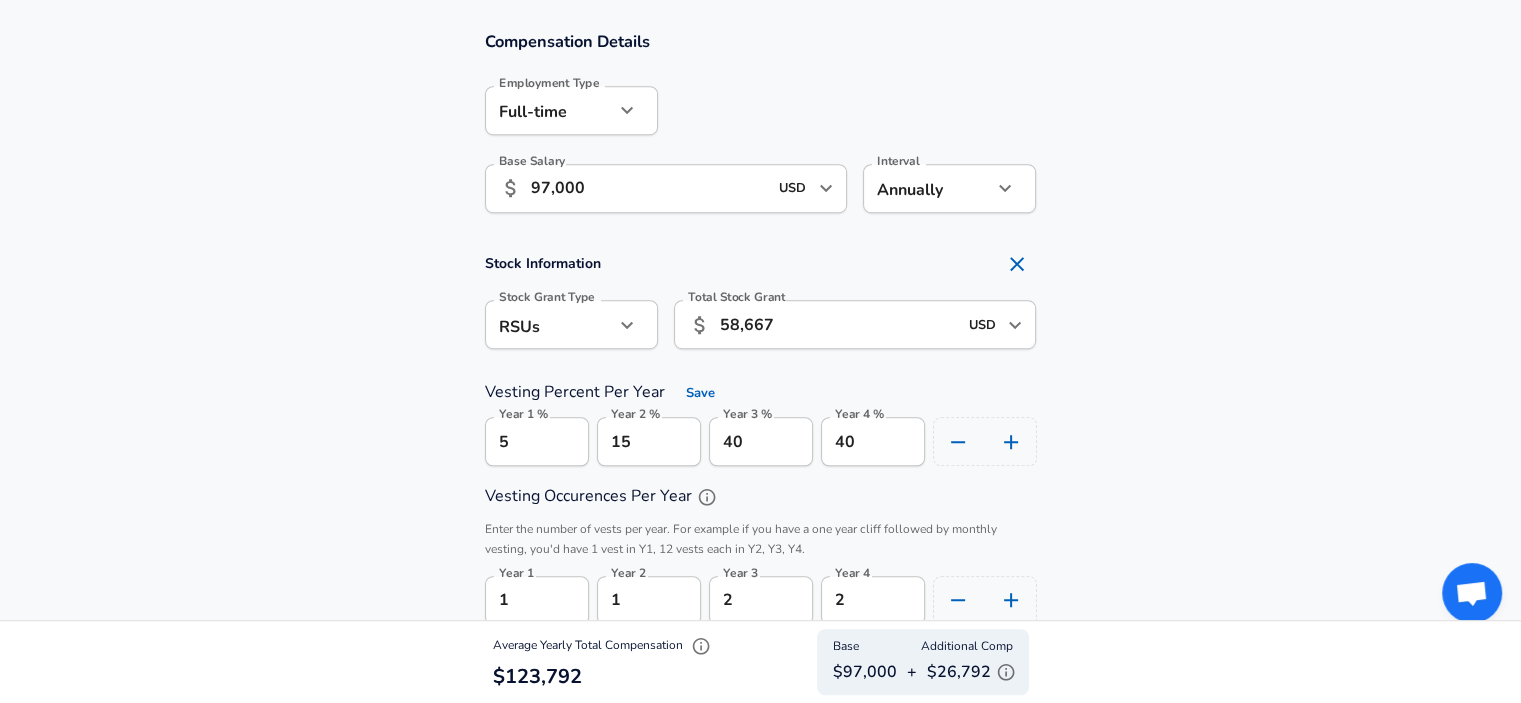 scroll, scrollTop: 1201, scrollLeft: 0, axis: vertical 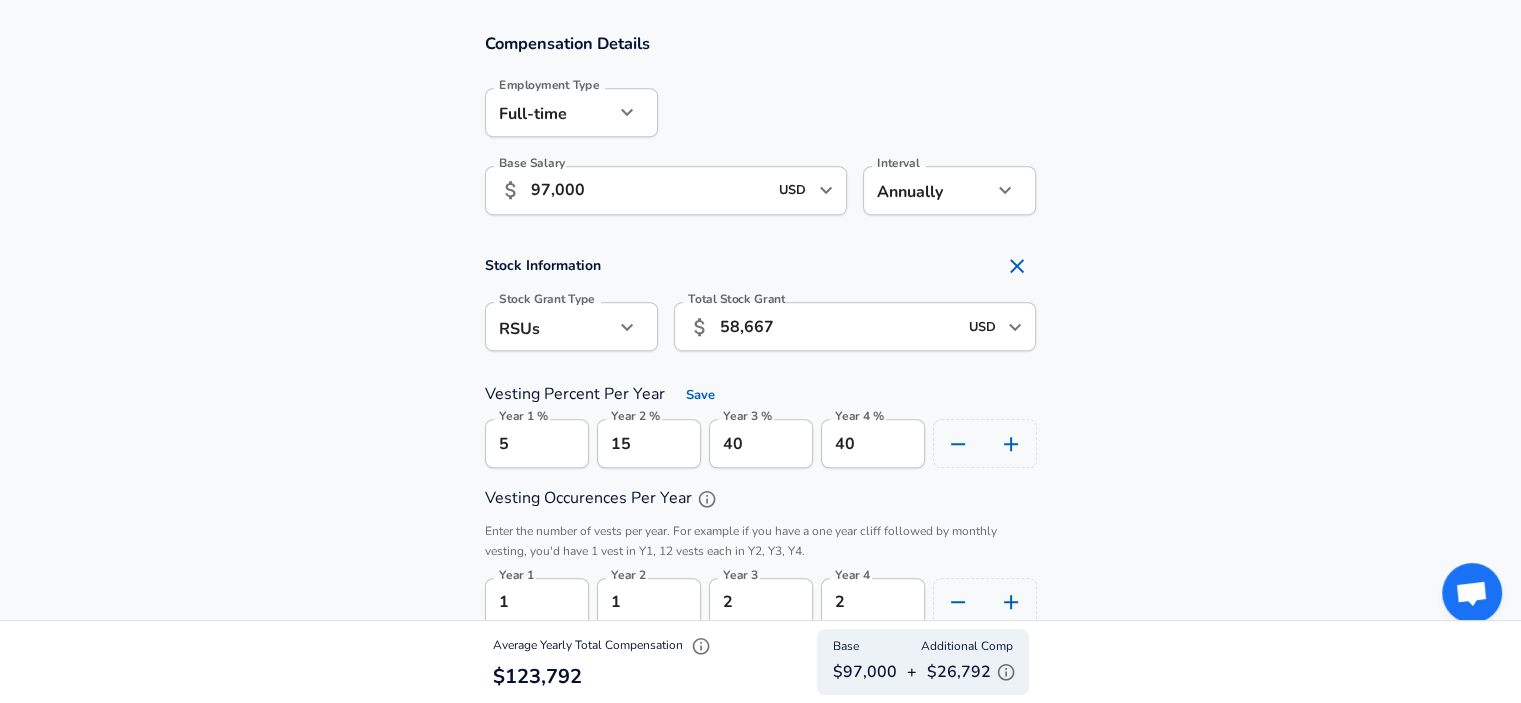 click on "58,667" at bounding box center [838, 326] 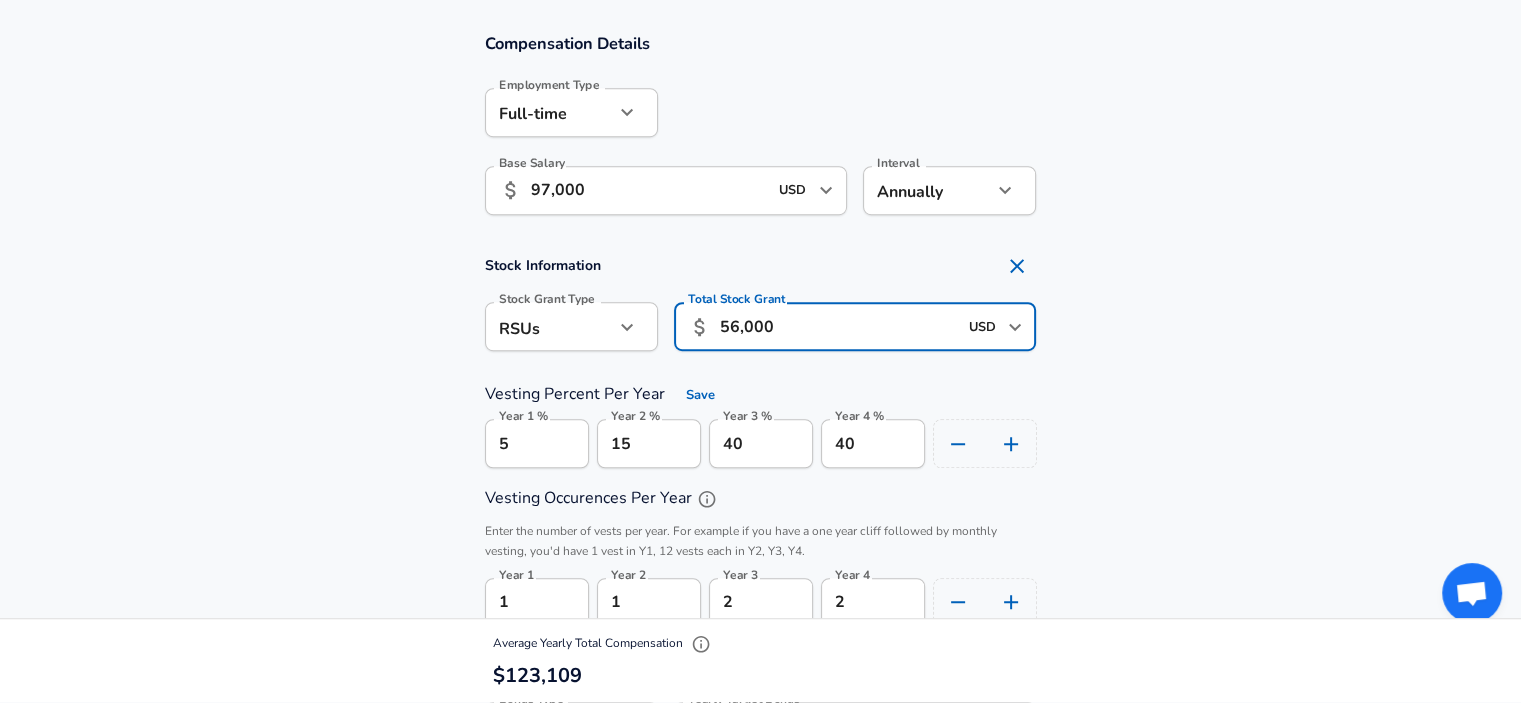 type on "56,000" 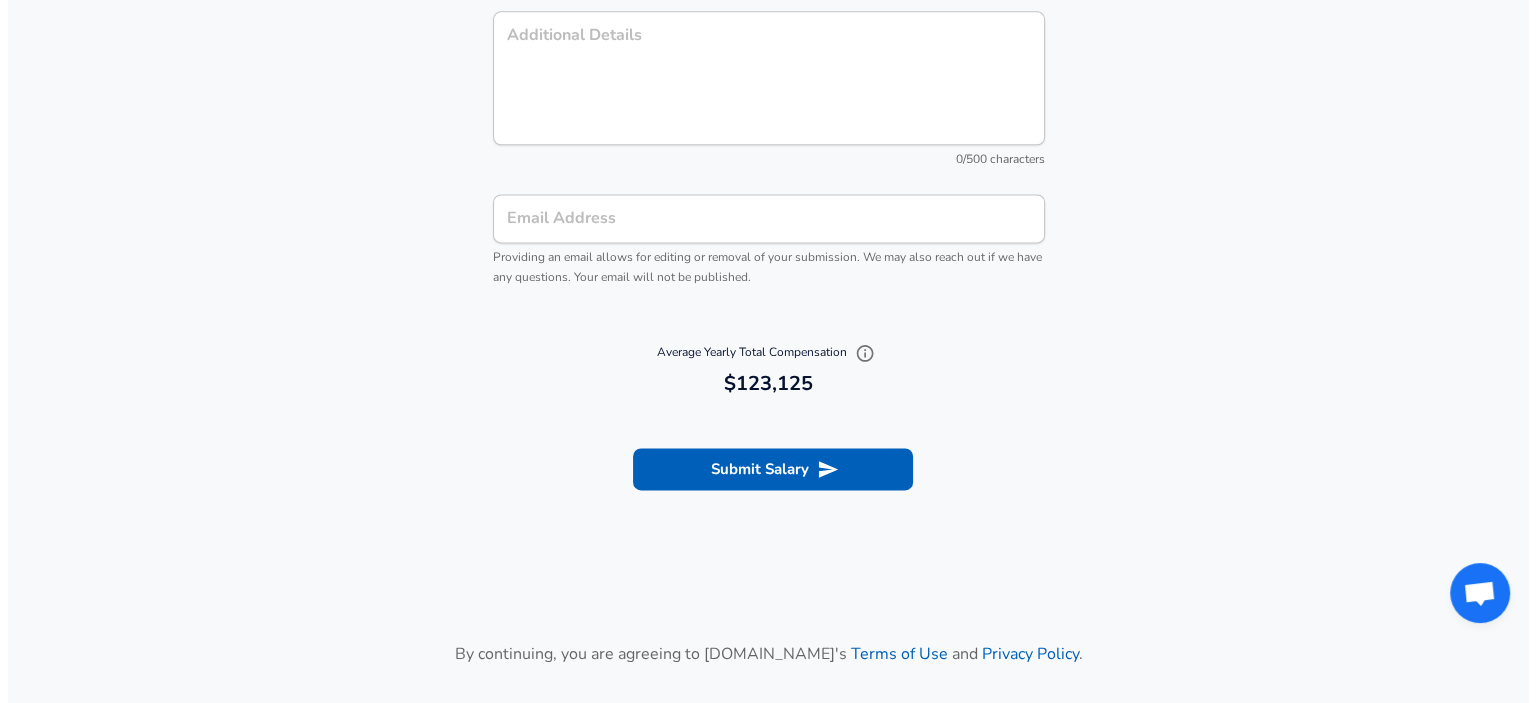 scroll, scrollTop: 2660, scrollLeft: 0, axis: vertical 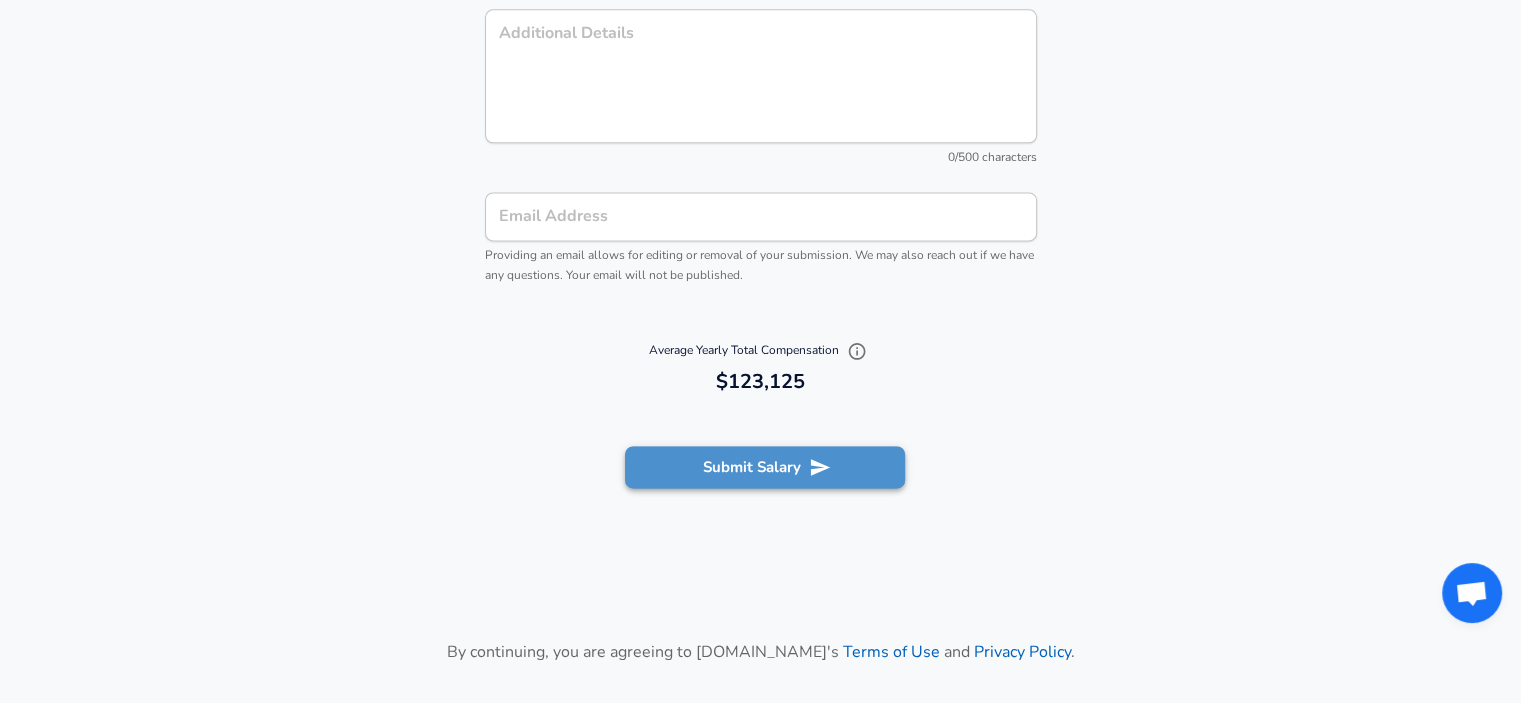 click on "Submit Salary" at bounding box center (765, 467) 